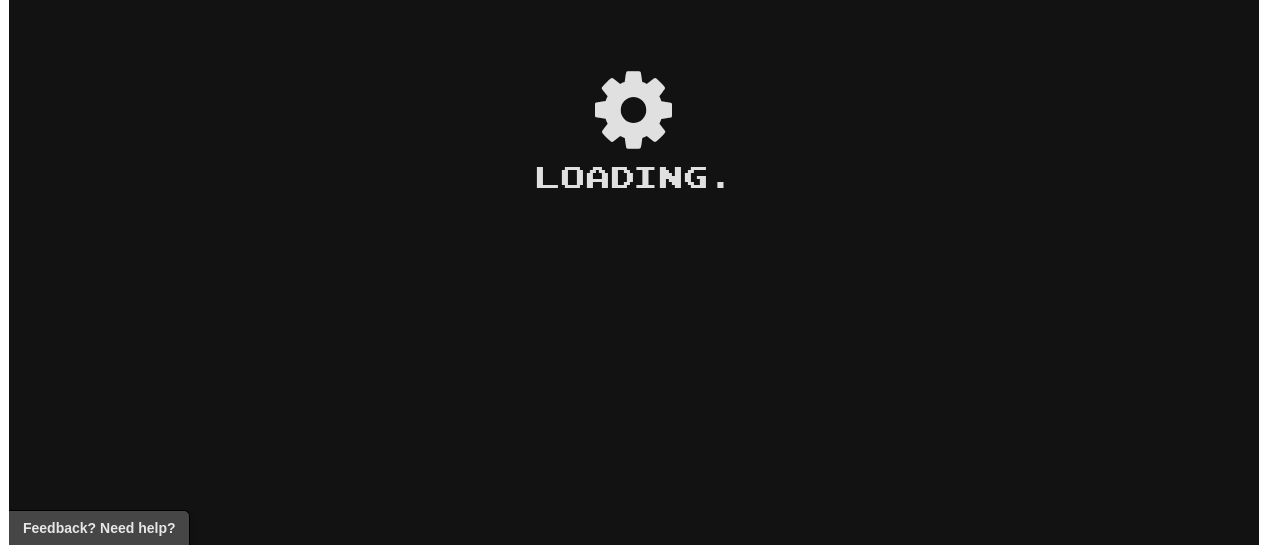 scroll, scrollTop: 0, scrollLeft: 0, axis: both 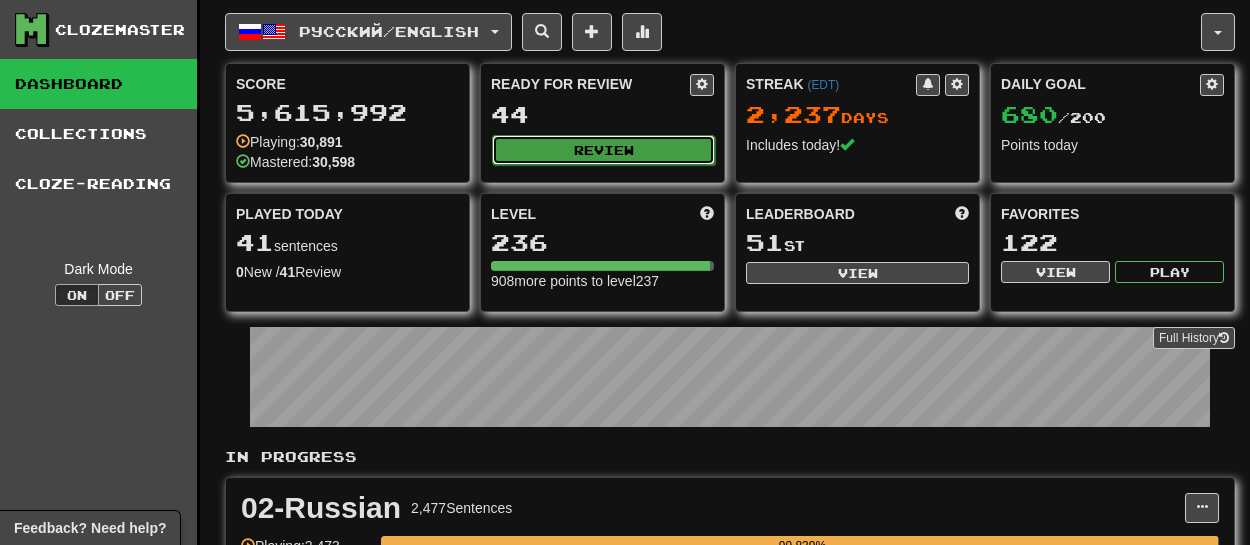 click on "Review" at bounding box center [603, 150] 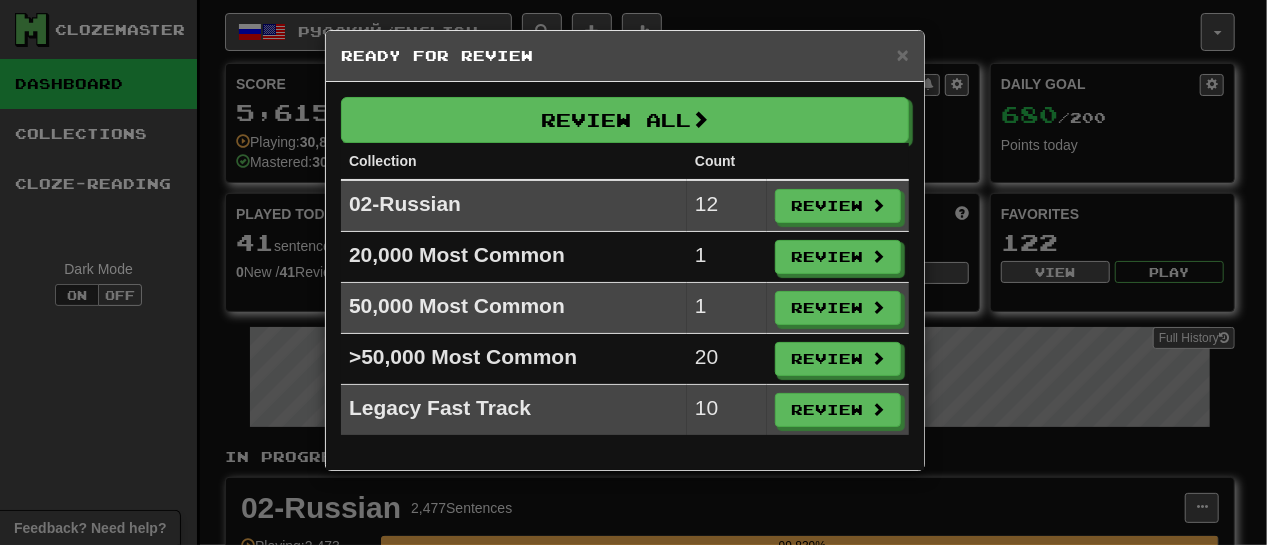 click on "Review All  Collection Count 02-Russian 12 Review 20,000 Most Common 1 Review 50,000 Most Common 1 Review >50,000 Most Common 20 Review Legacy Fast Track 10 Review" at bounding box center (625, 276) 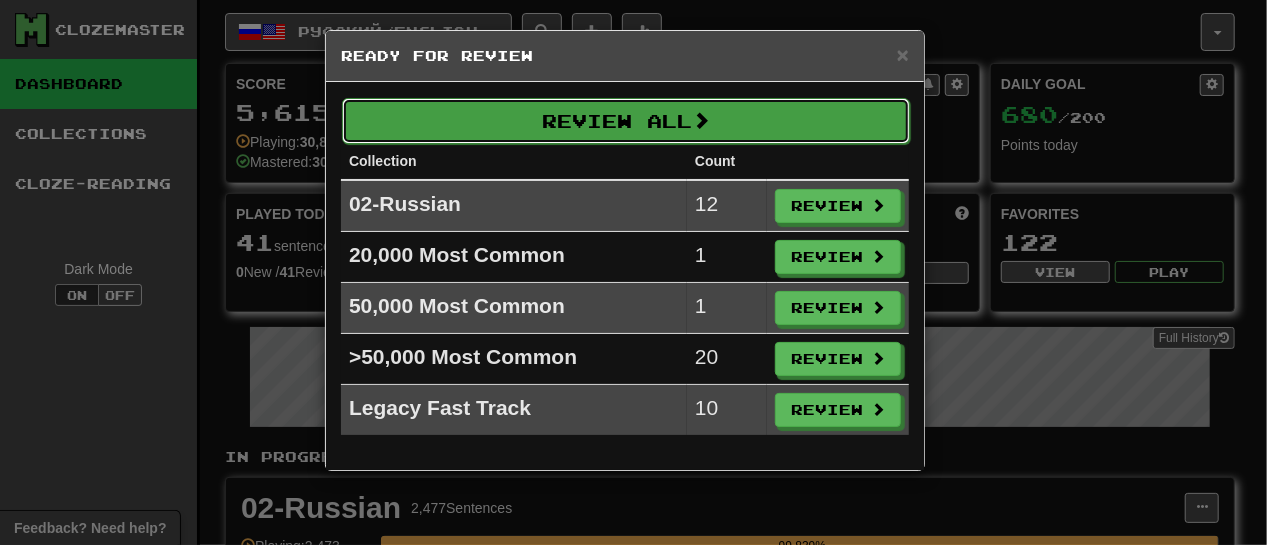click on "Review All" at bounding box center (626, 121) 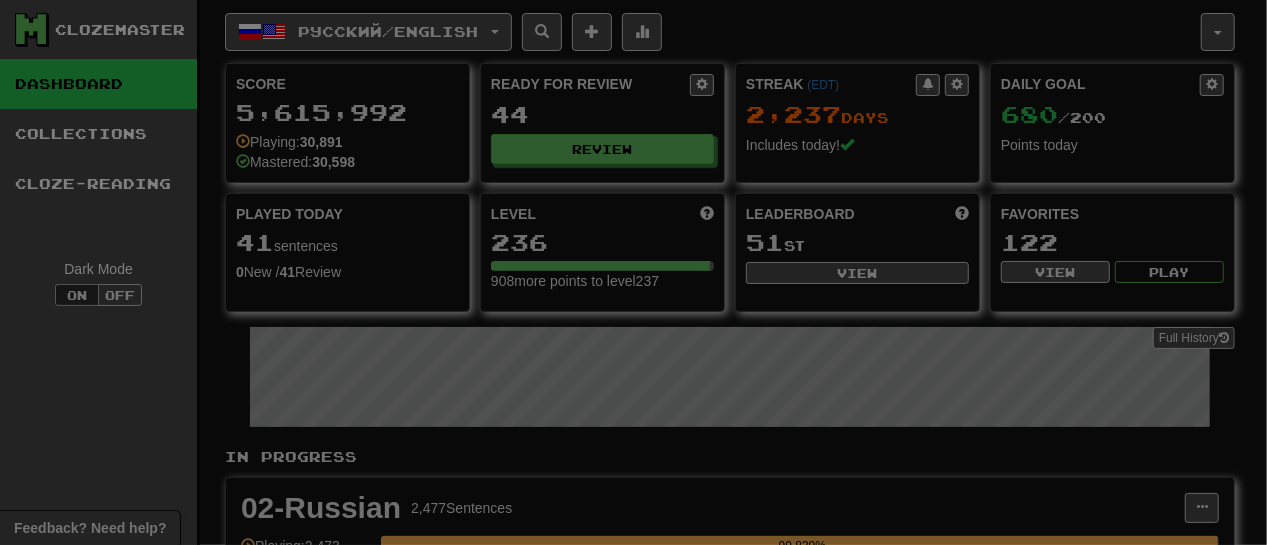 select on "**" 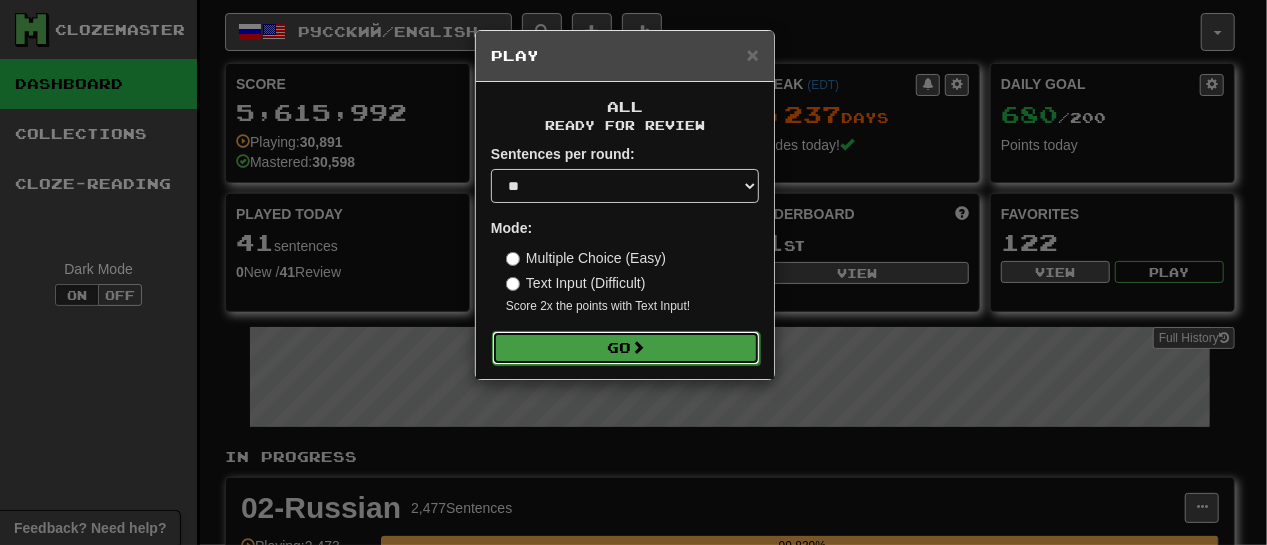 click on "Go" at bounding box center [626, 348] 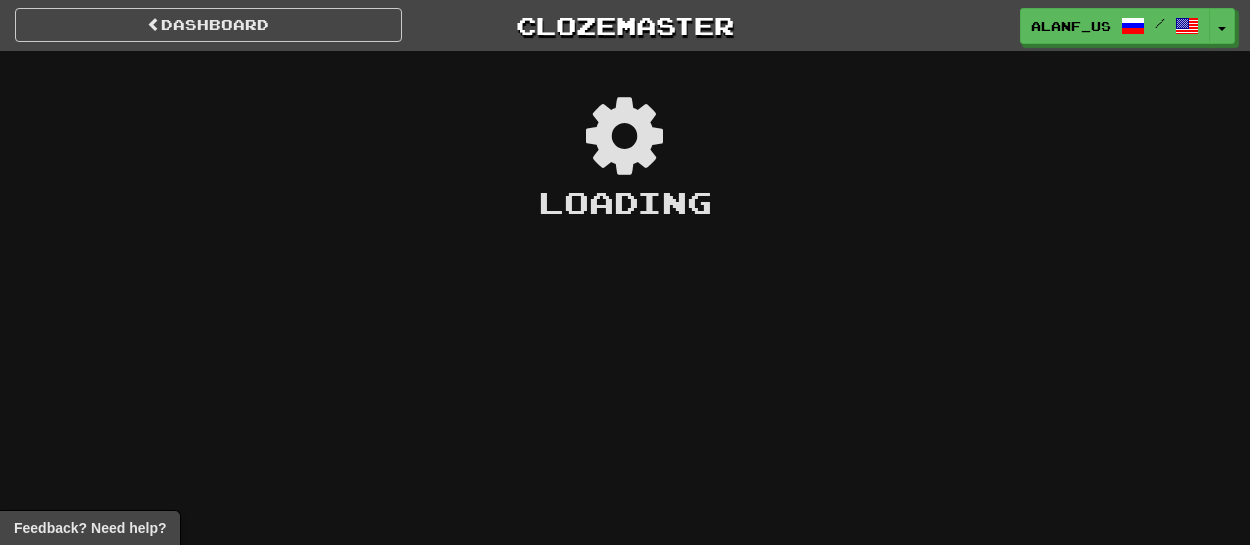 scroll, scrollTop: 0, scrollLeft: 0, axis: both 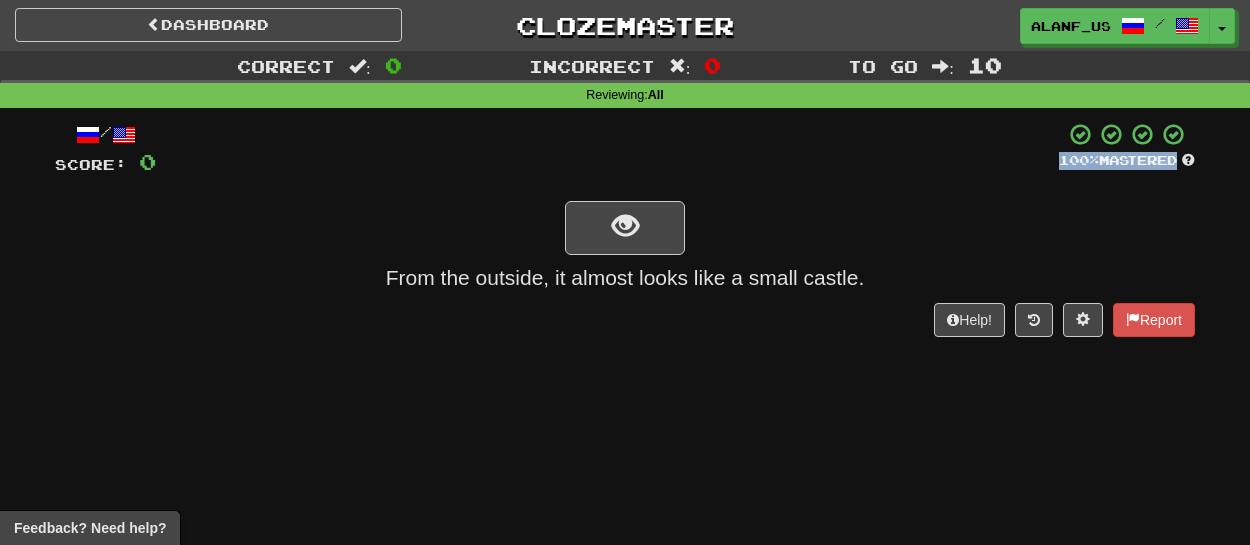 drag, startPoint x: 0, startPoint y: 0, endPoint x: 597, endPoint y: 177, distance: 622.6861 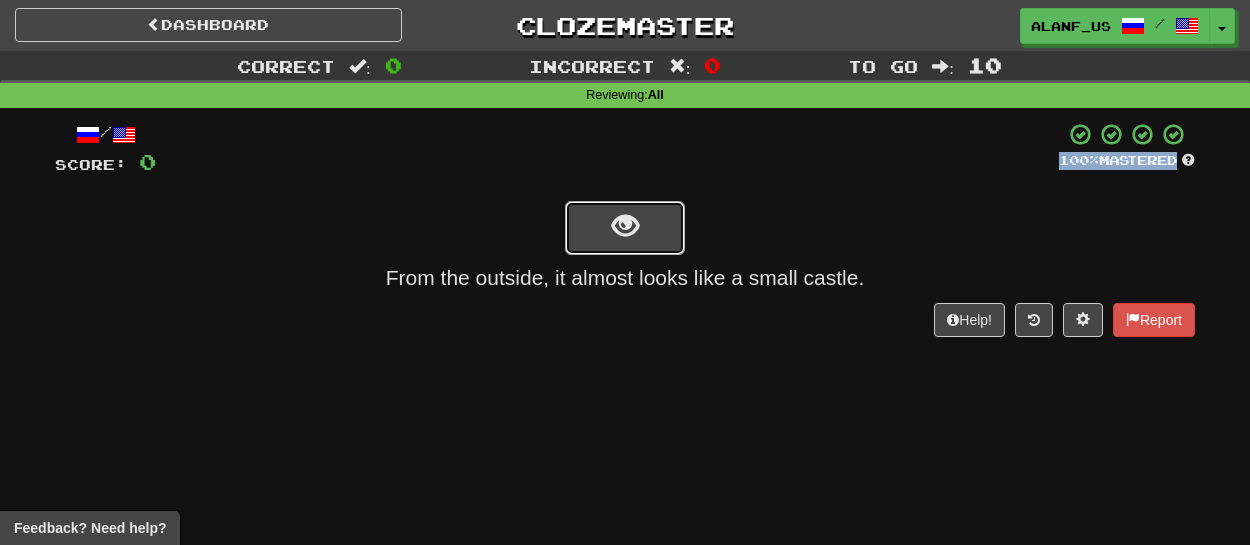 click at bounding box center [625, 228] 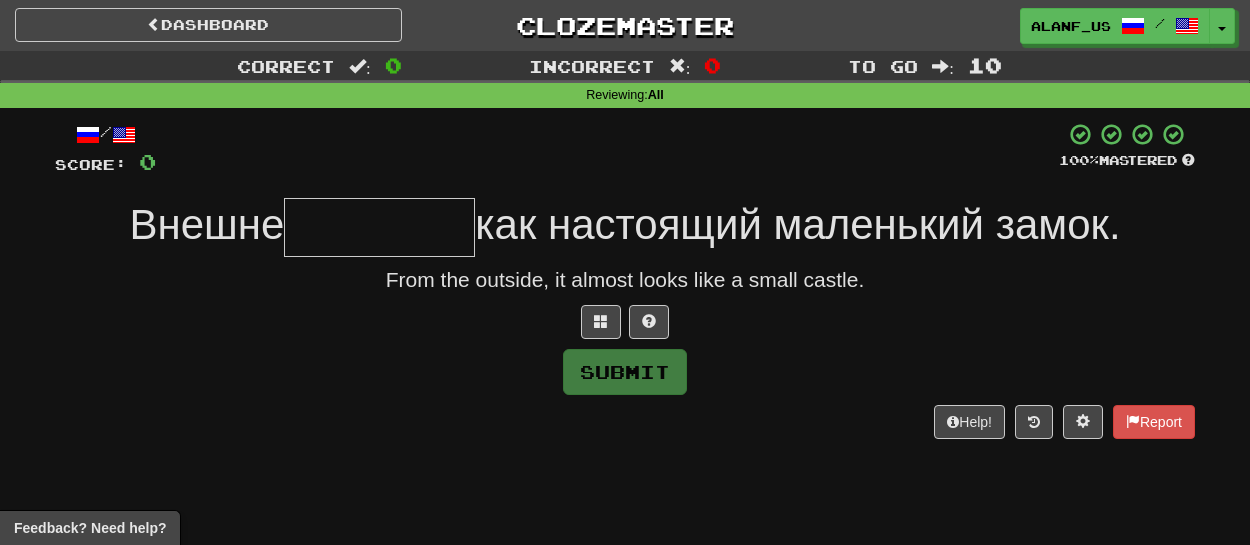 type on "*" 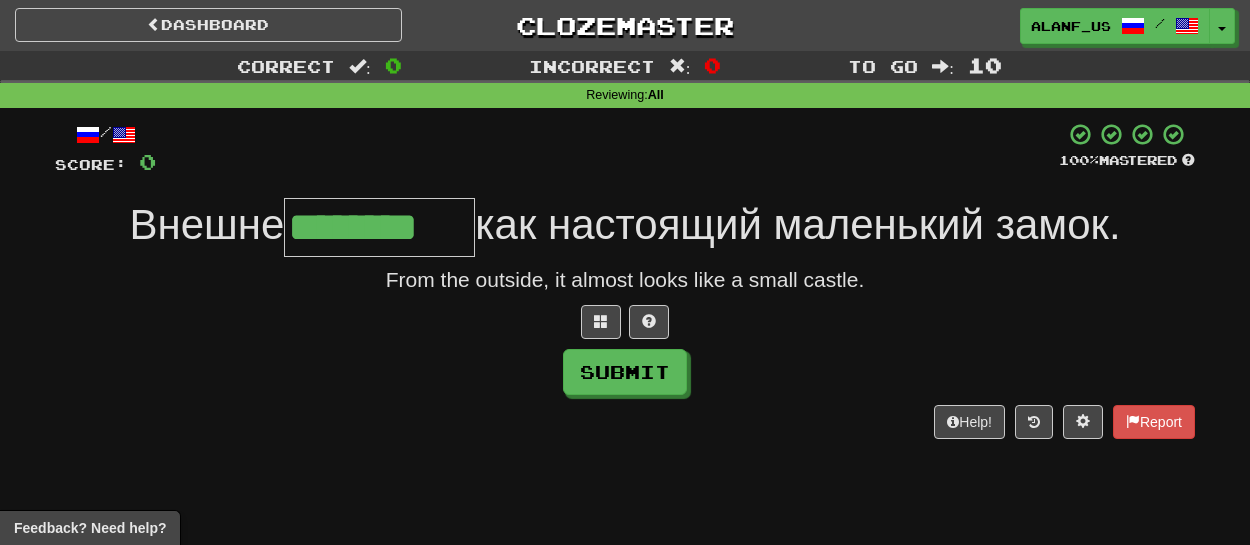 type on "********" 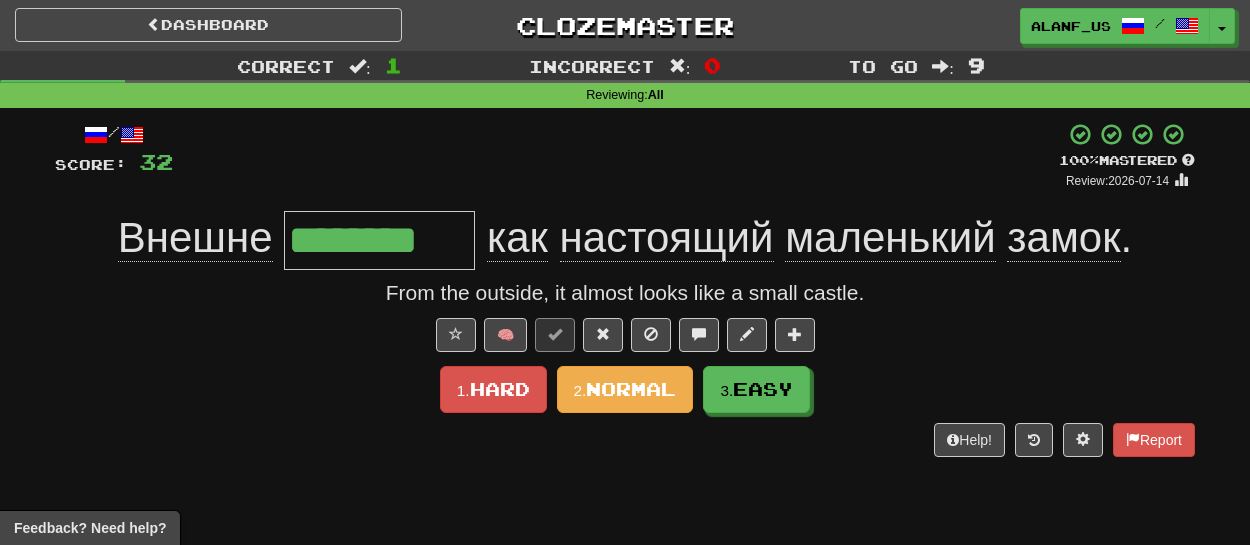 click on "********" at bounding box center (379, 240) 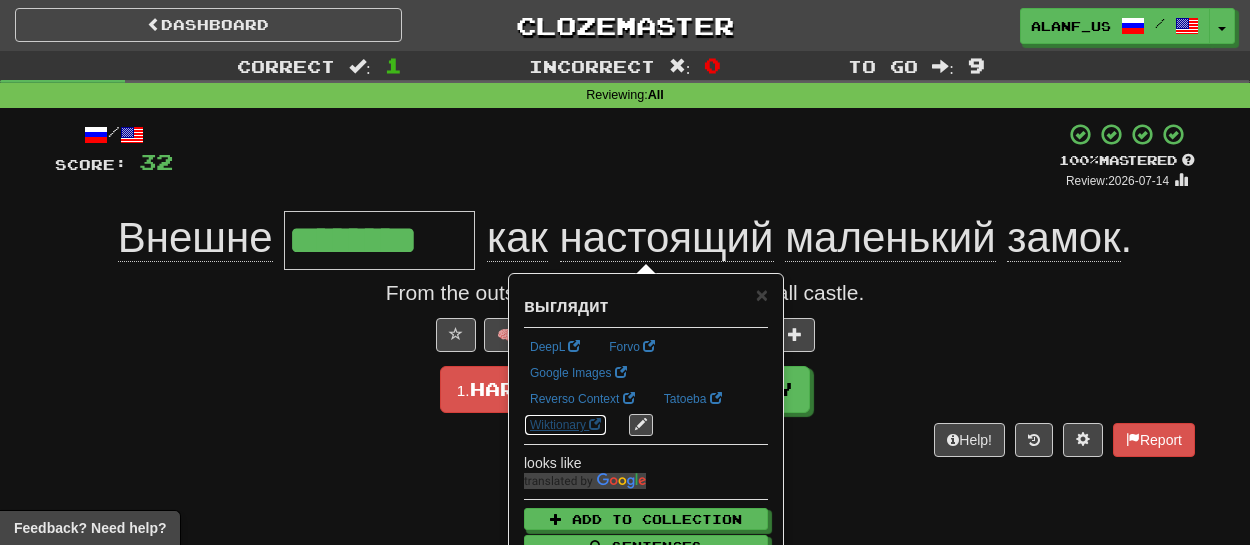 click on "Wiktionary" at bounding box center (565, 425) 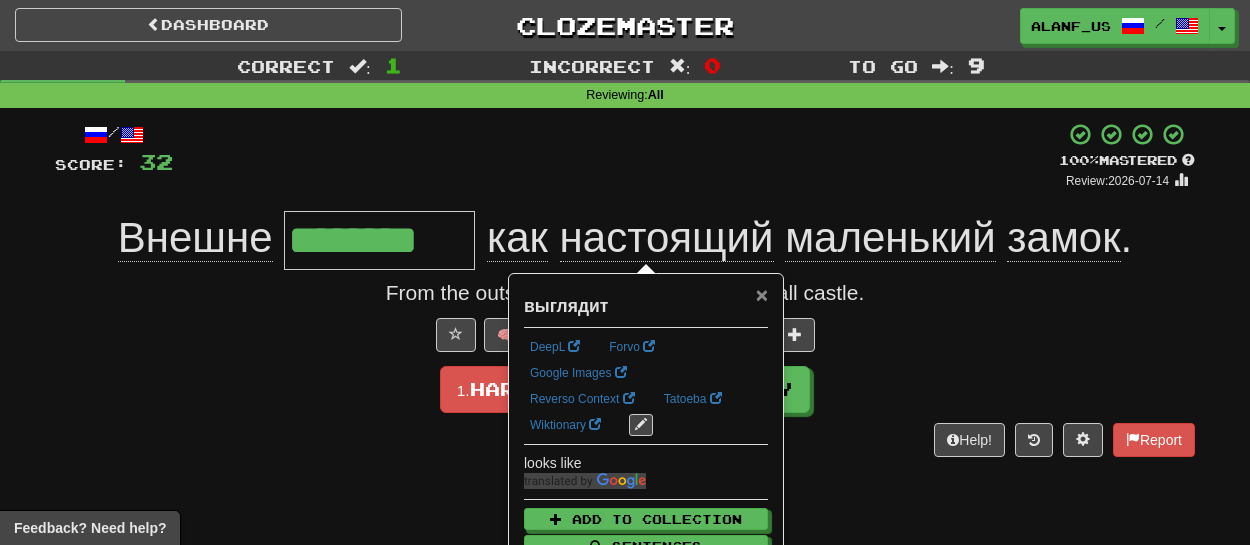 click on "×" at bounding box center (762, 294) 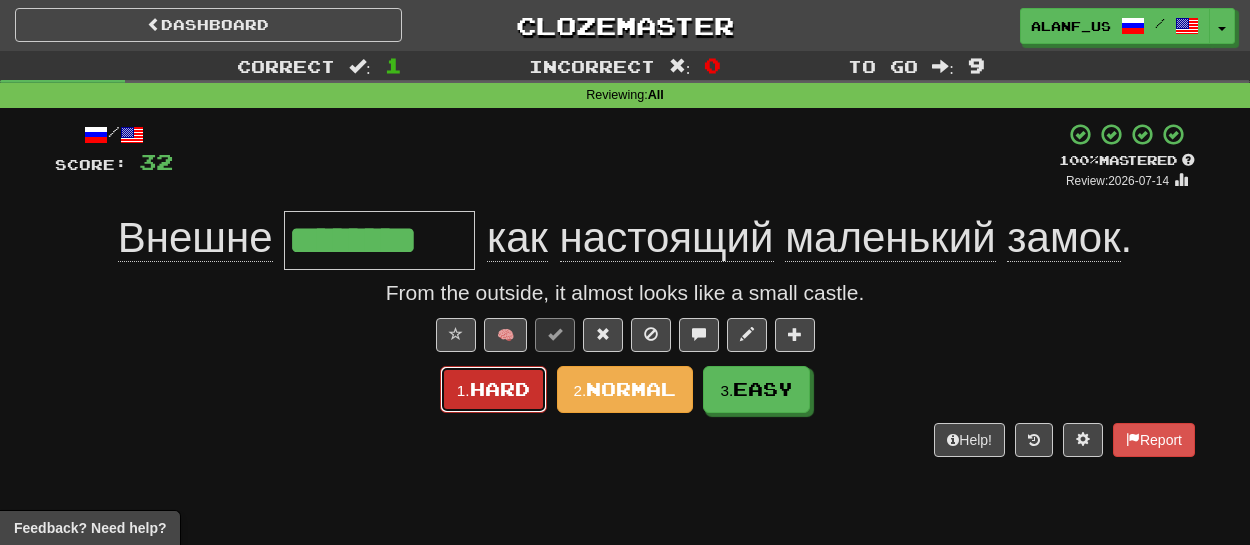 click on "Hard" at bounding box center [500, 389] 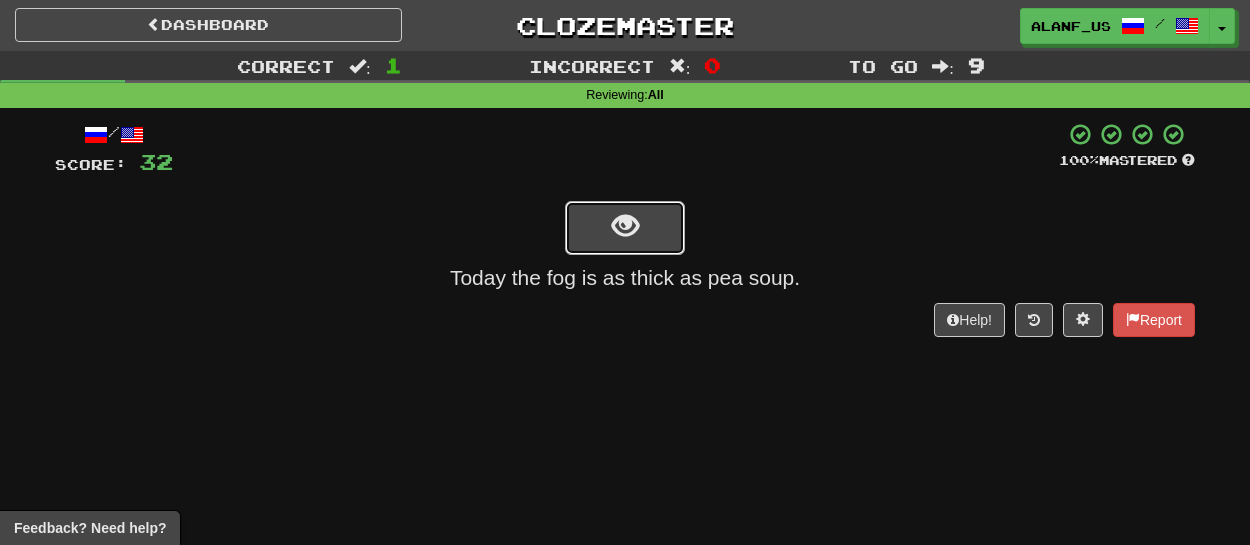 click at bounding box center [625, 226] 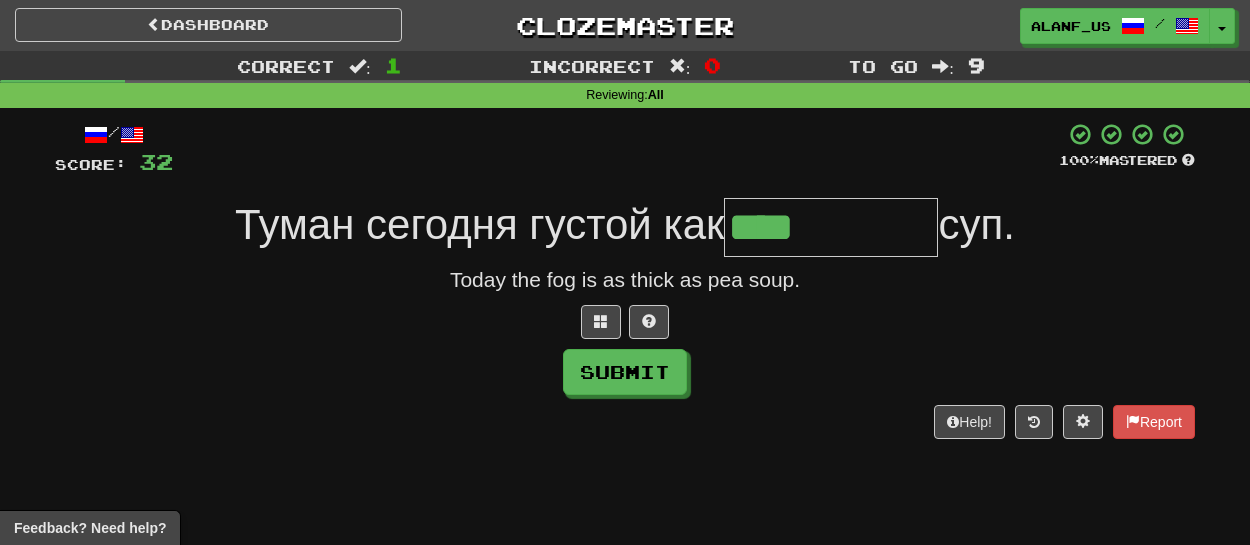 type on "*********" 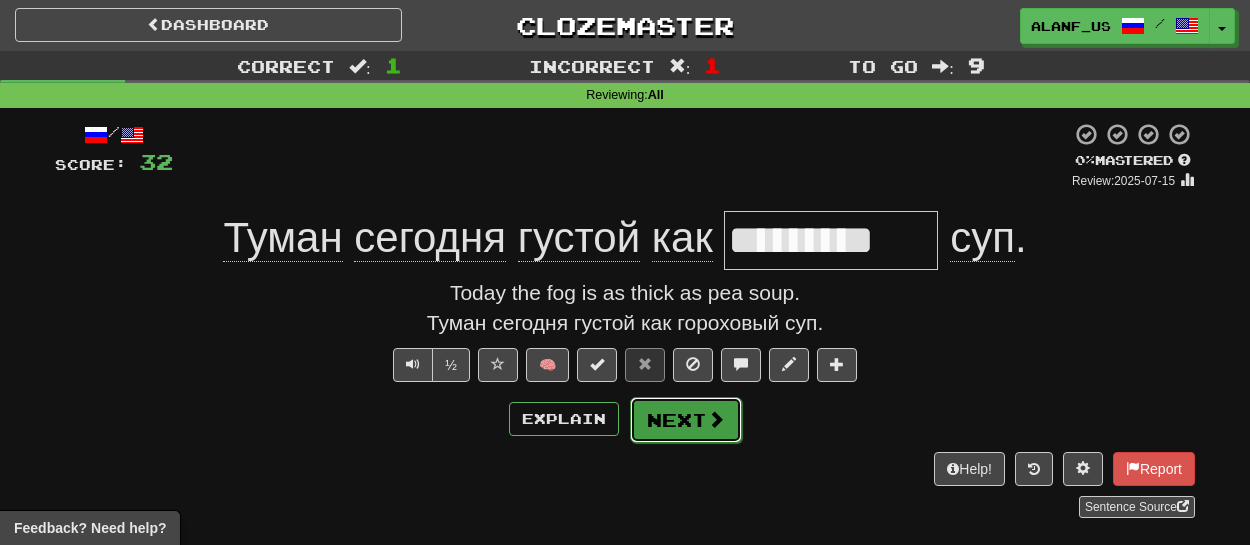 click on "Next" at bounding box center (686, 420) 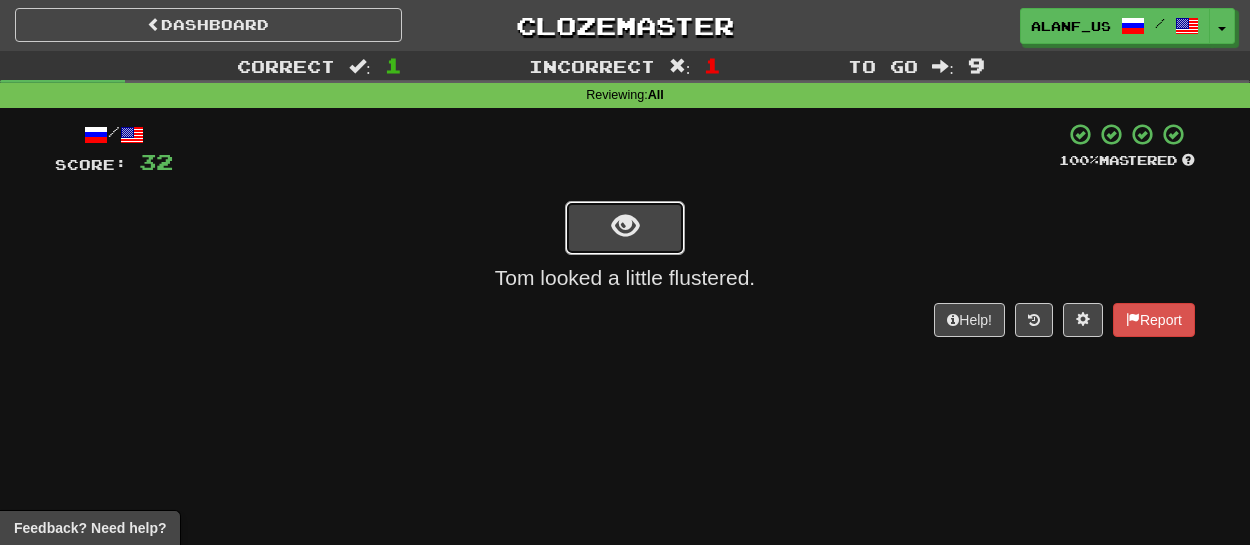 click at bounding box center (625, 228) 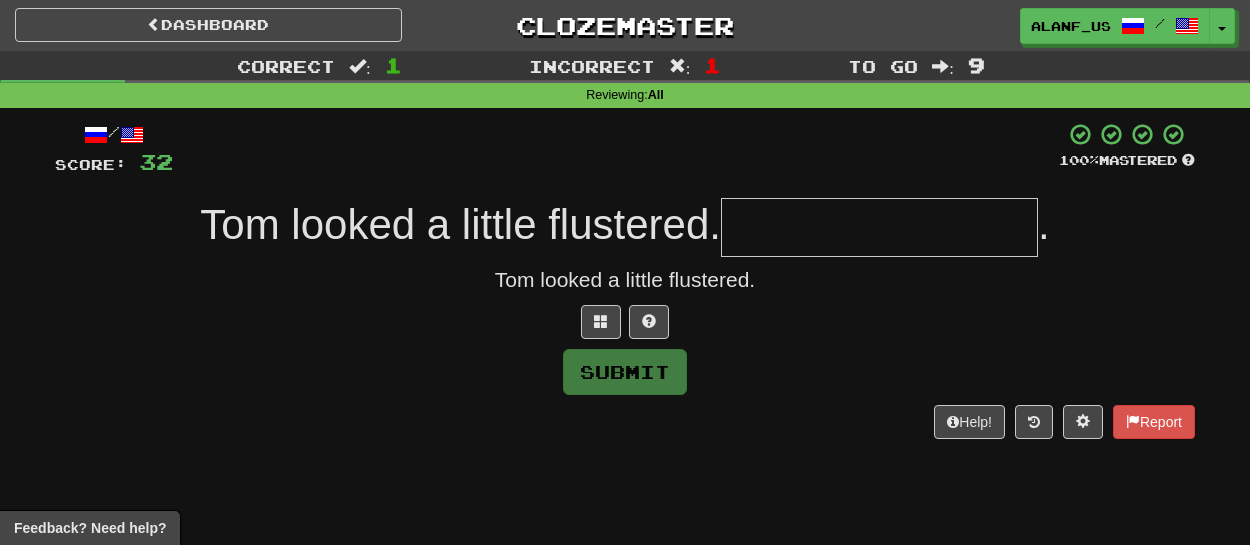 type on "*" 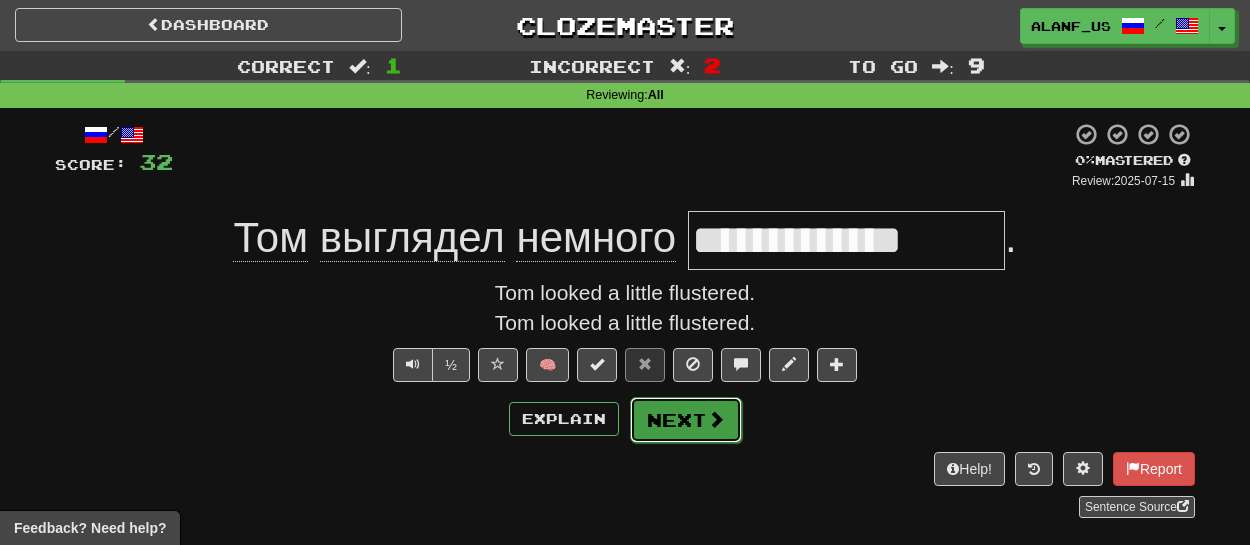 click on "Next" at bounding box center (686, 420) 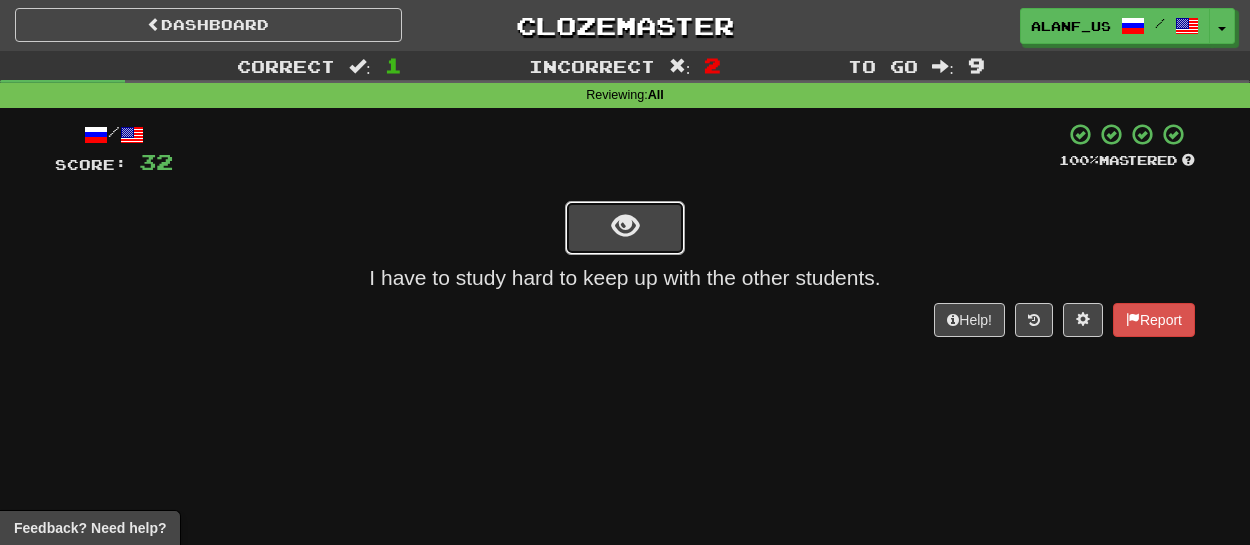 click at bounding box center (625, 226) 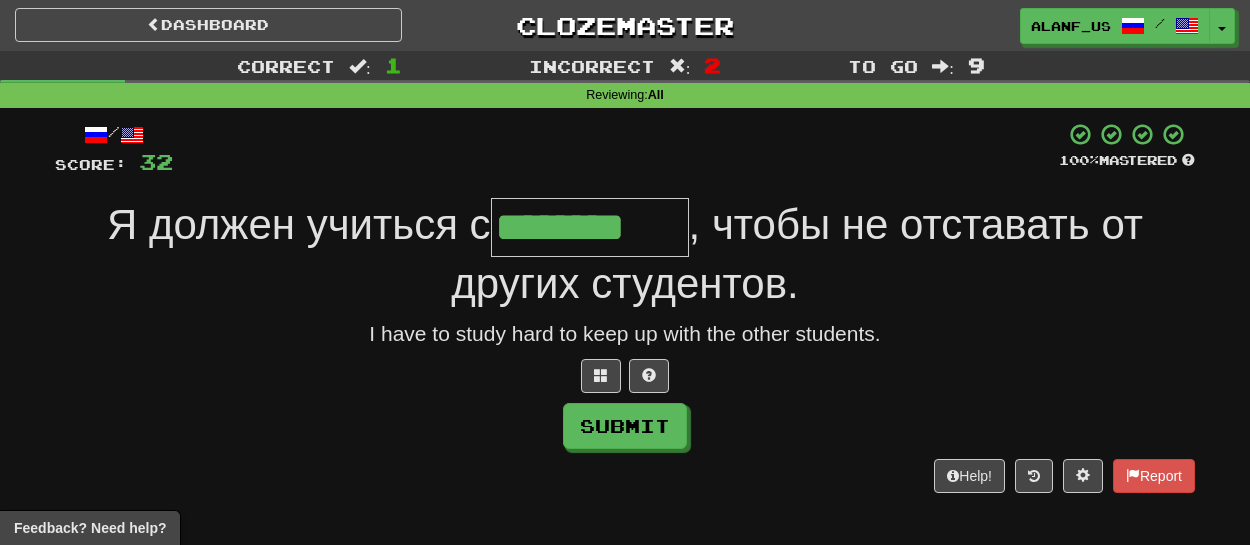 type on "********" 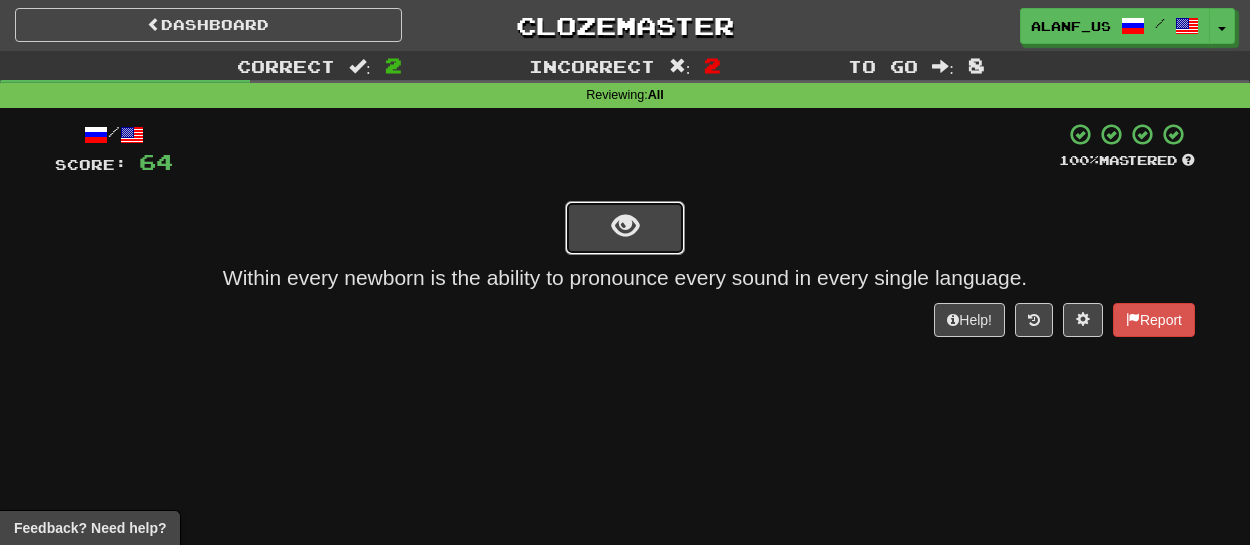 click at bounding box center (625, 226) 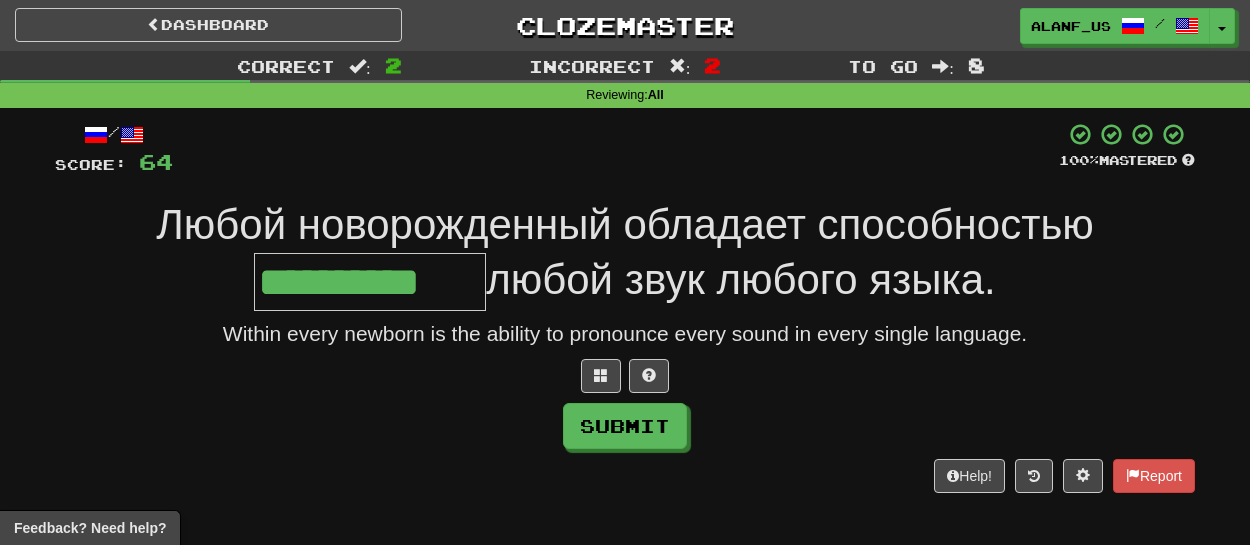 type on "**********" 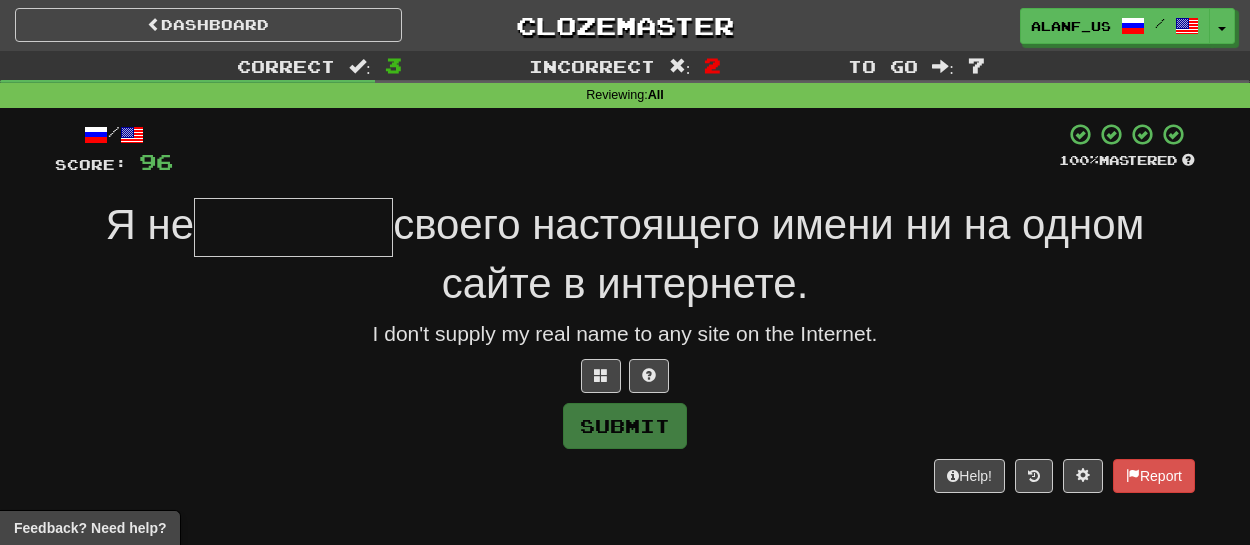 type on "*" 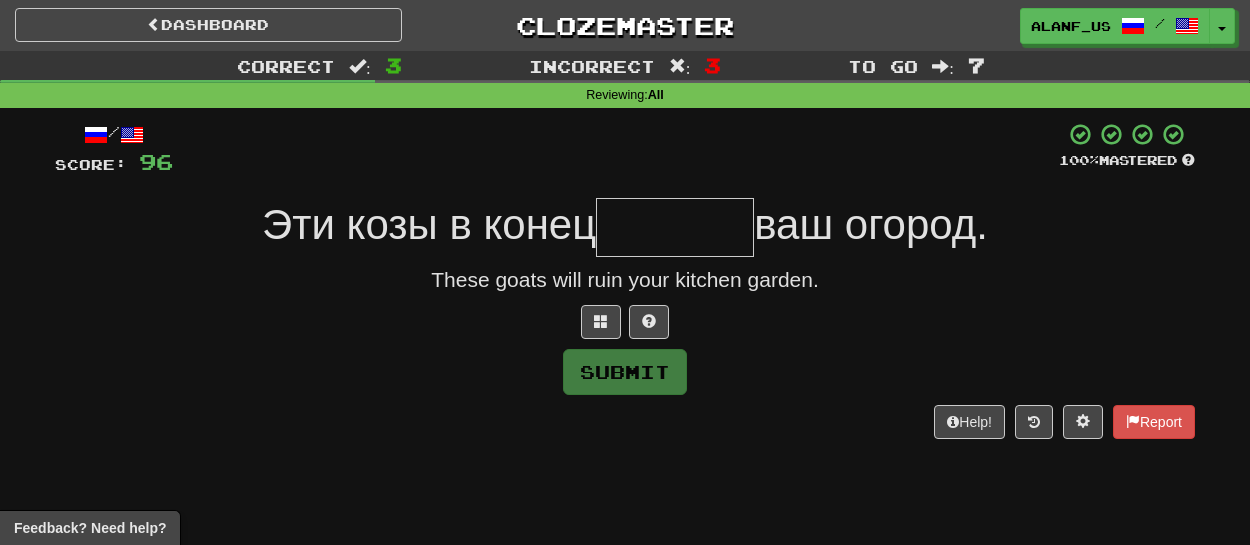 type on "*" 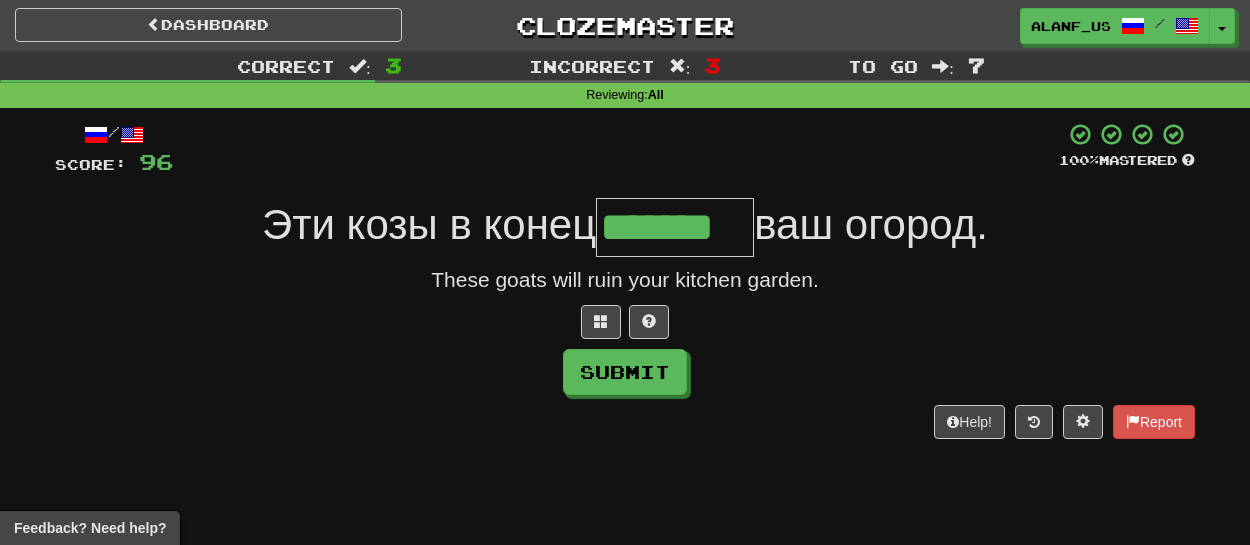 type on "*******" 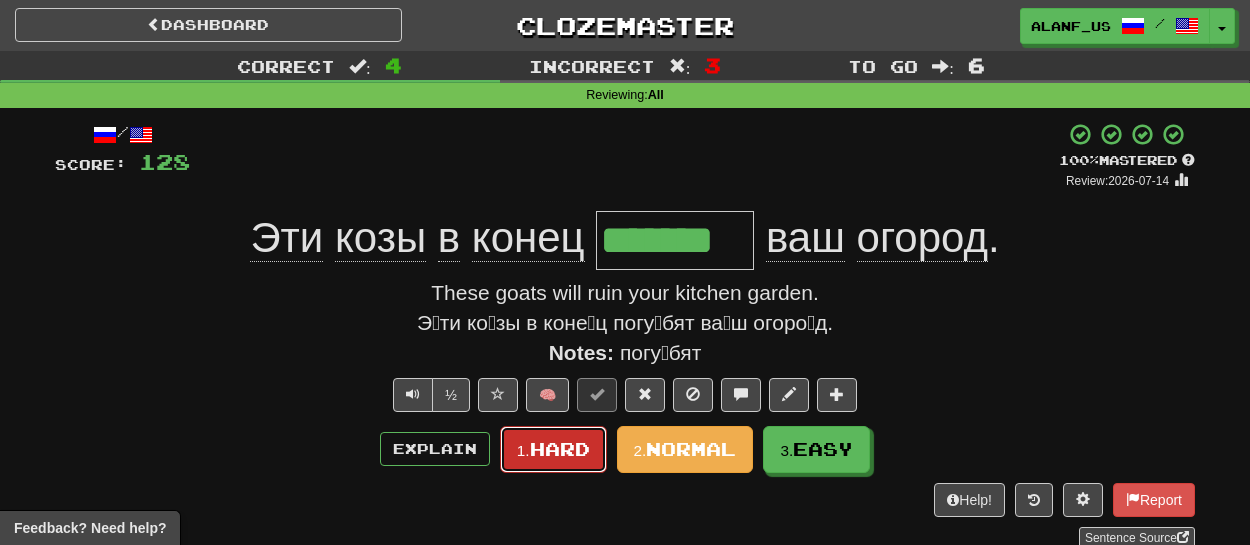 click on "Hard" at bounding box center (560, 449) 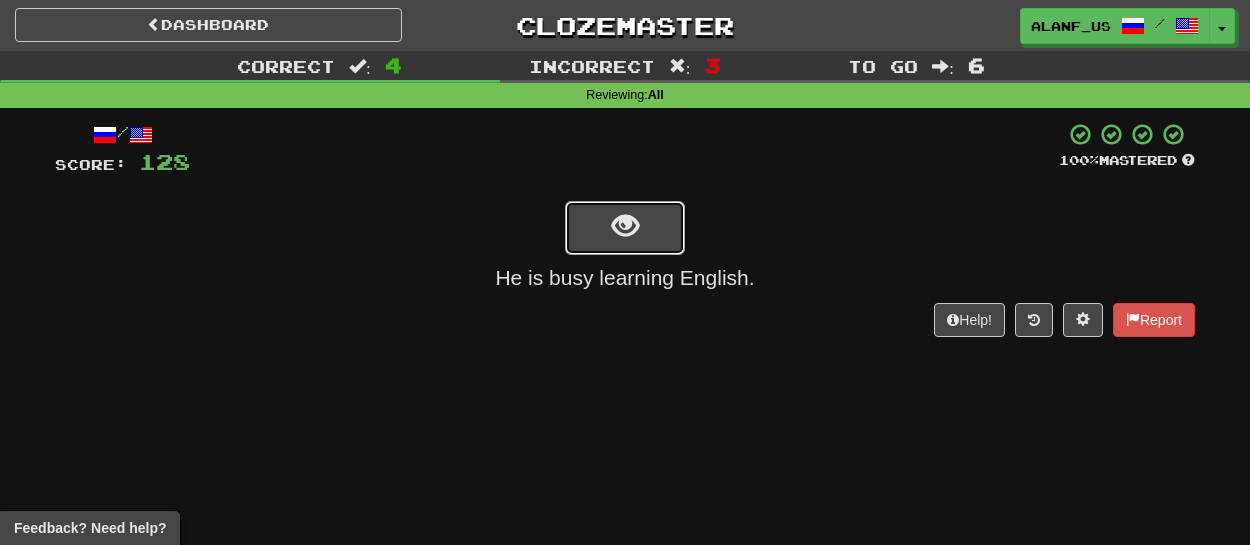 click at bounding box center [625, 228] 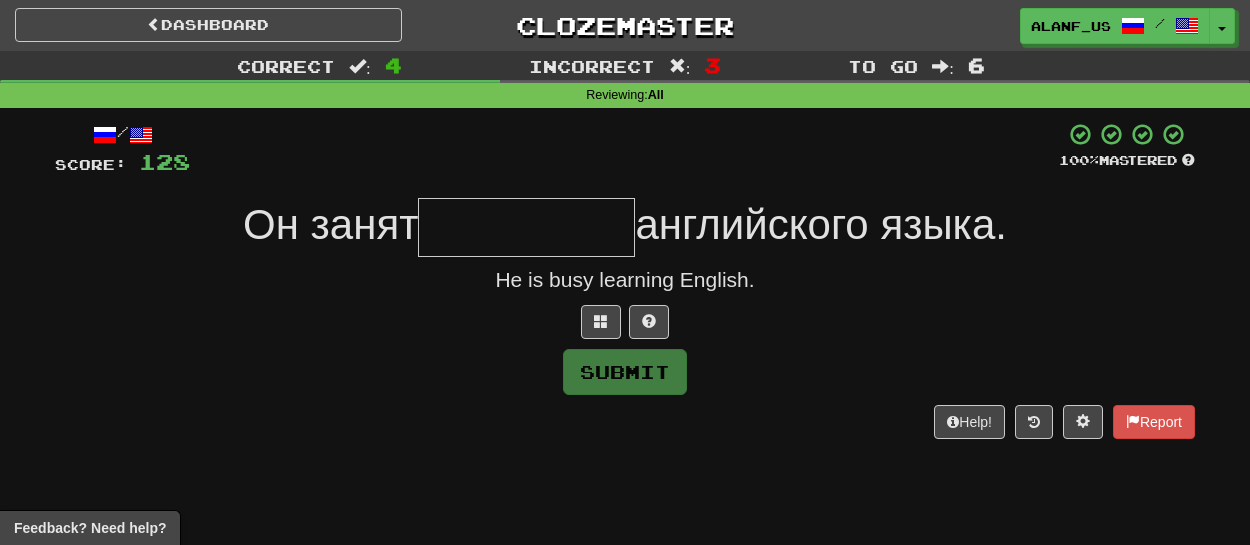 type on "*" 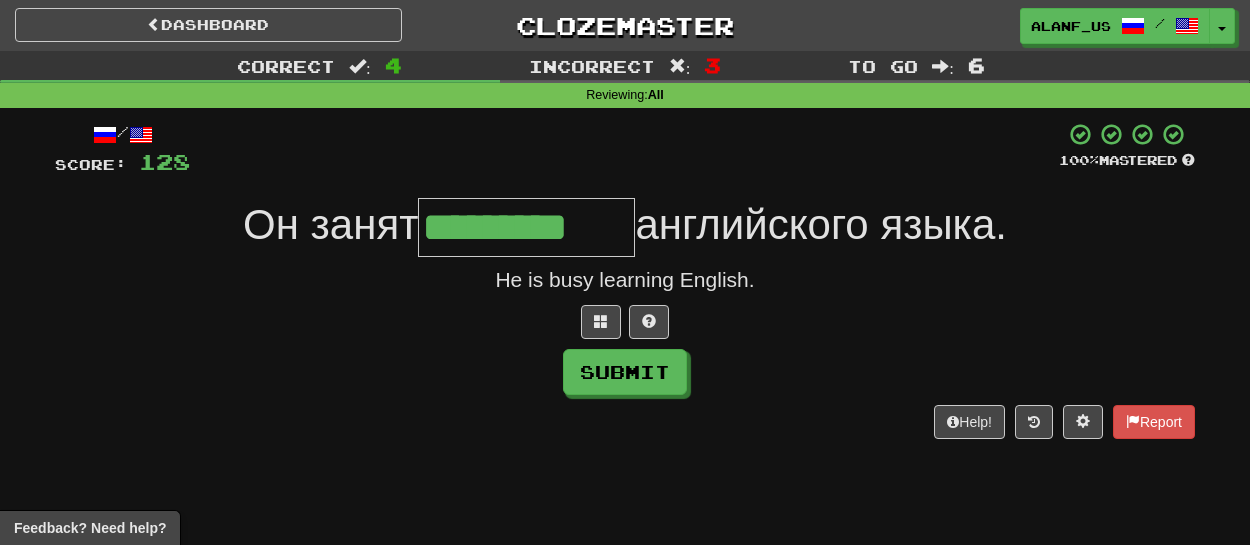 type on "*********" 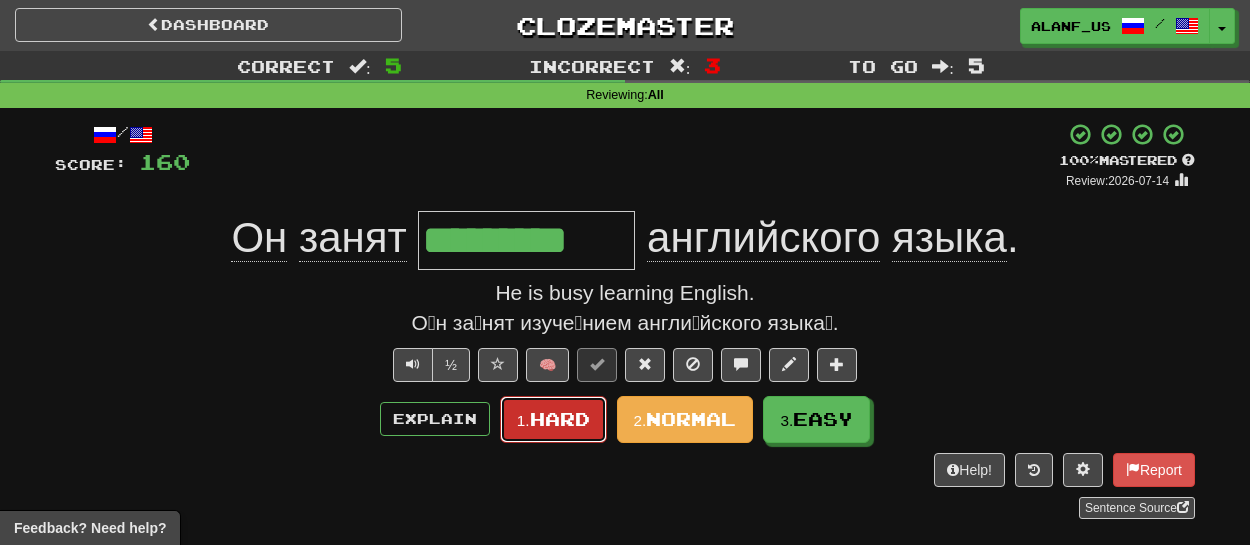 click on "Hard" at bounding box center [560, 419] 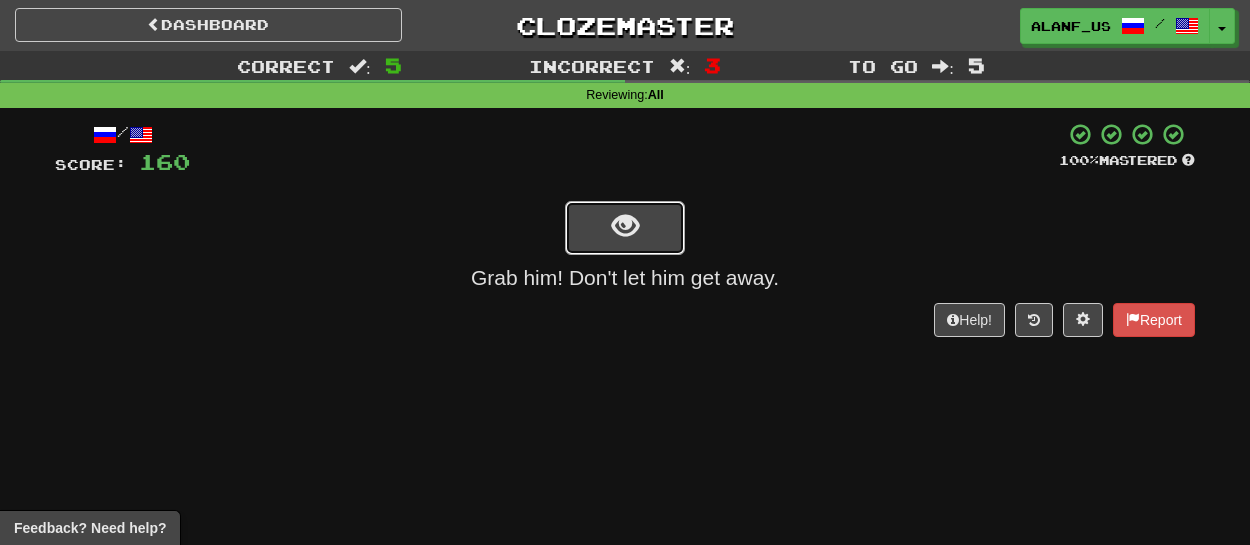 click at bounding box center (625, 228) 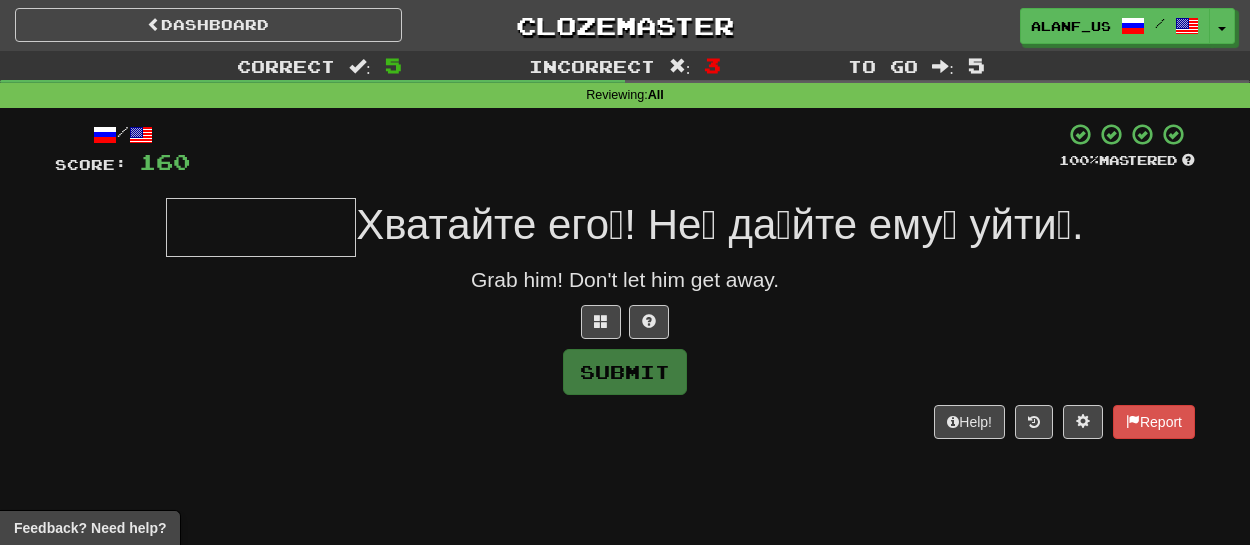 type on "*" 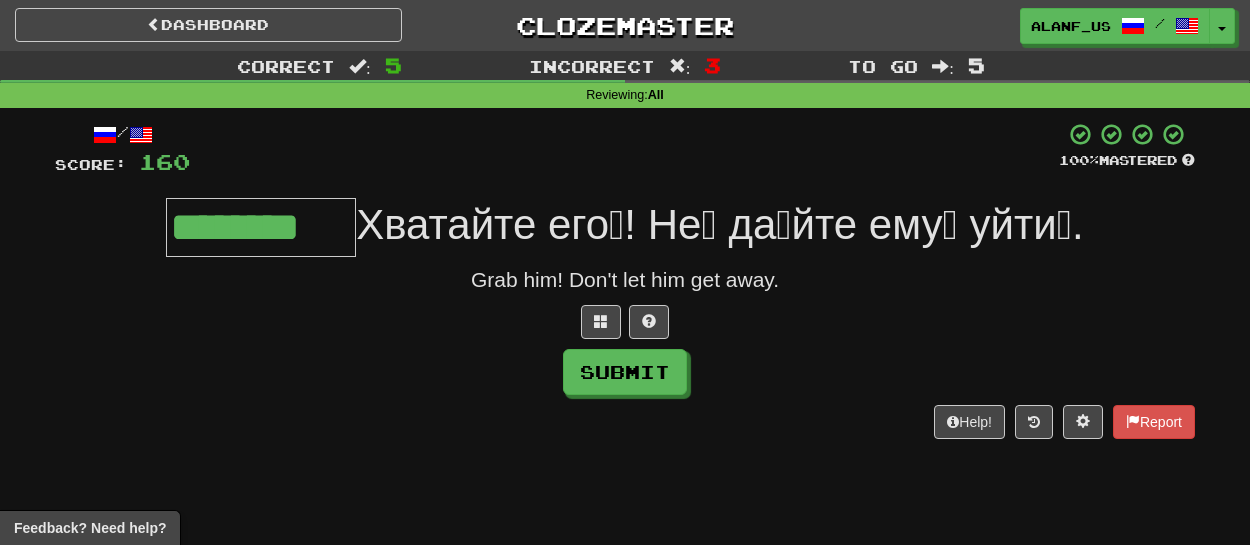 type on "********" 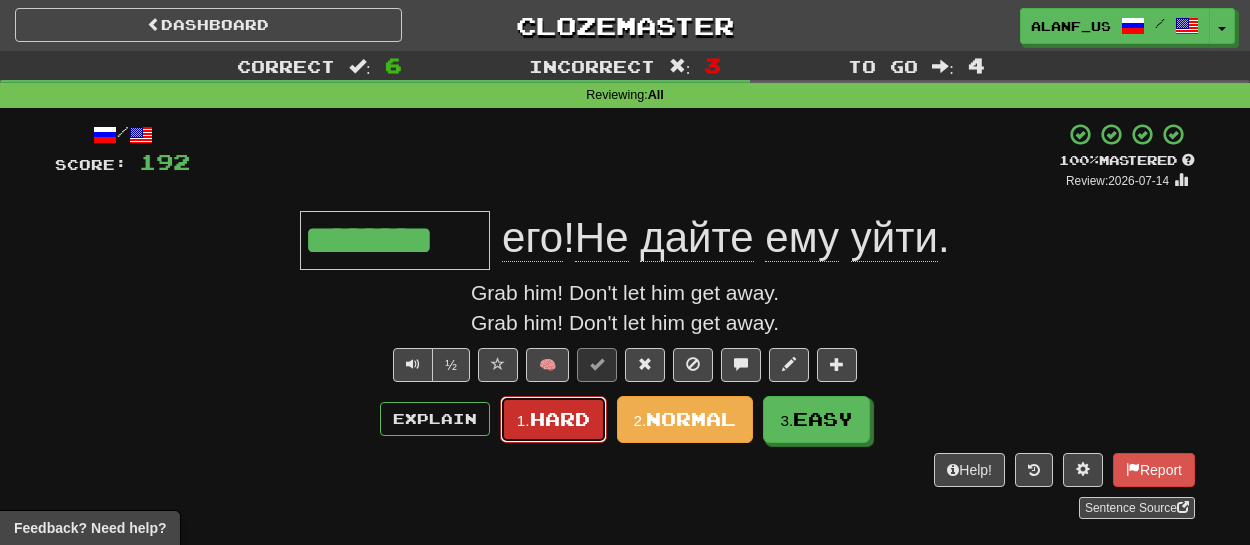 click on "Hard" at bounding box center [560, 419] 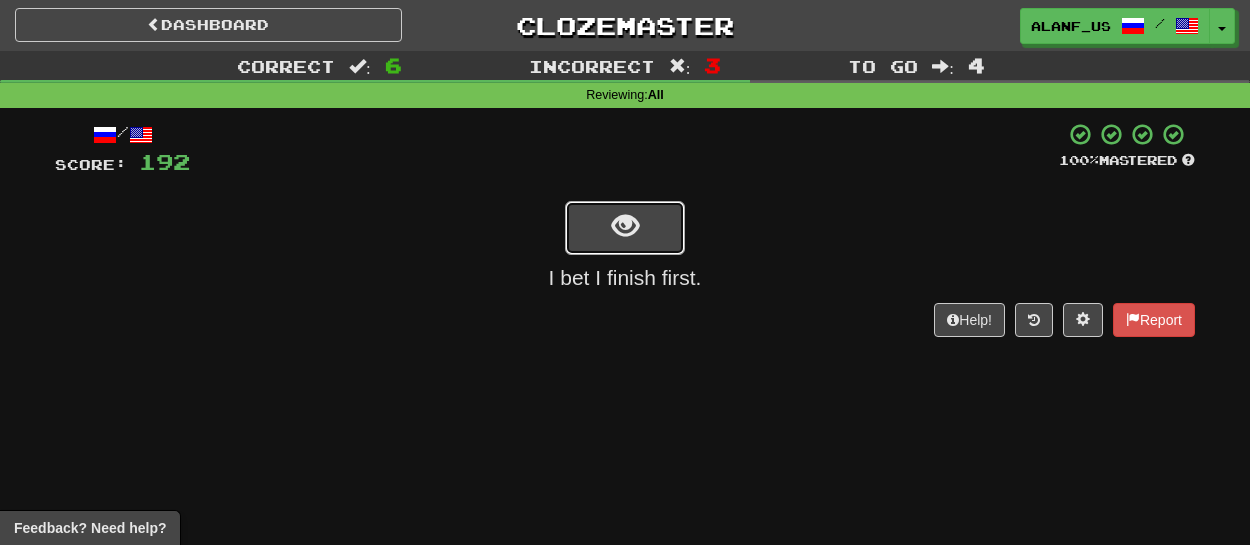 click at bounding box center [625, 228] 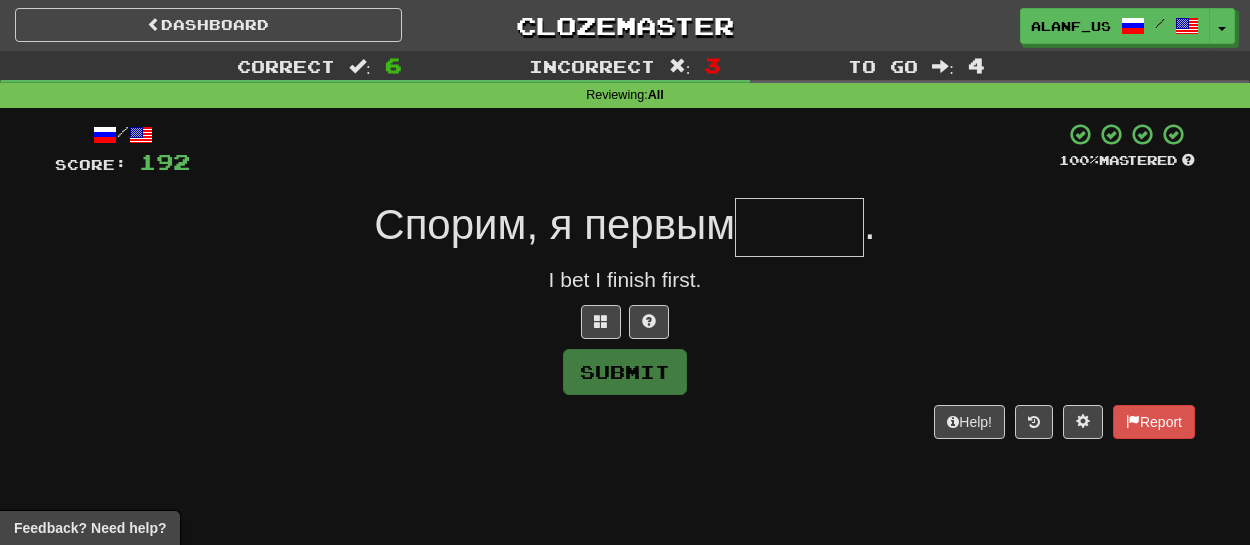 type on "*" 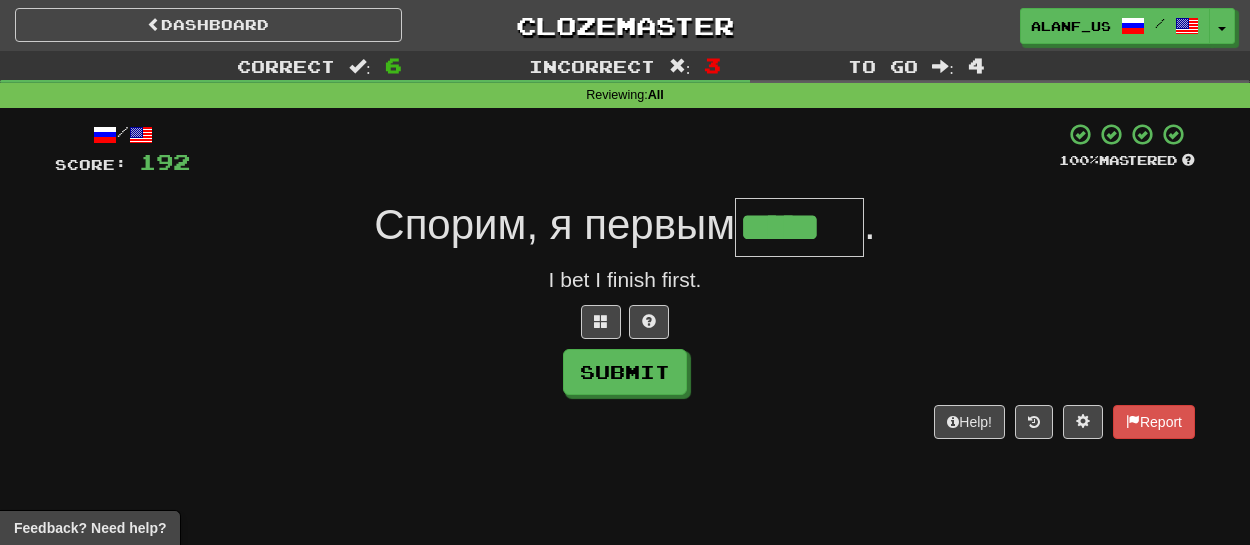 type on "*****" 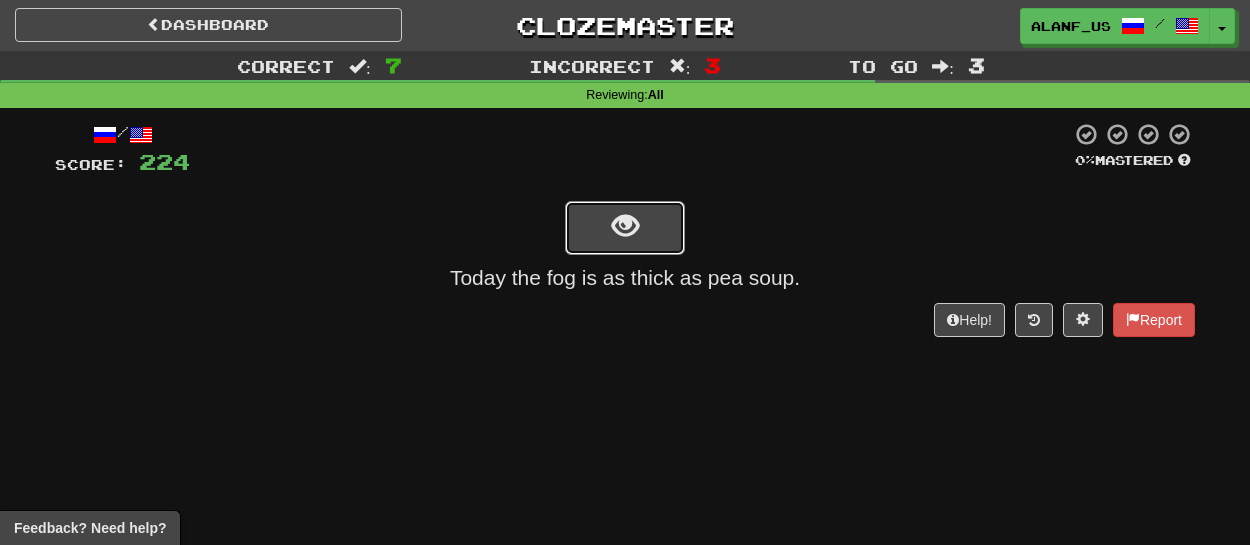 click at bounding box center (625, 228) 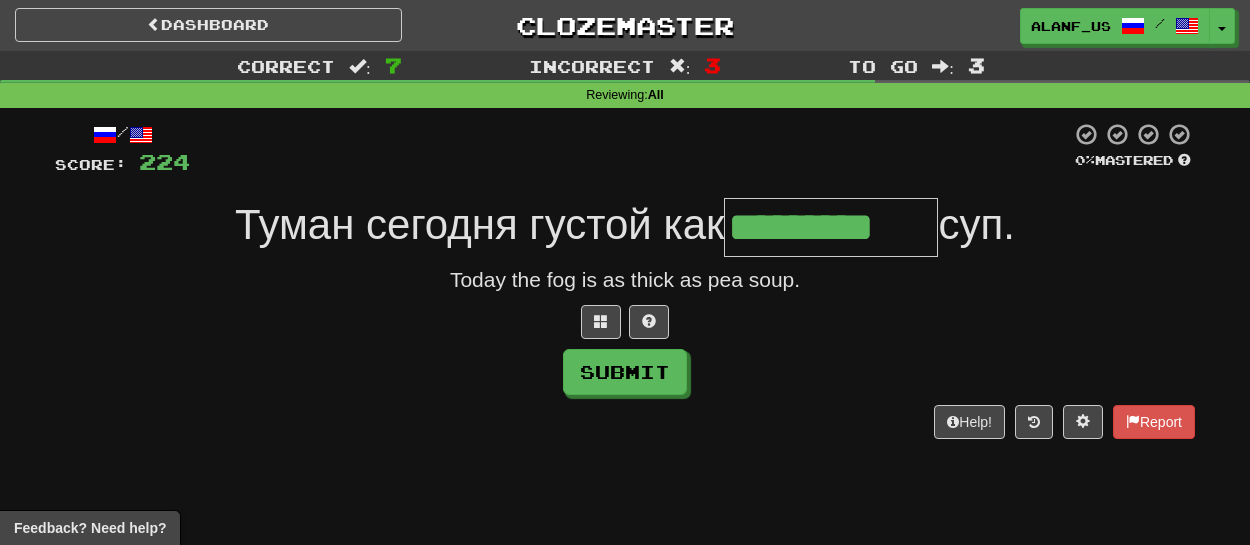 type on "*********" 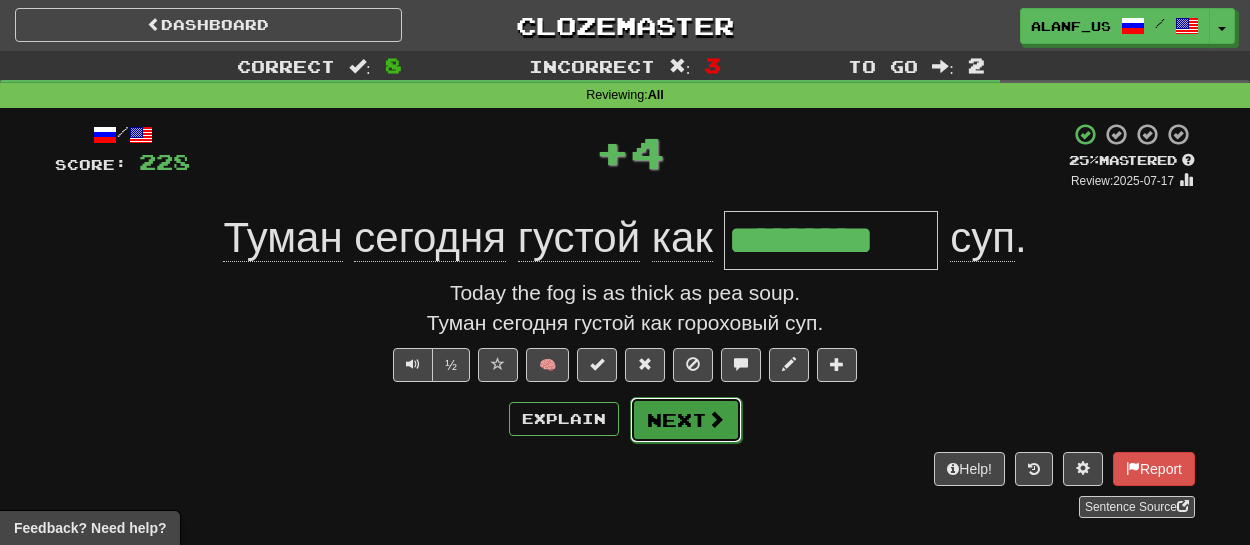 click on "Next" at bounding box center (686, 420) 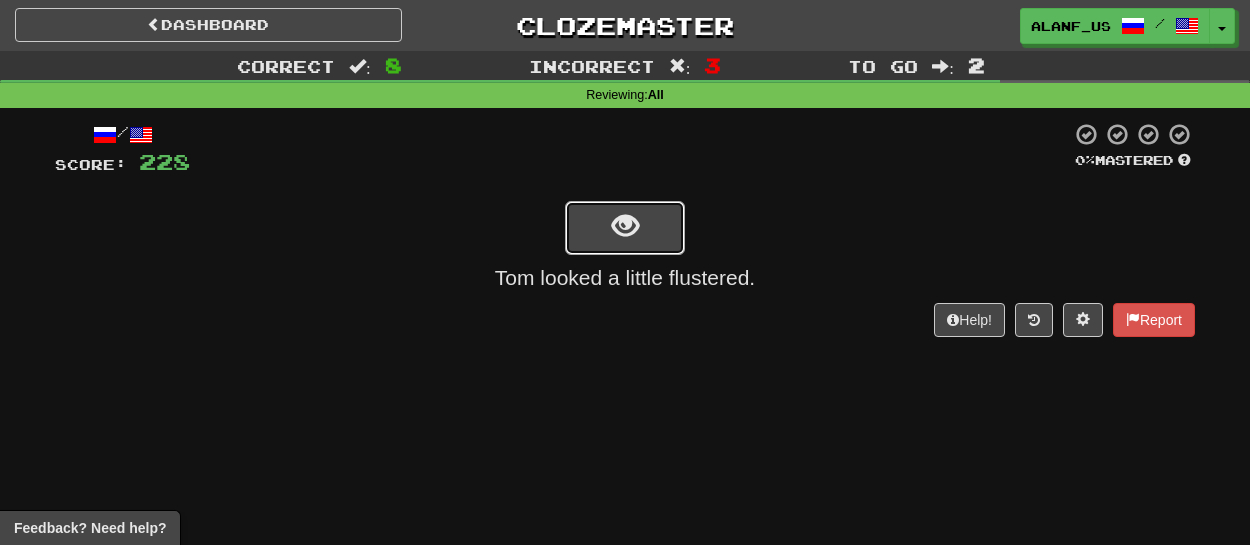 click at bounding box center [625, 226] 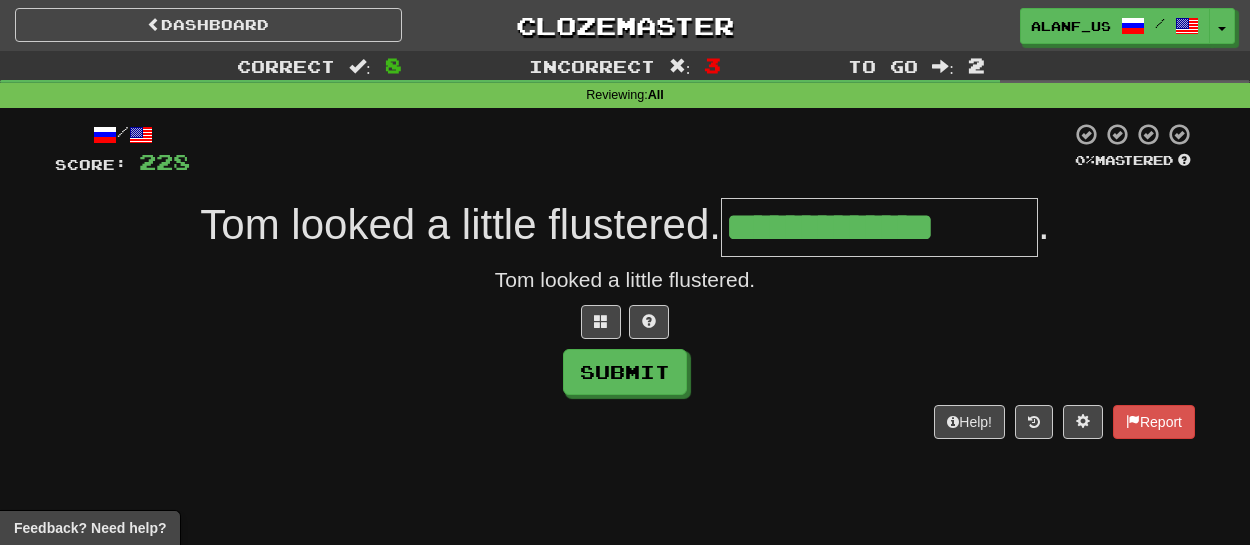 type on "**********" 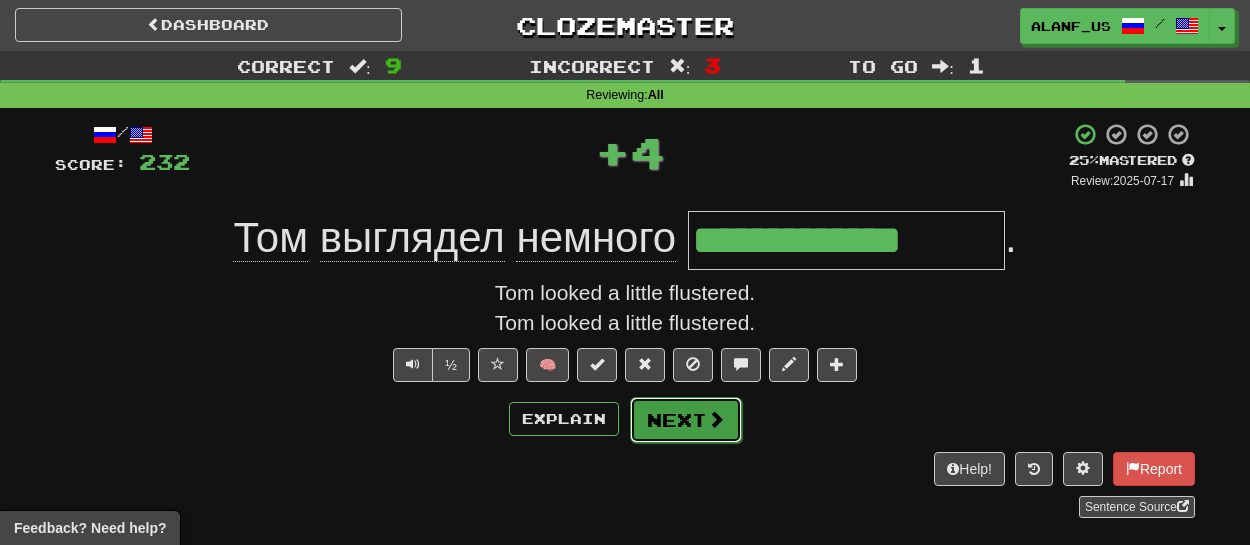 click on "Next" at bounding box center [686, 420] 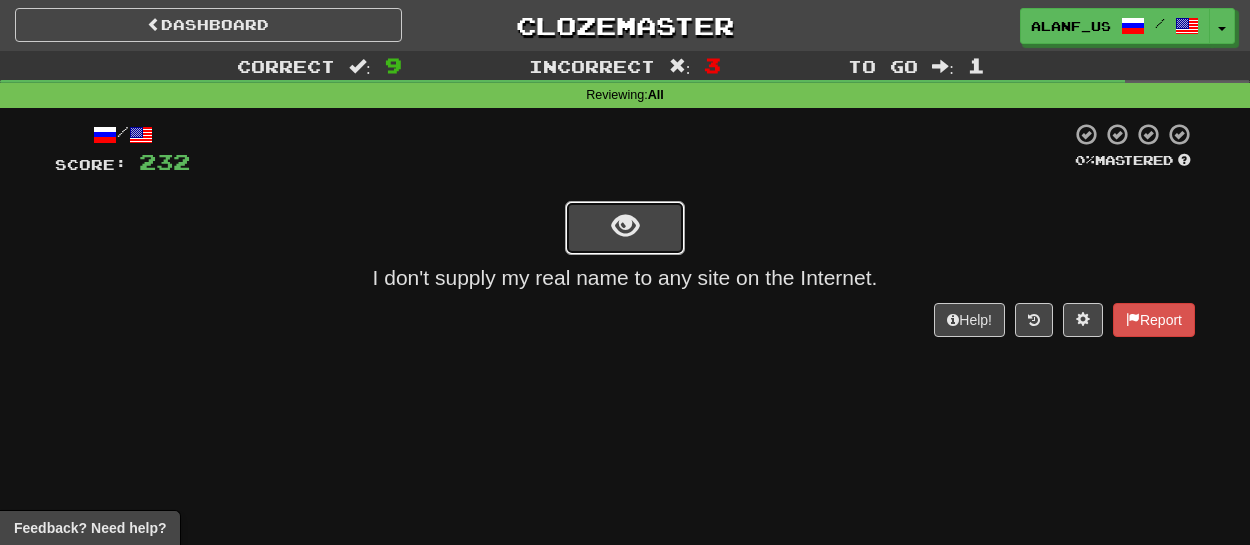 click at bounding box center [625, 228] 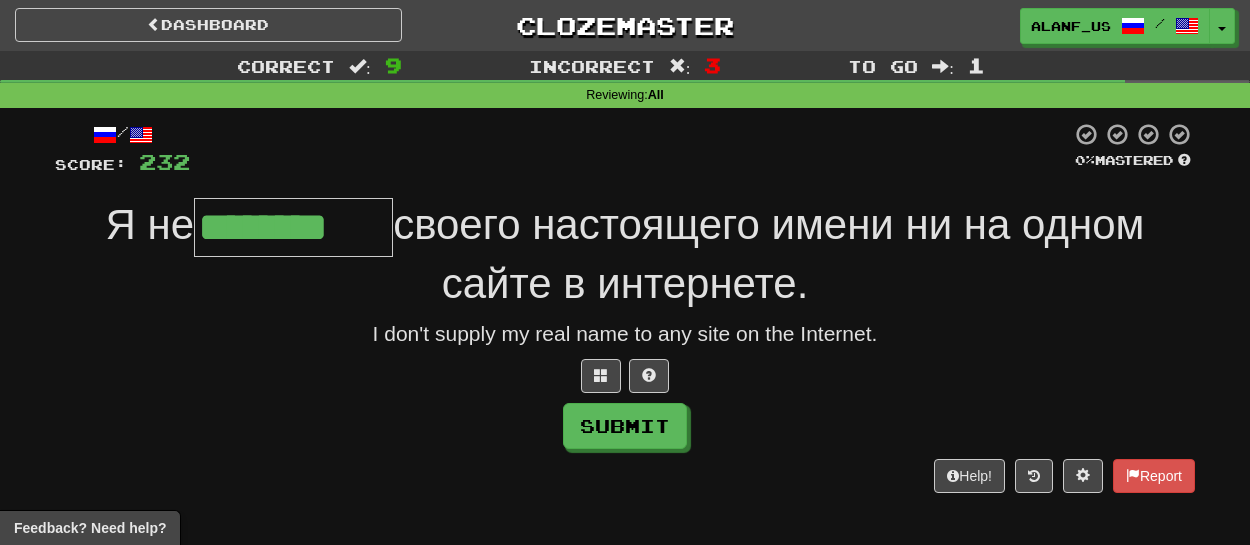 type on "********" 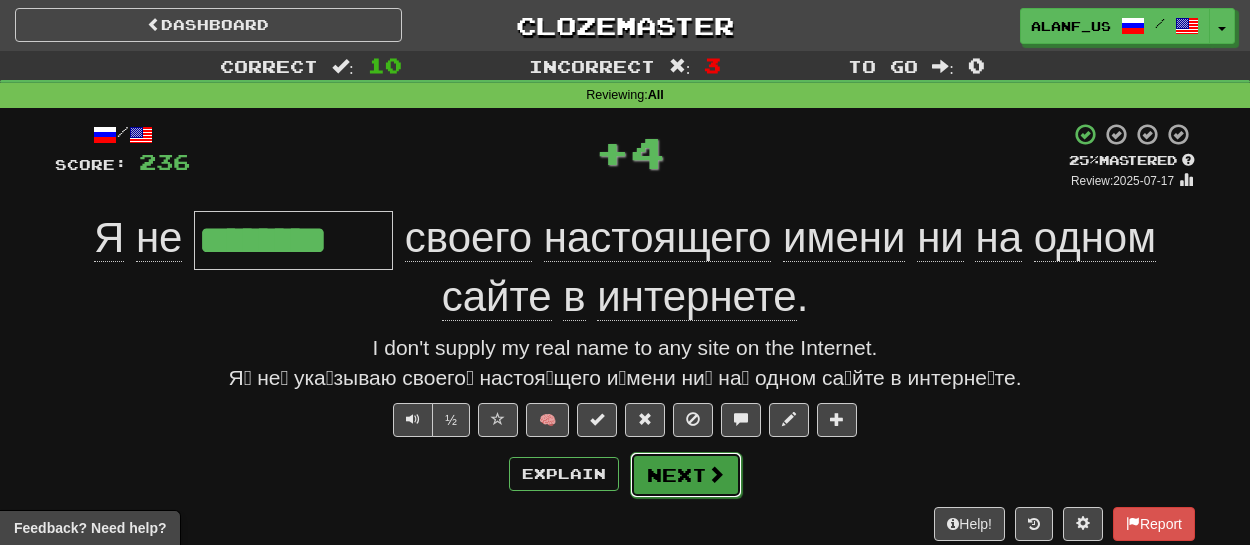 click on "Next" at bounding box center (686, 475) 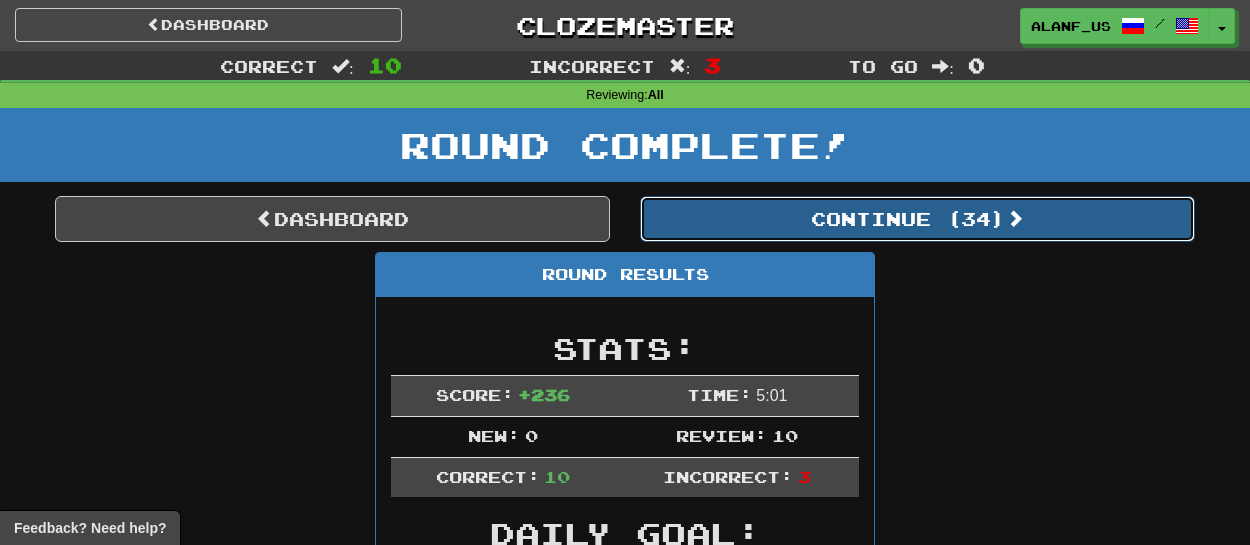 click on "Continue ( 34 )" at bounding box center [917, 219] 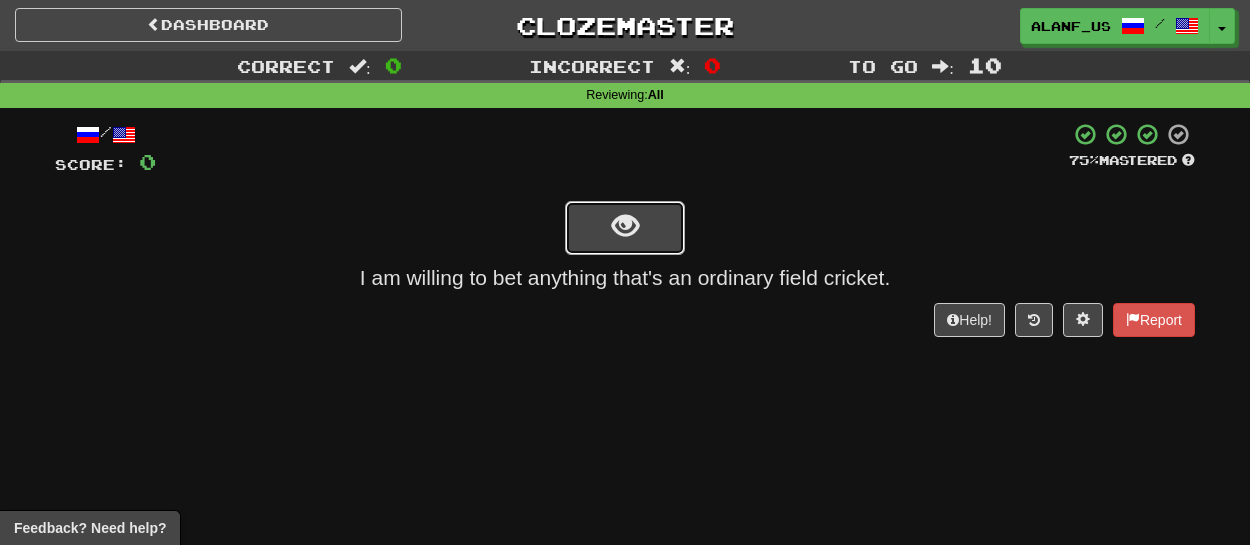click at bounding box center (625, 228) 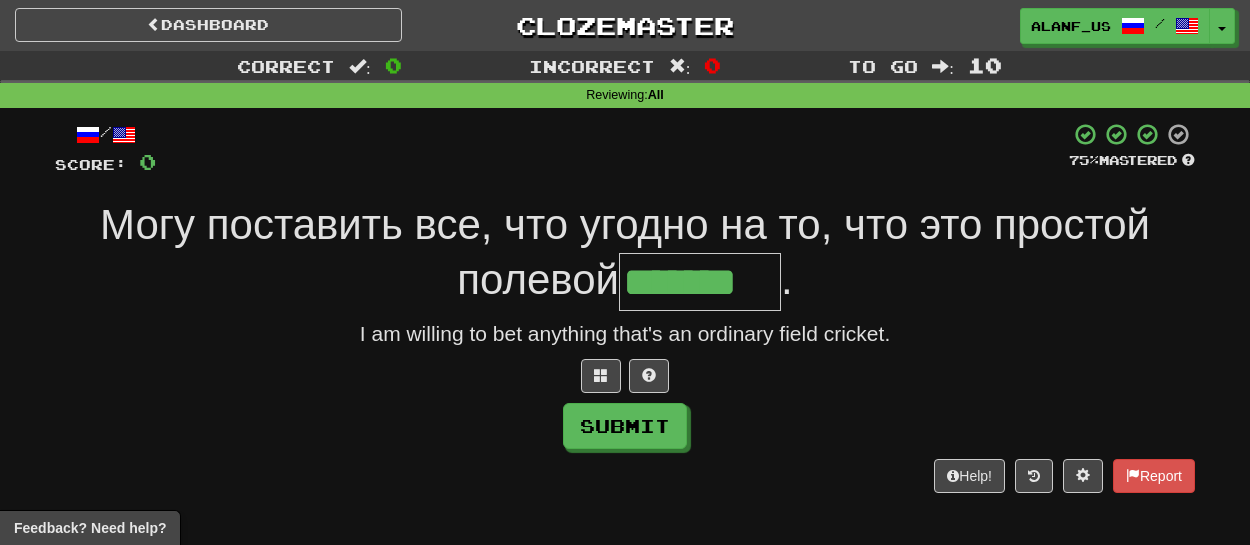 type on "*******" 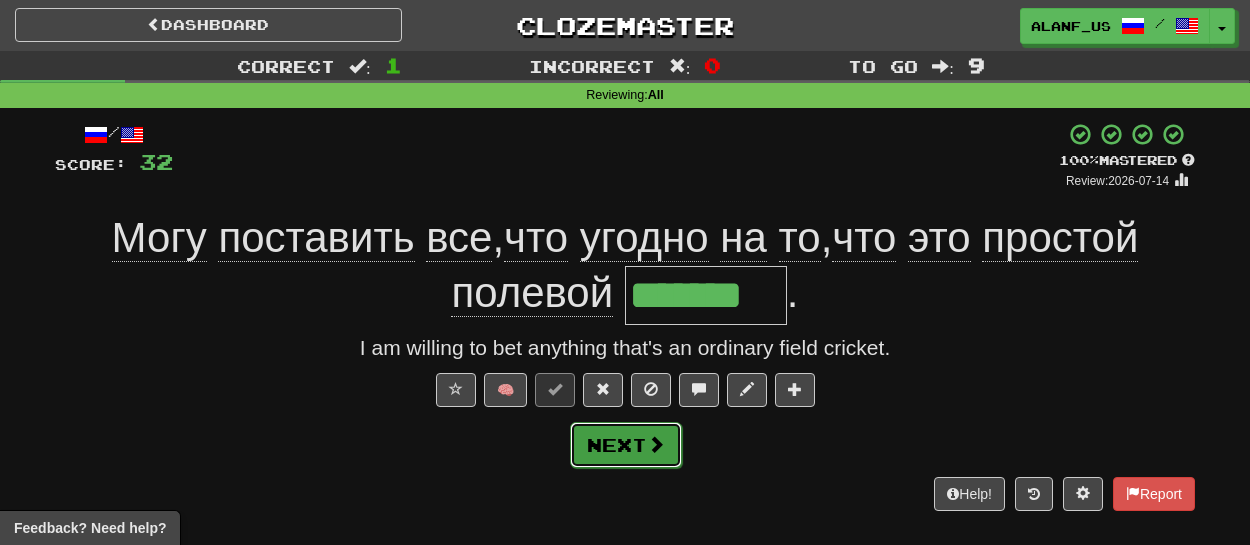click on "Next" at bounding box center (626, 445) 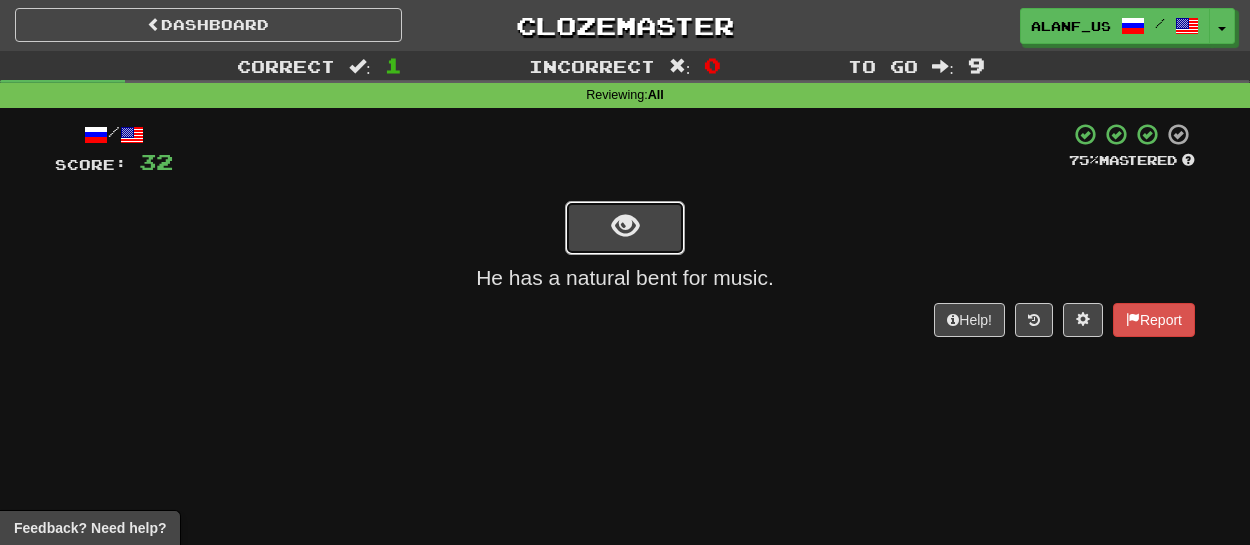 click at bounding box center (625, 228) 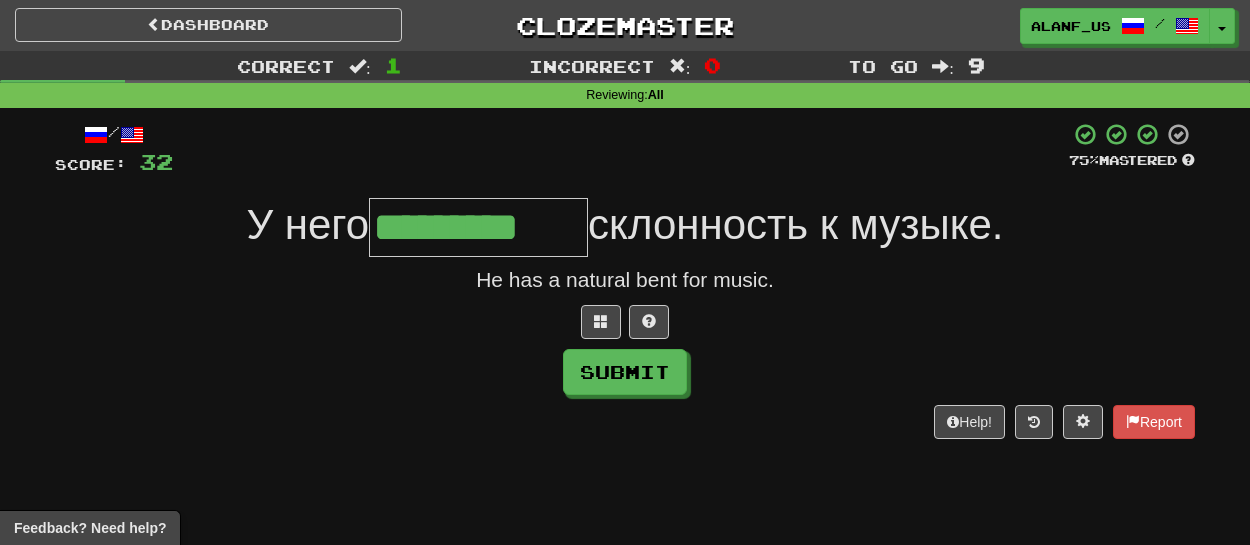 type on "*********" 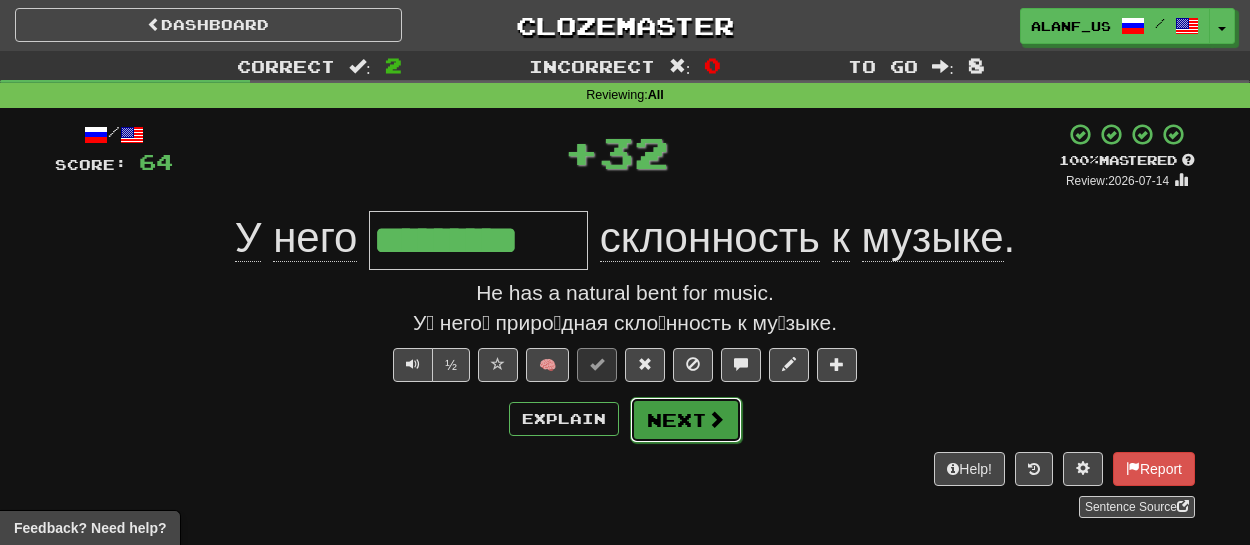 click at bounding box center [716, 419] 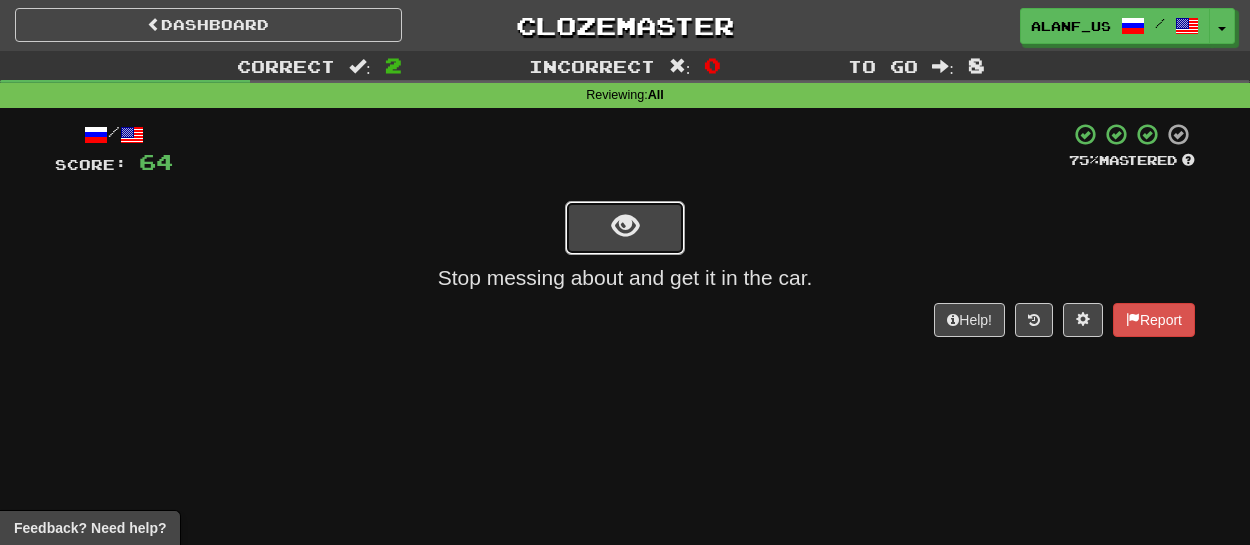 click at bounding box center (625, 228) 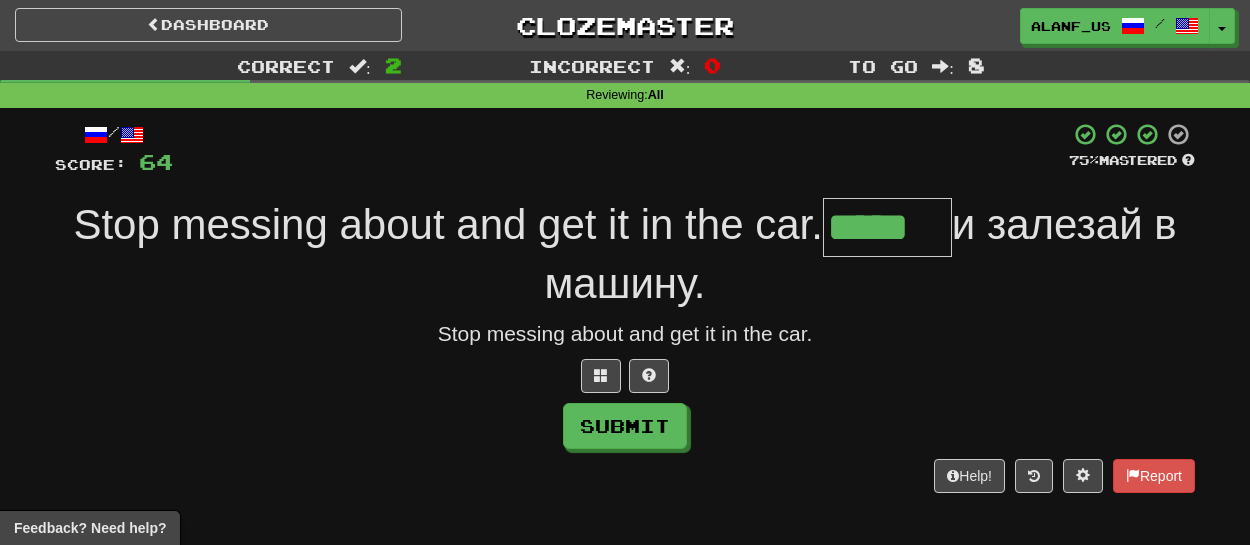 type on "*****" 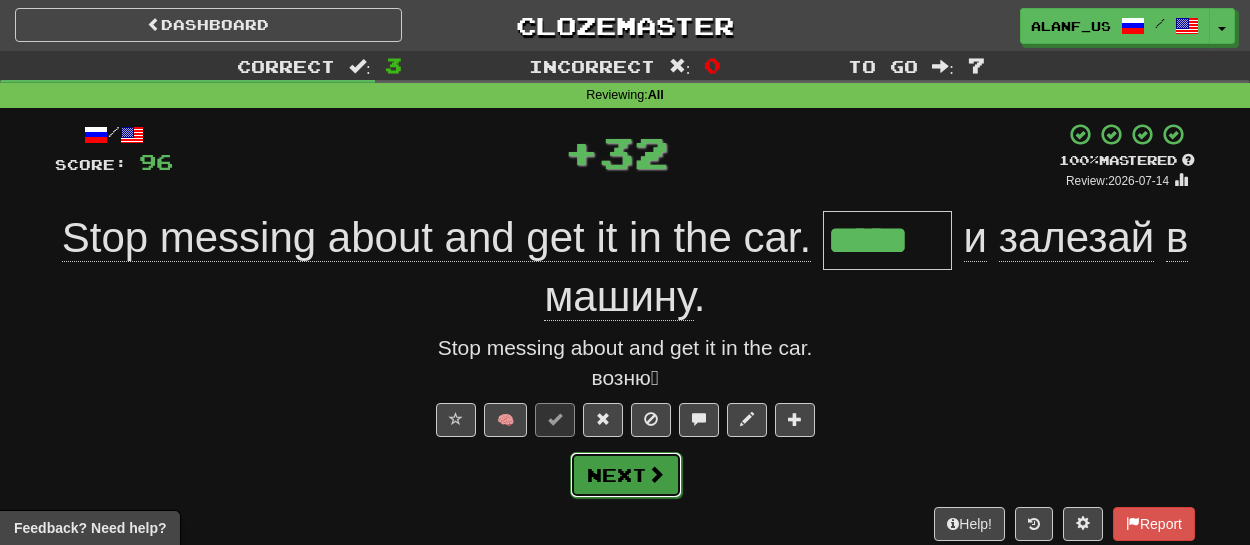 click on "Next" at bounding box center [626, 475] 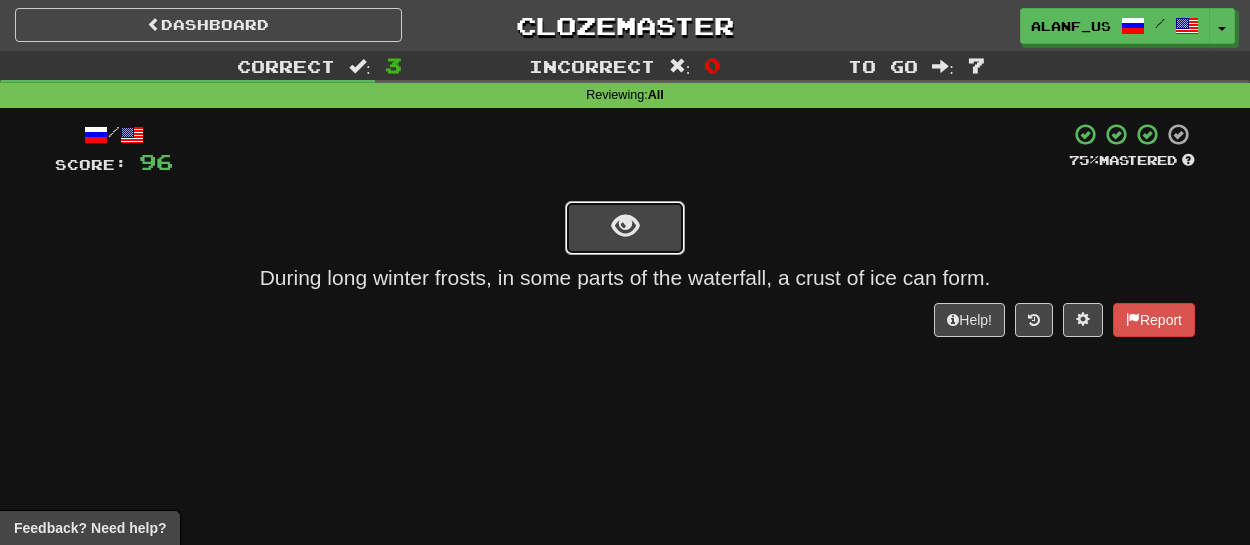 click at bounding box center (625, 228) 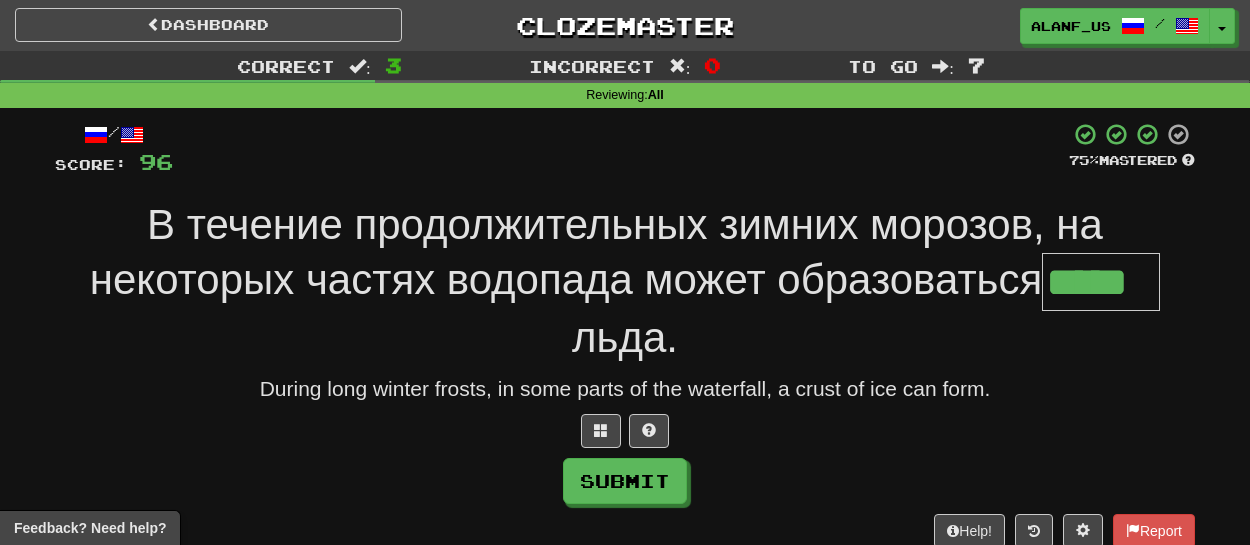 type on "*****" 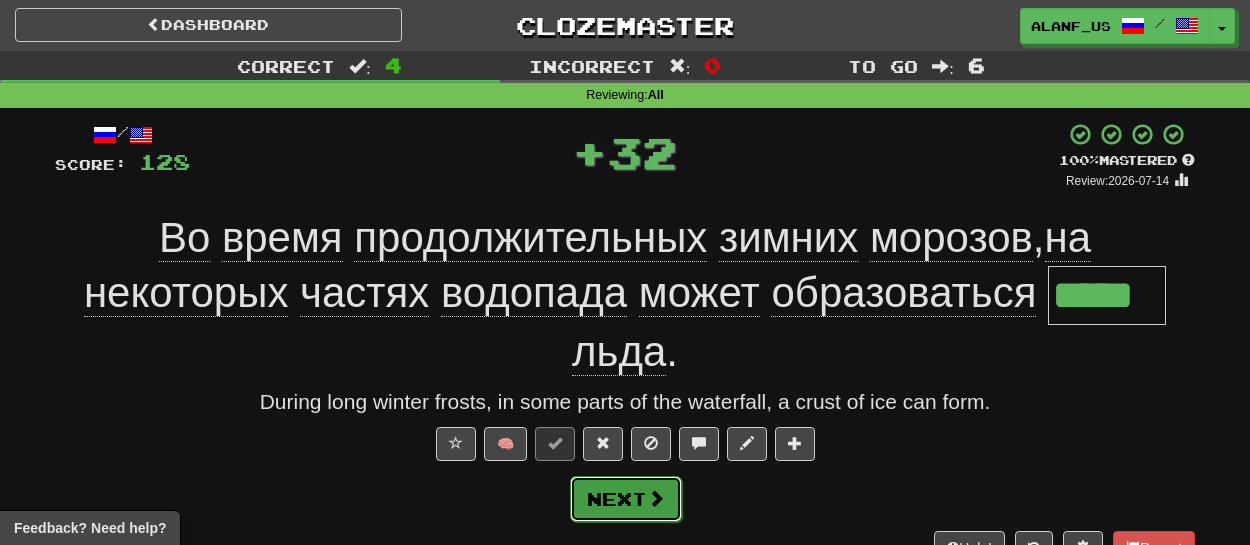 click on "Next" at bounding box center (626, 499) 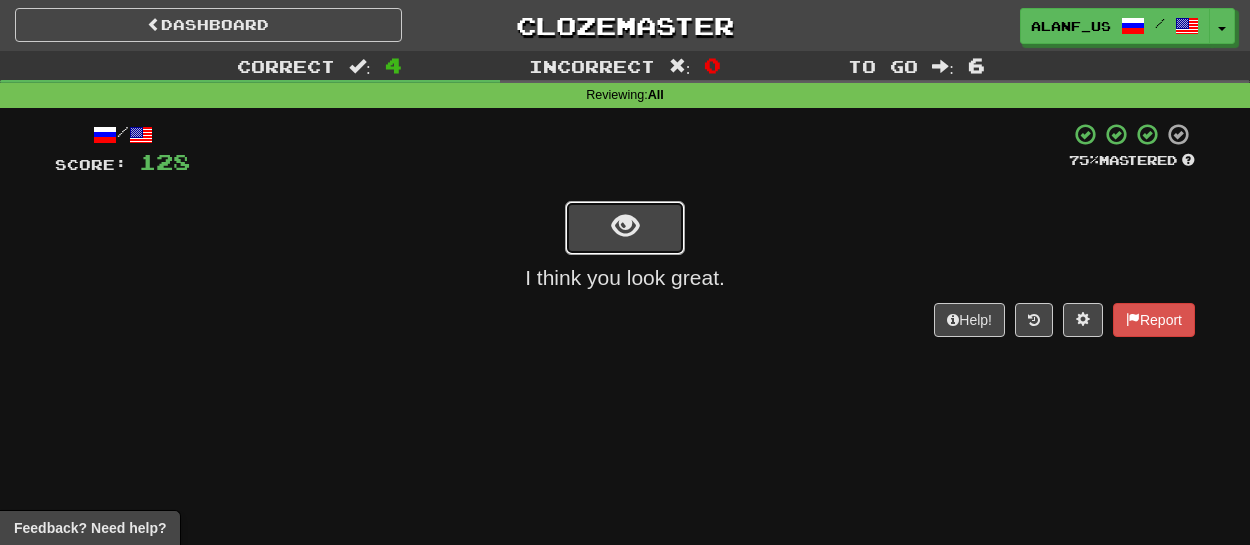 click at bounding box center (625, 228) 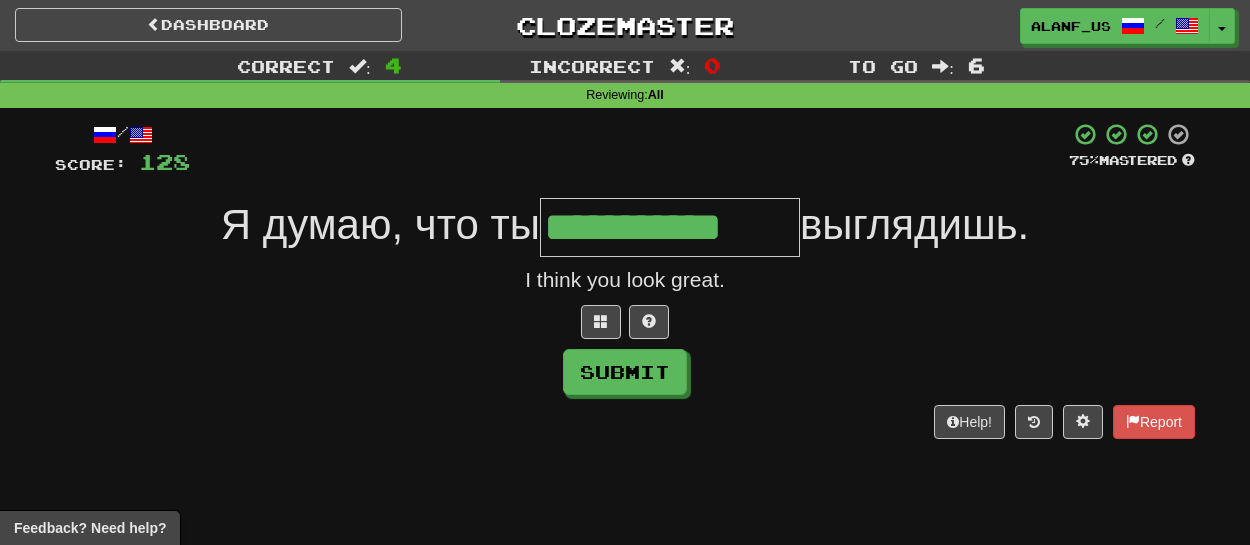 type on "**********" 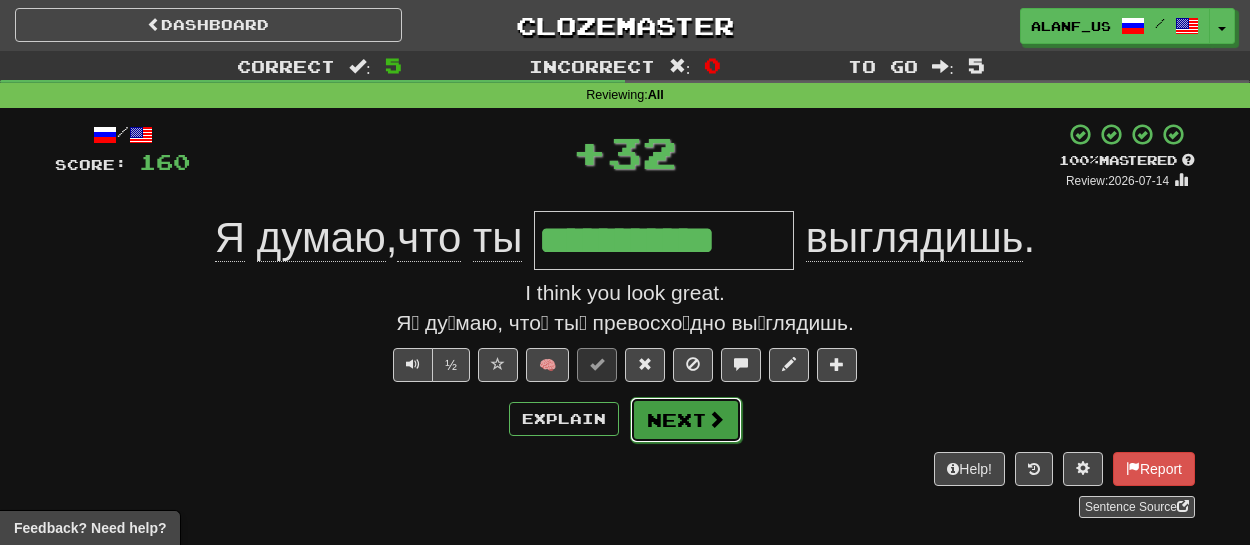 click on "Next" at bounding box center [686, 420] 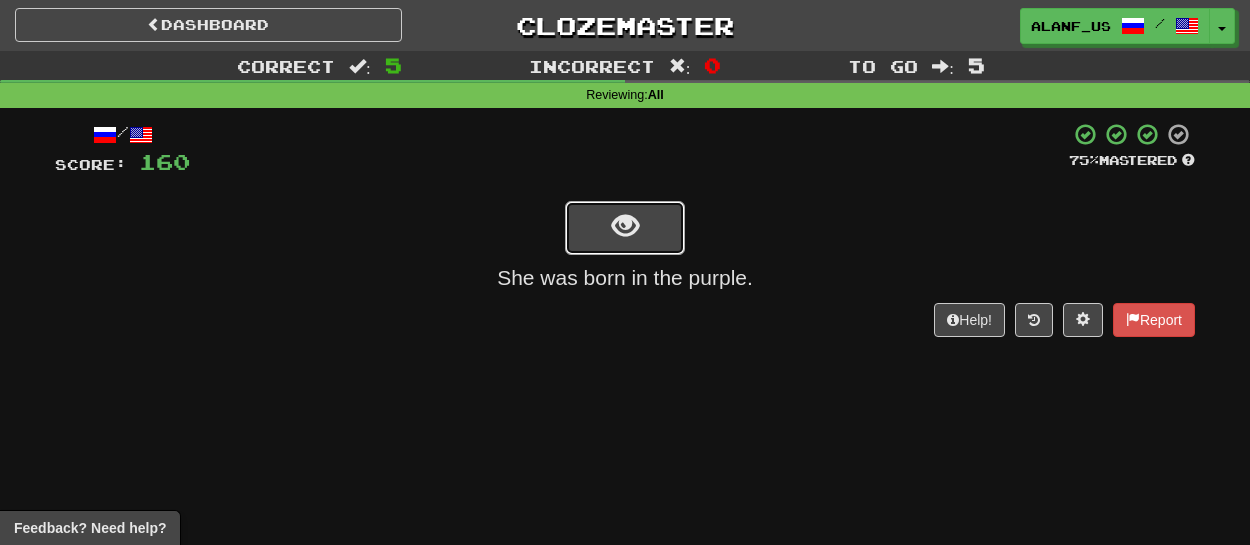 click at bounding box center [625, 226] 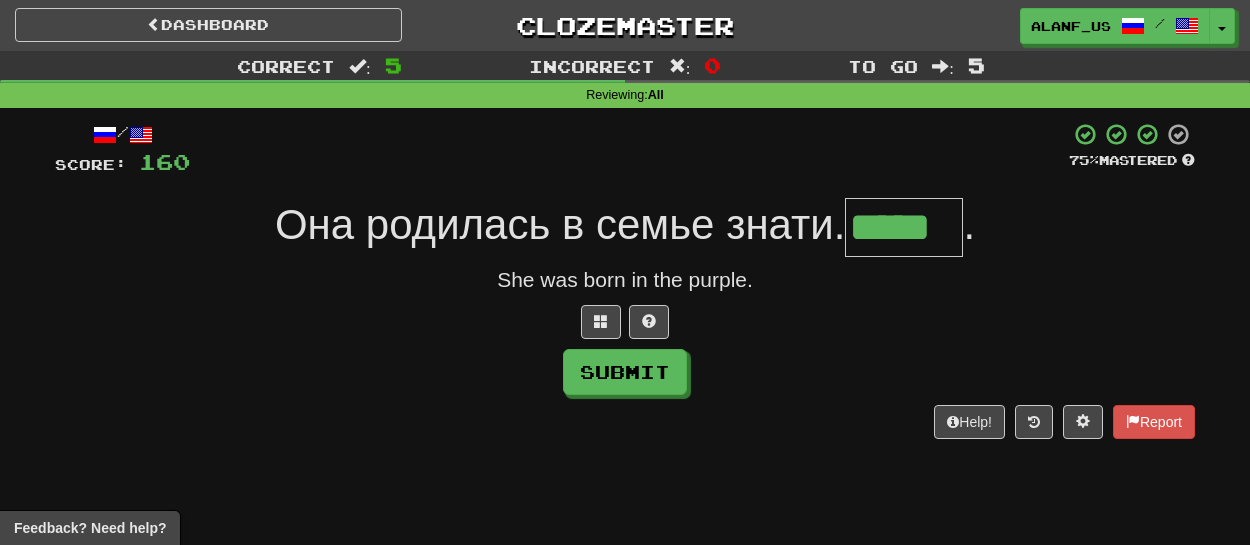 type on "*****" 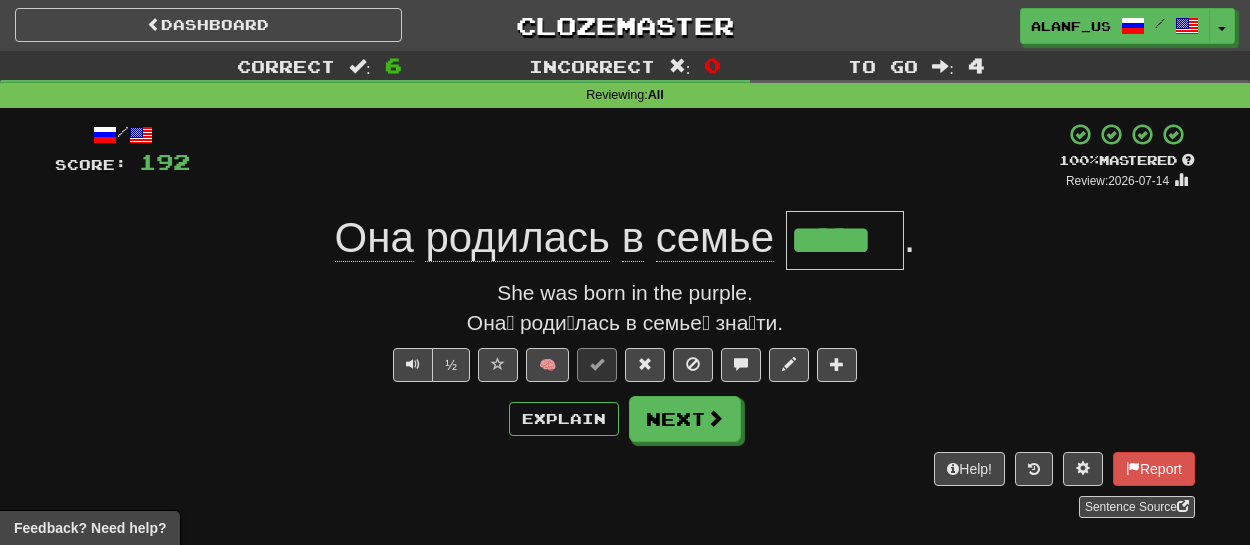 click on "*****" at bounding box center (845, 240) 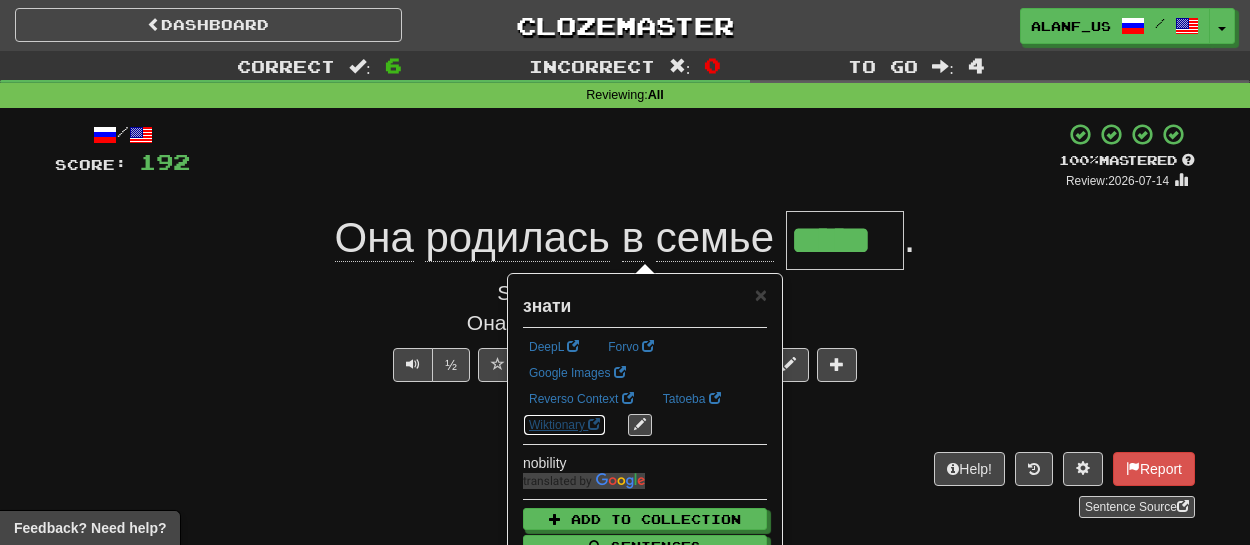 click on "Wiktionary" at bounding box center (564, 425) 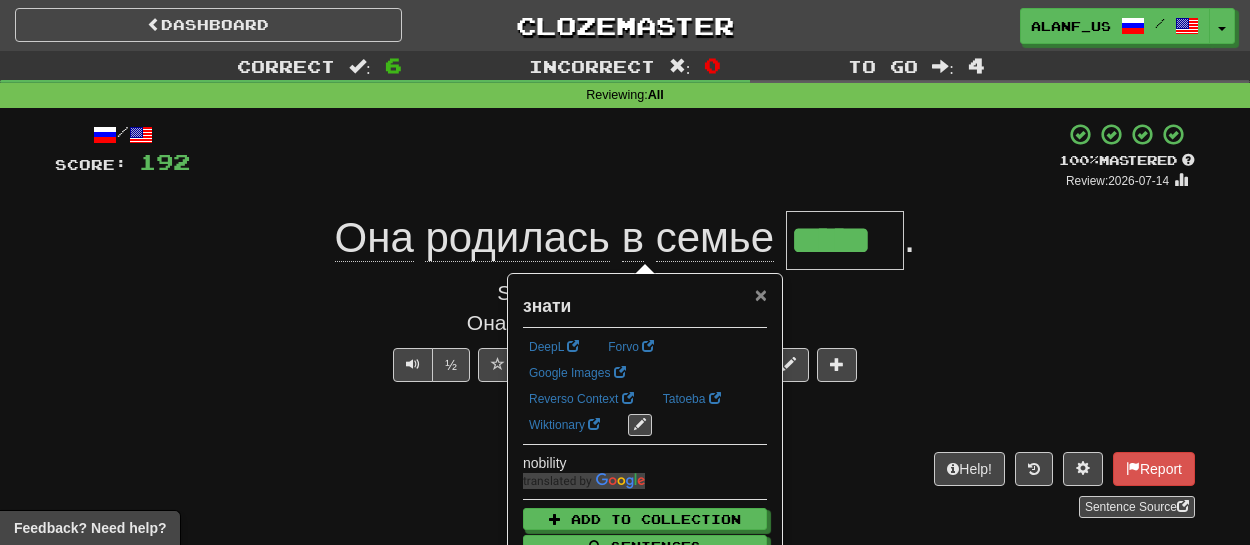 click on "×" at bounding box center (761, 294) 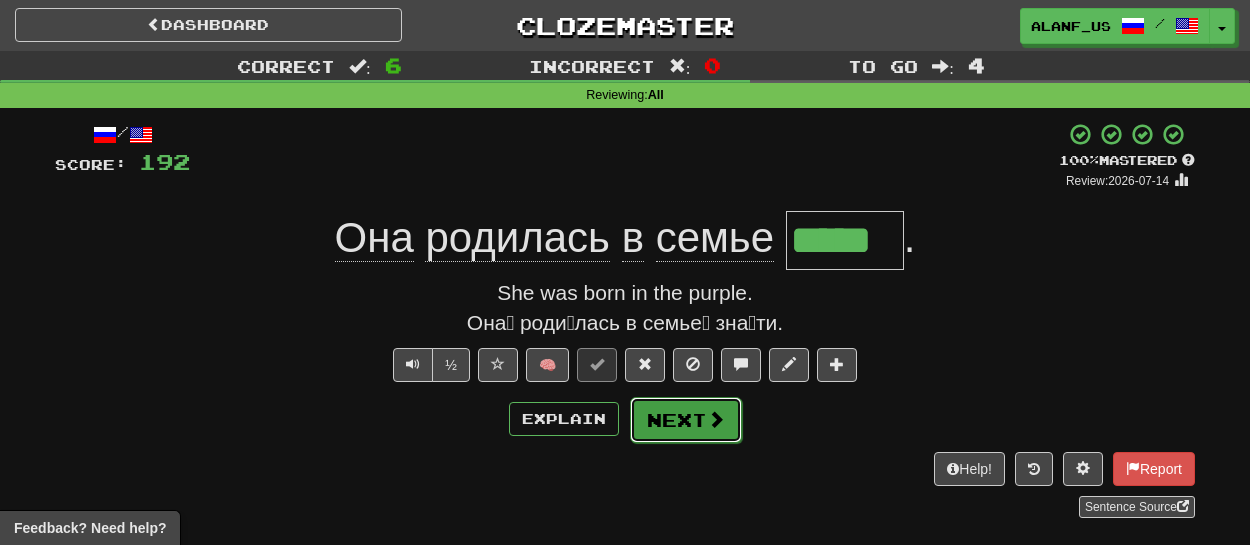 click on "Next" at bounding box center [686, 420] 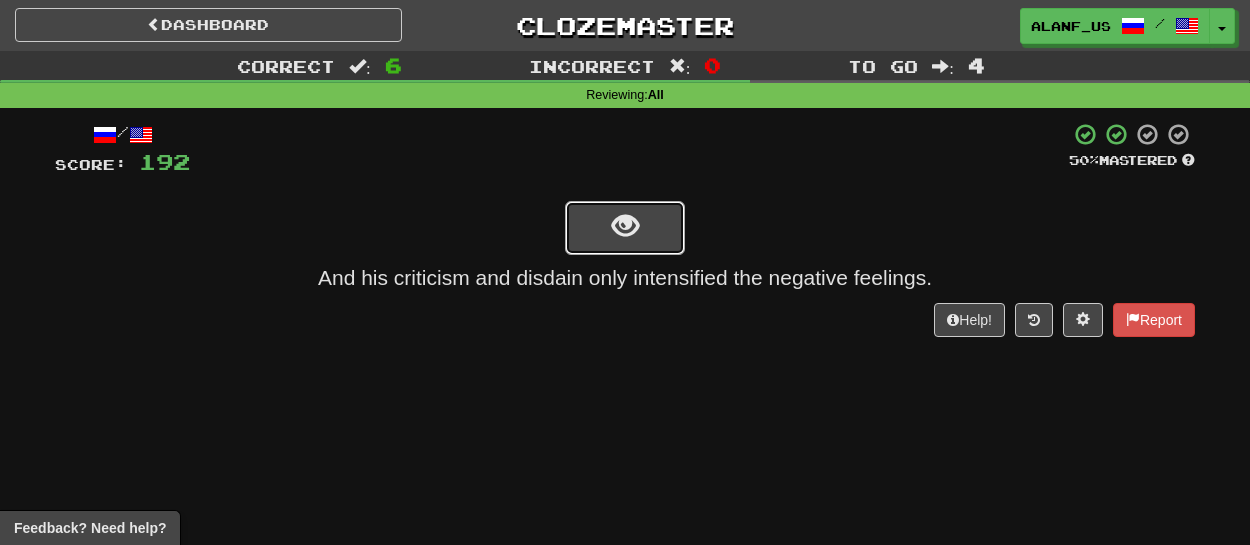 click at bounding box center (625, 226) 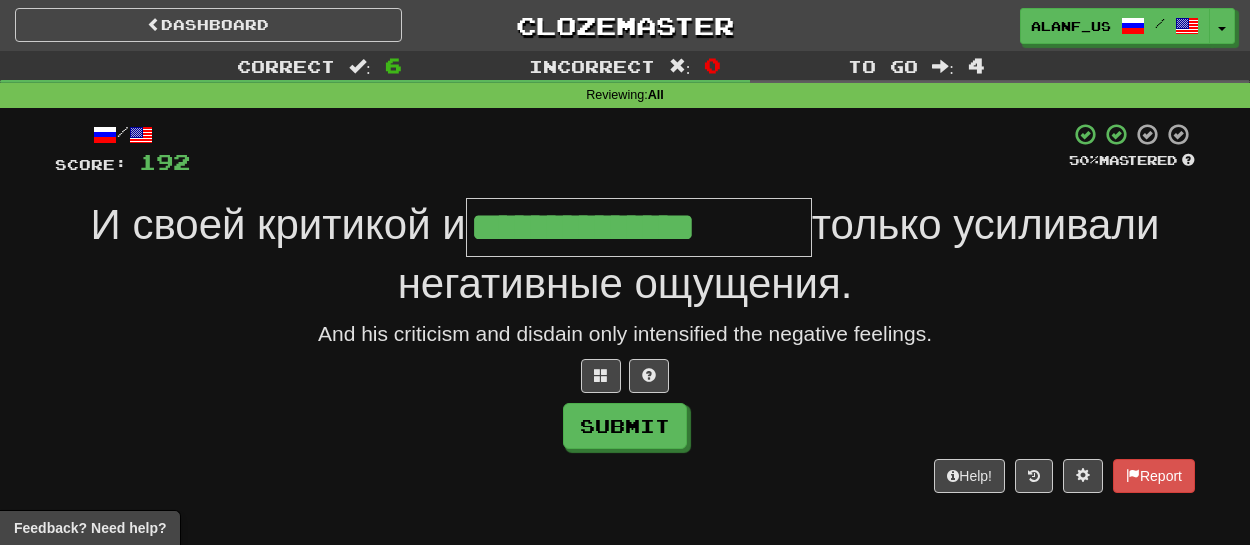 type on "**********" 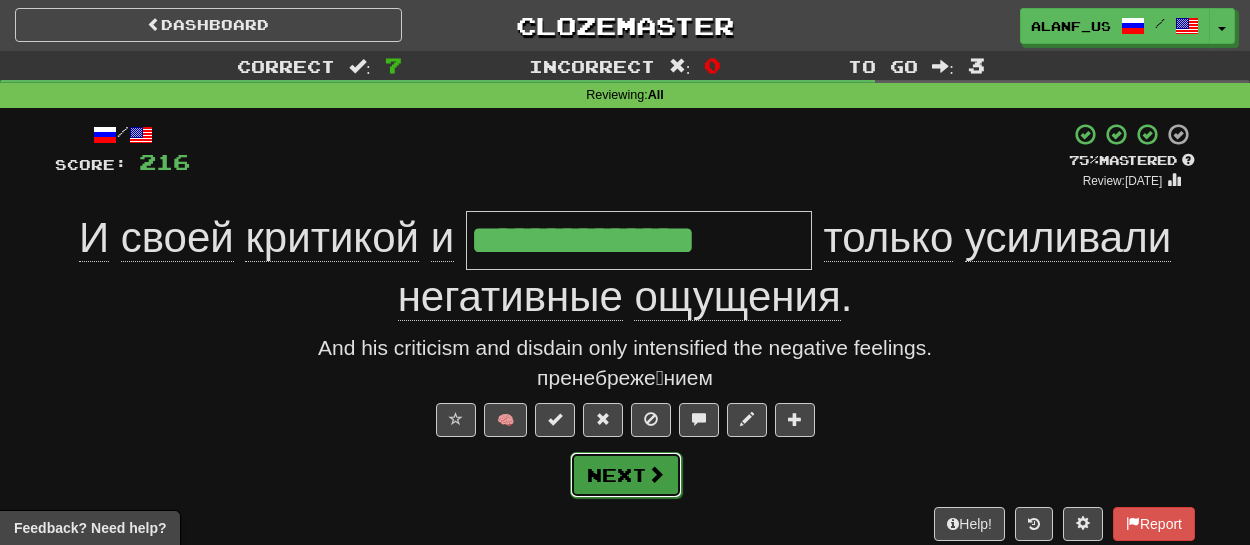 click at bounding box center [656, 474] 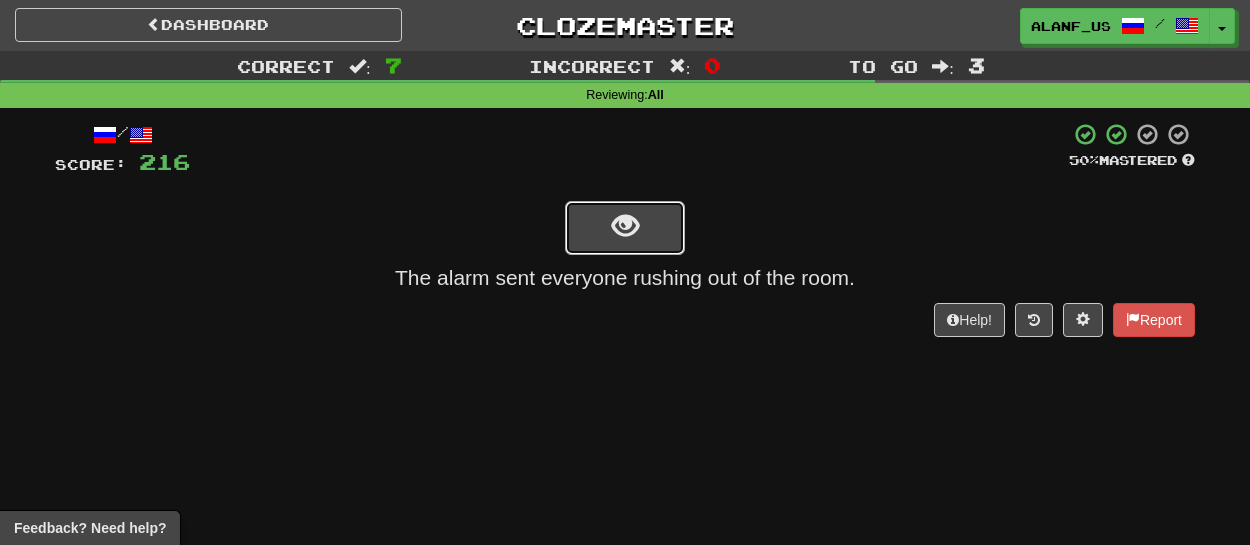 click at bounding box center (625, 228) 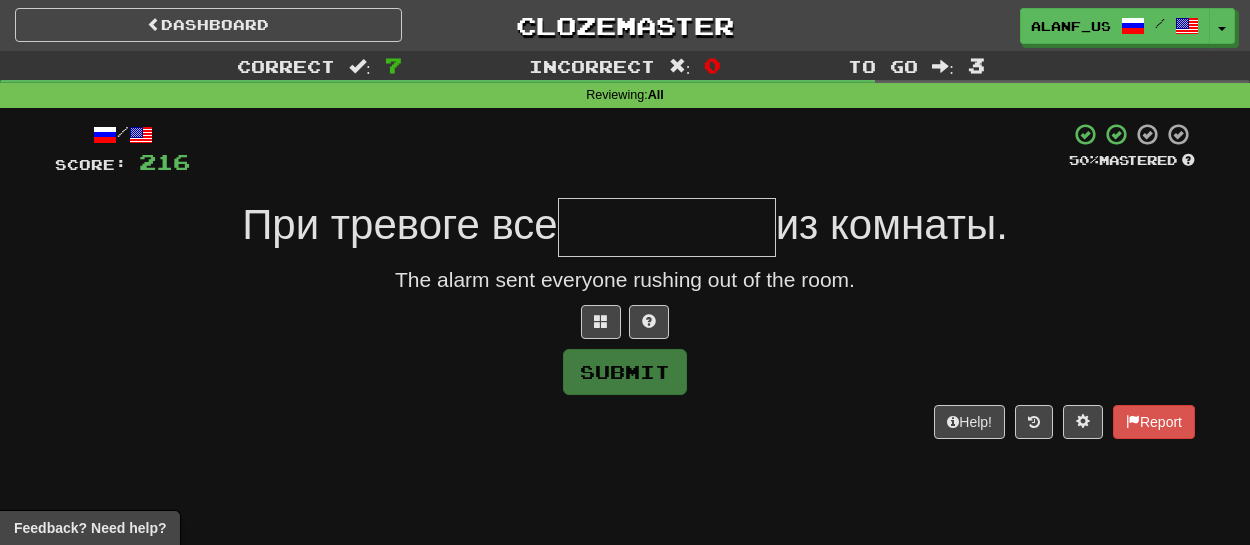 type on "*" 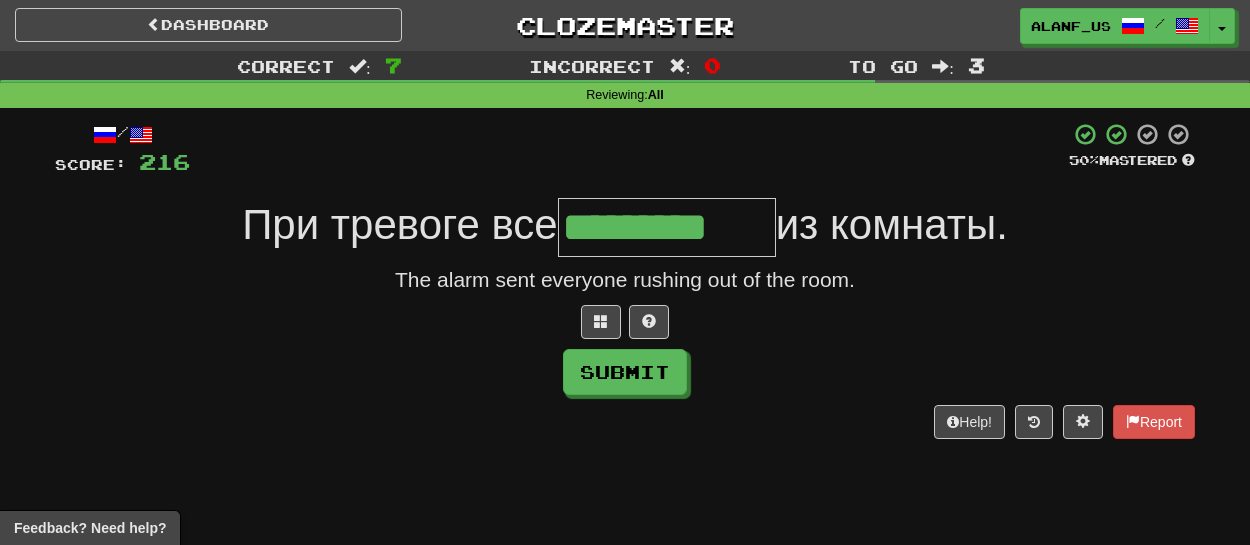 type on "*********" 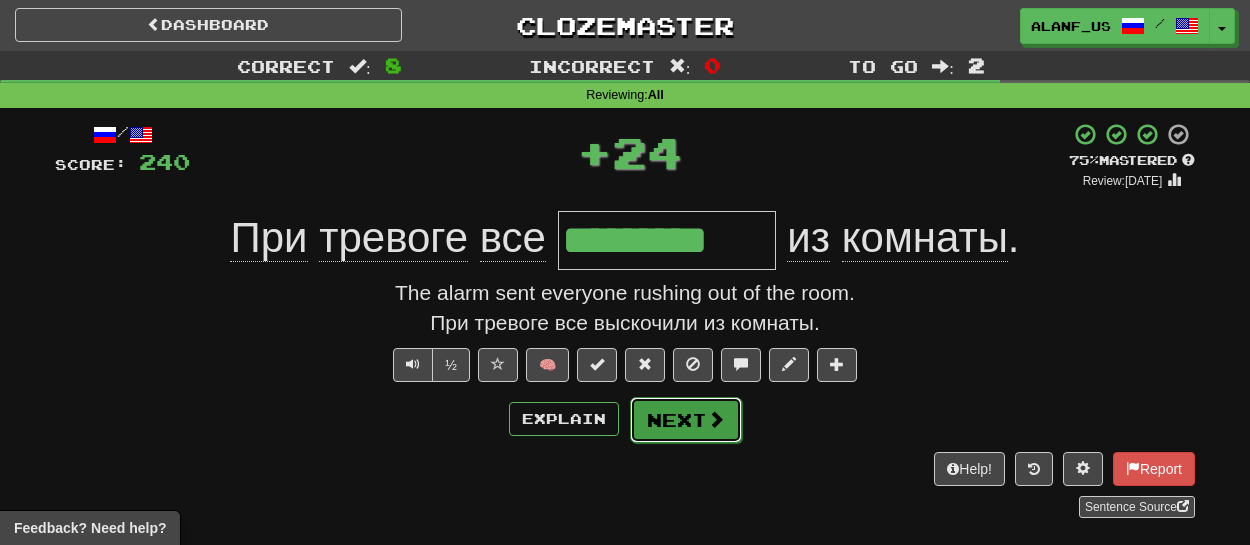 click on "Next" at bounding box center (686, 420) 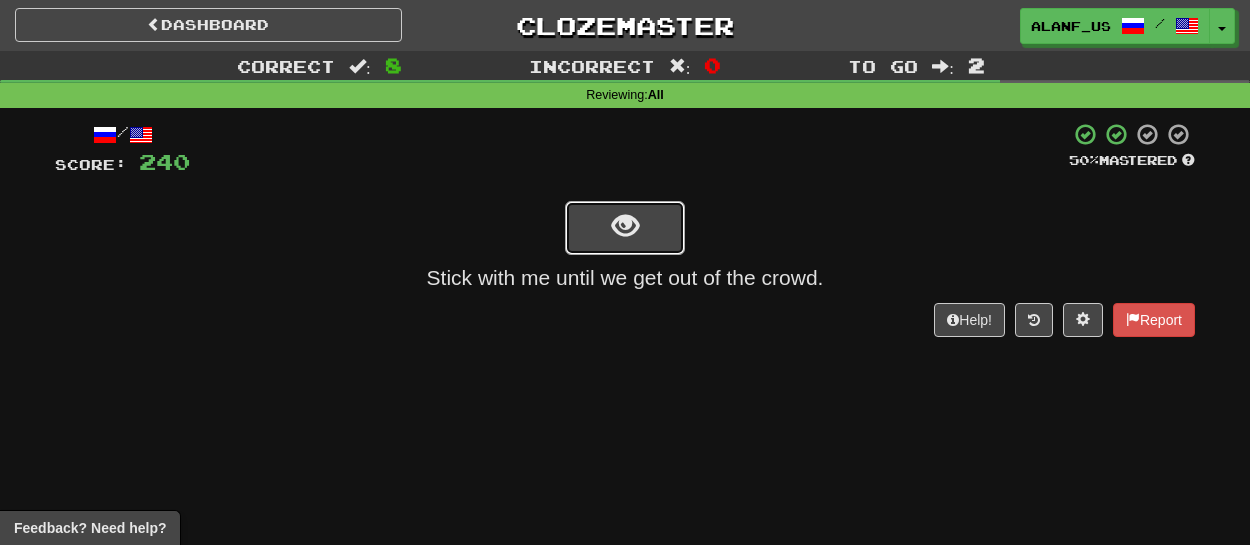 click at bounding box center (625, 228) 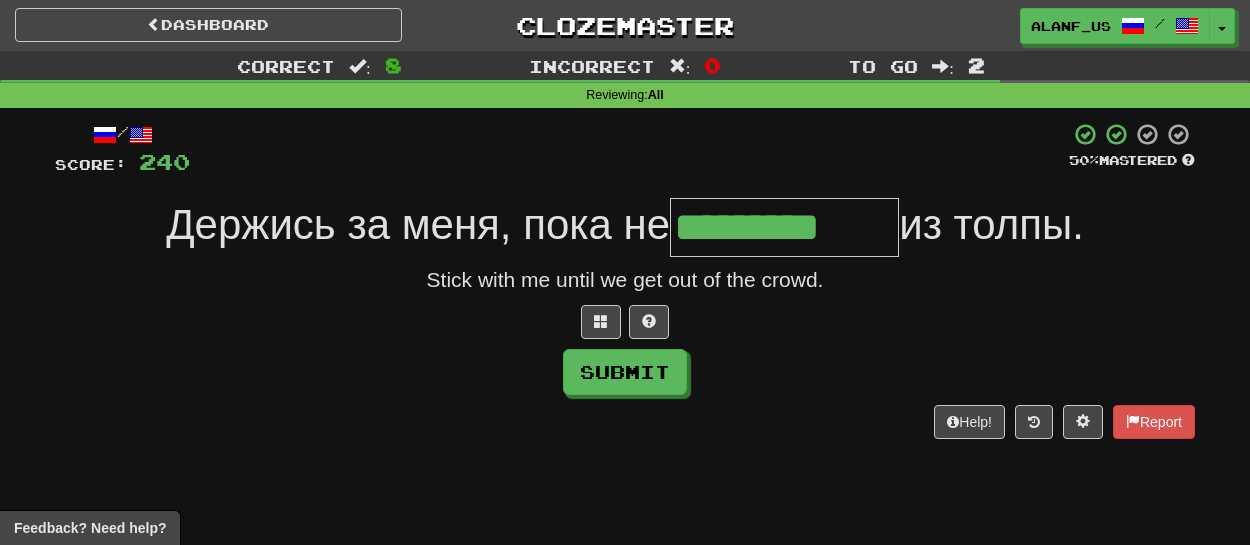 type on "*********" 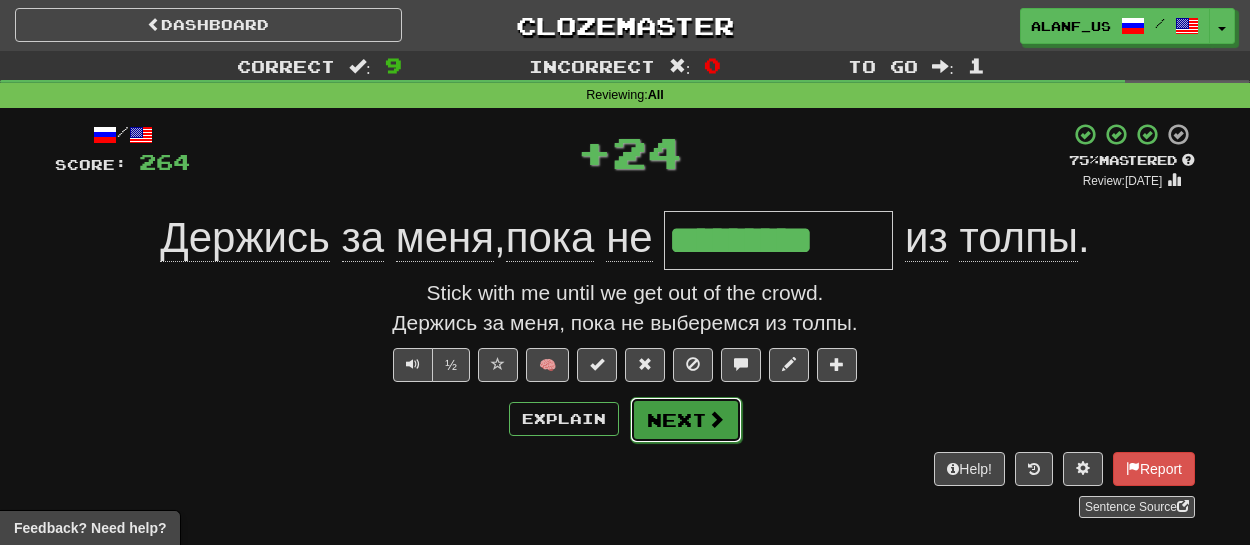 click at bounding box center [716, 419] 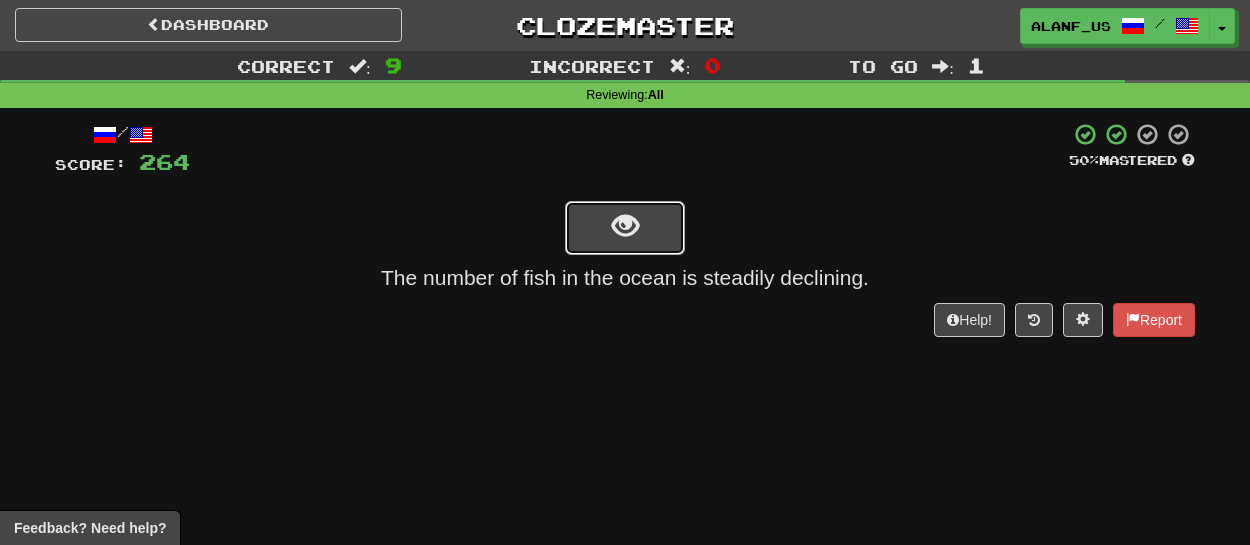 click at bounding box center [625, 228] 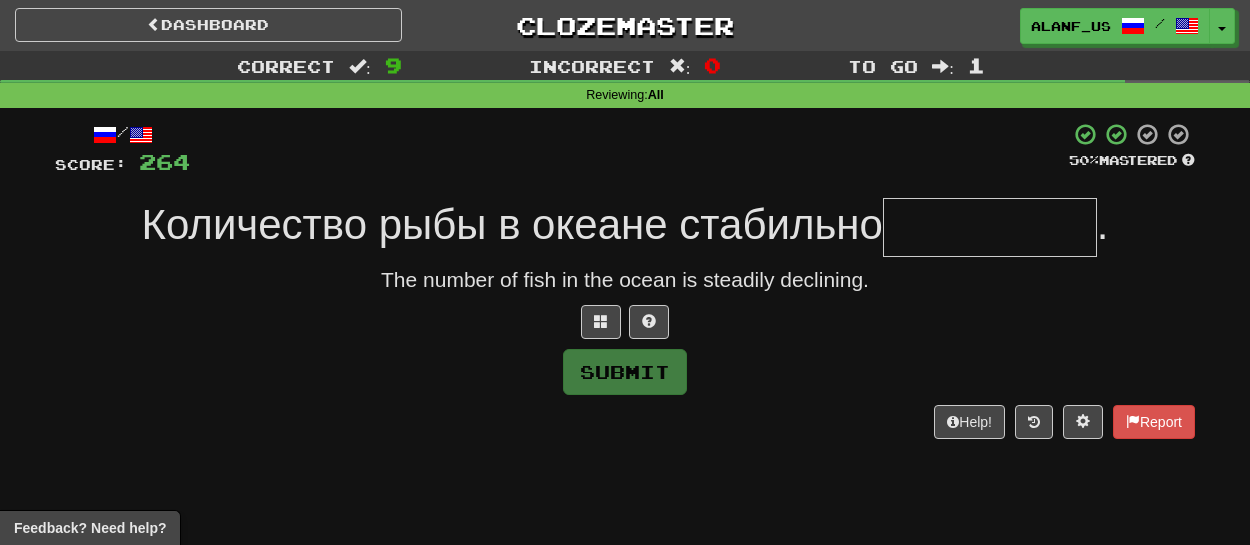 type on "*" 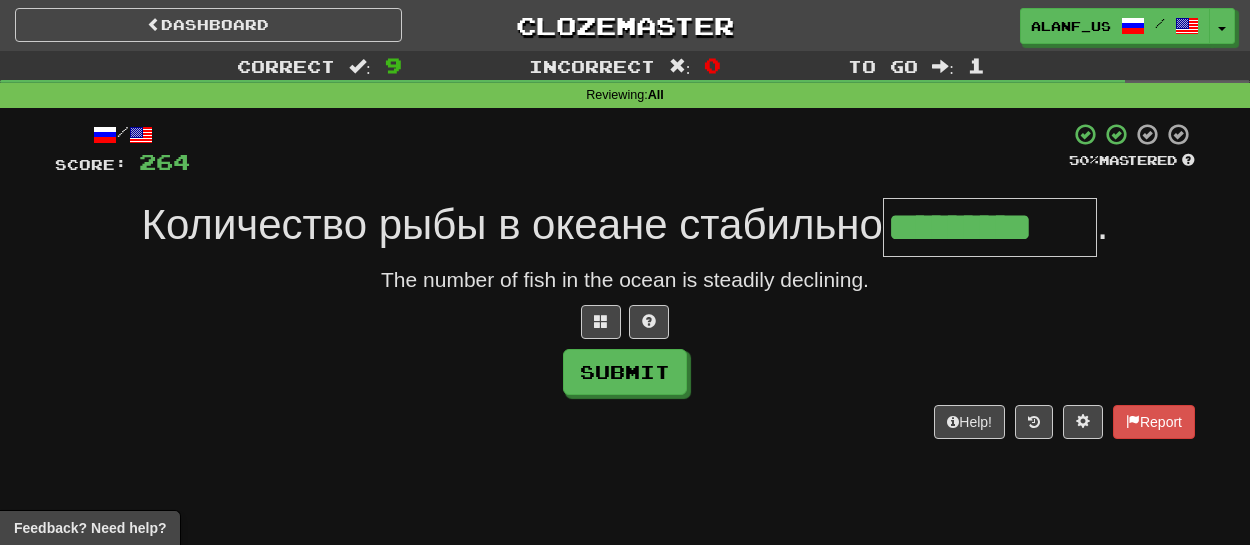 type on "*********" 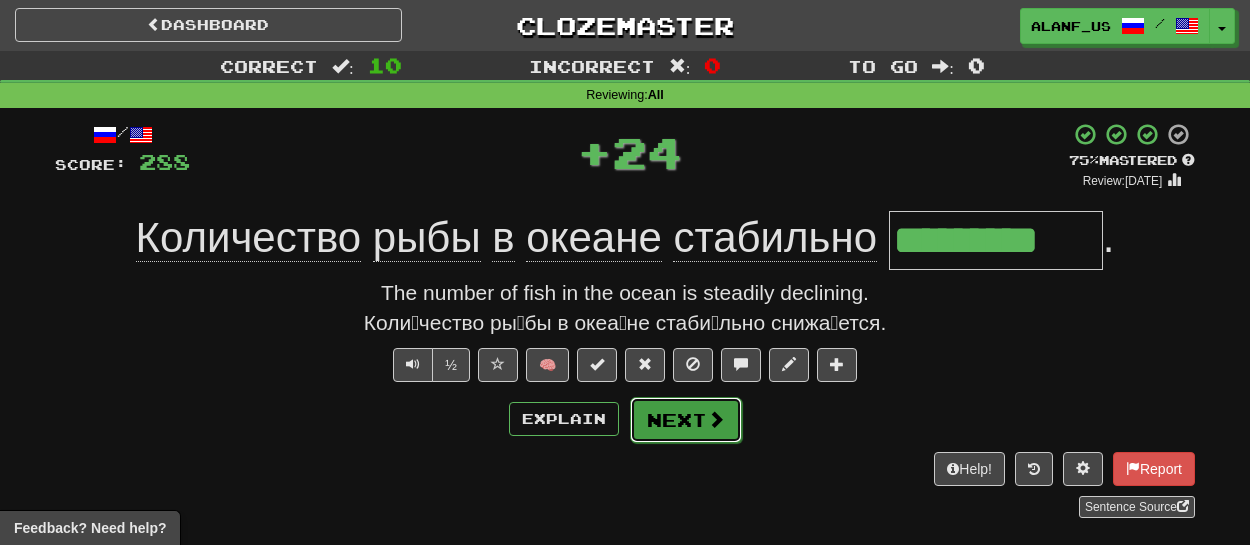 click on "Next" at bounding box center [686, 420] 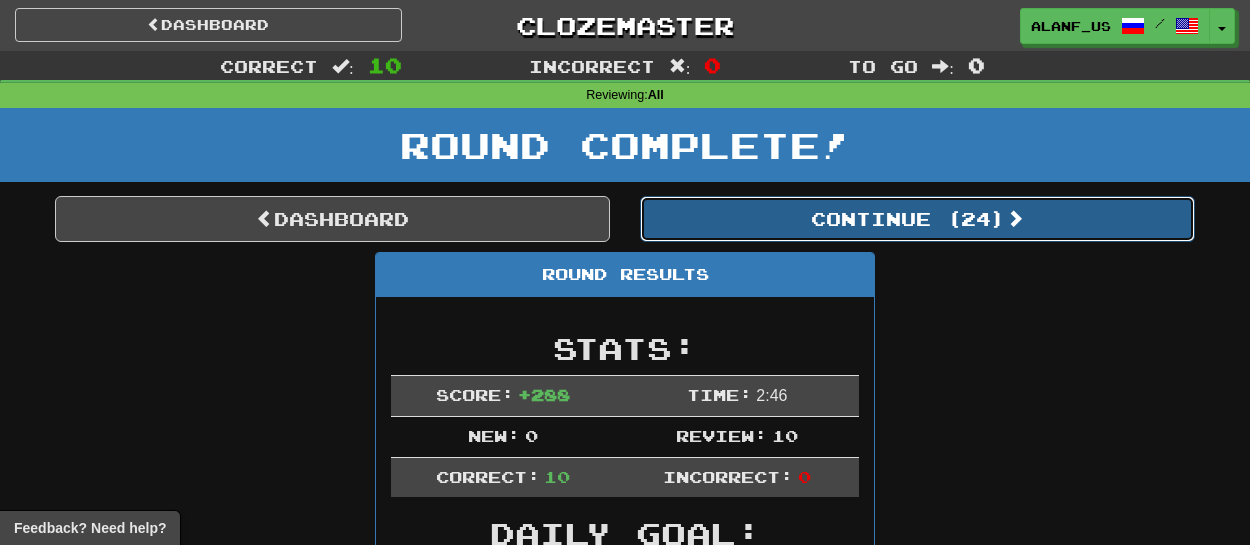 click on "Continue ( 24 )" at bounding box center [917, 219] 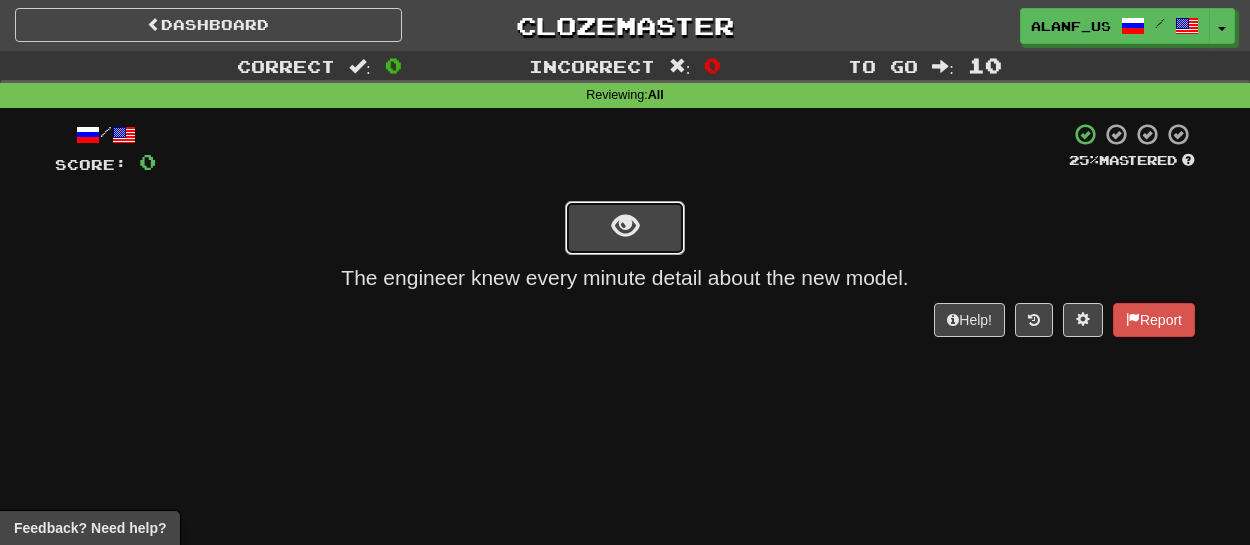 click at bounding box center [625, 226] 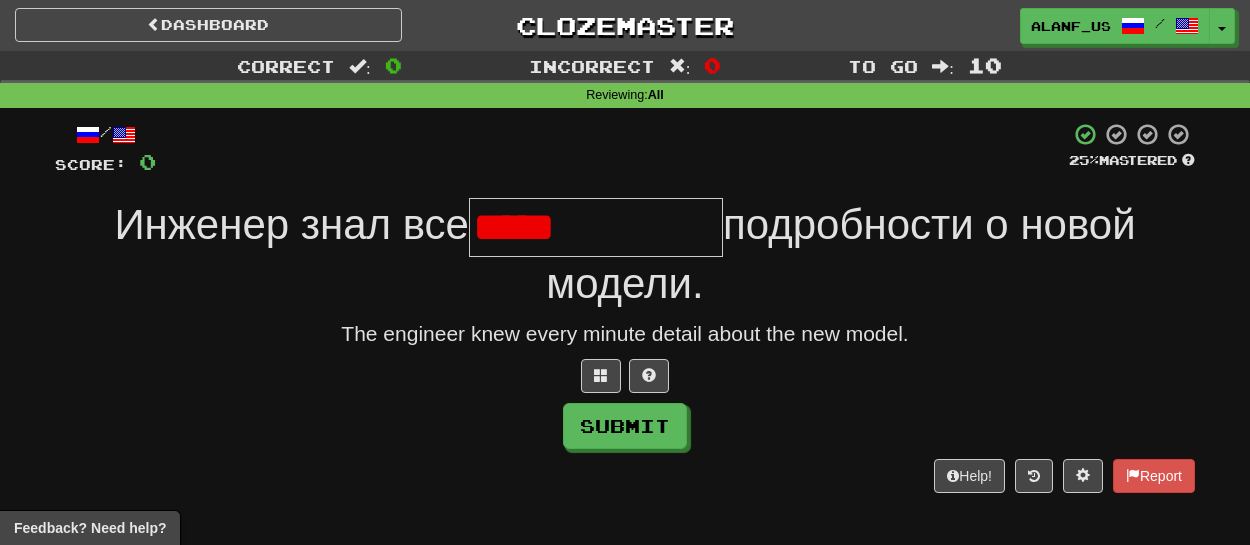 type on "**********" 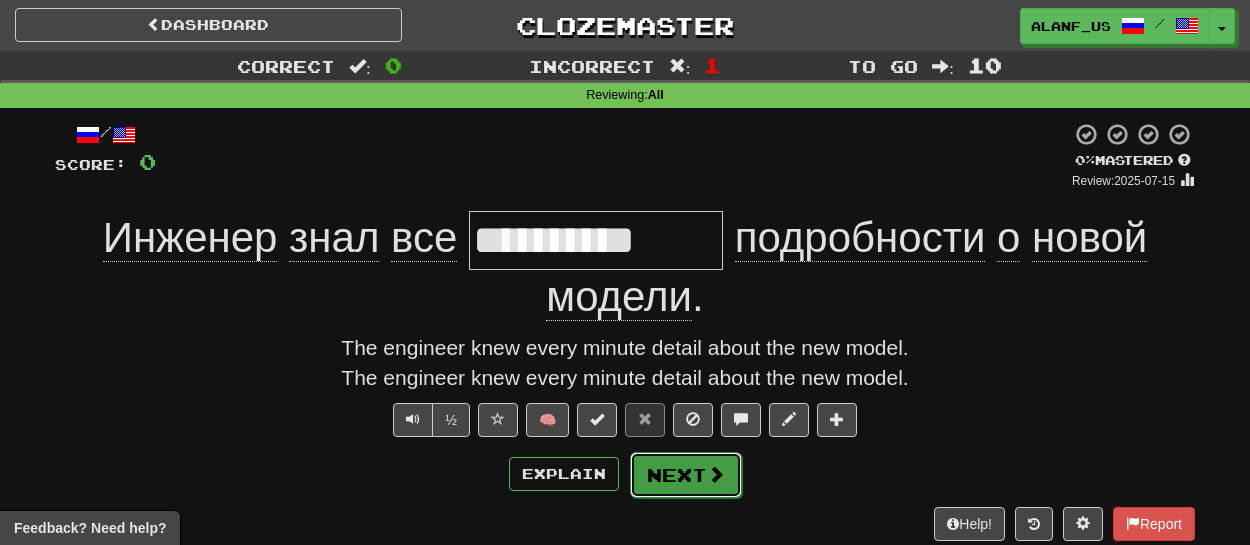 click at bounding box center [716, 474] 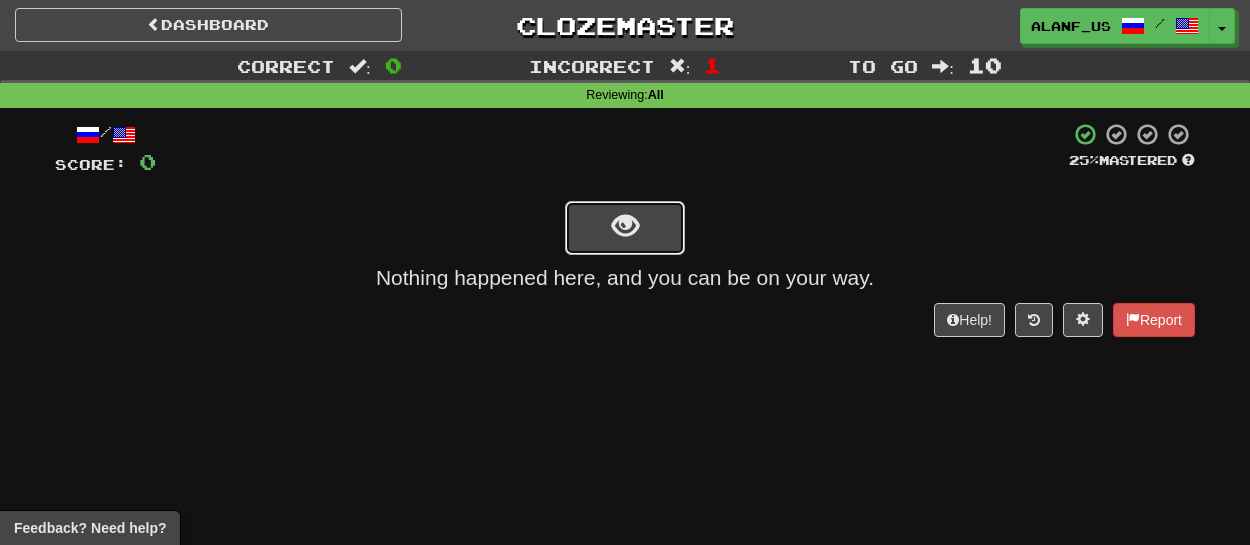 click at bounding box center (625, 228) 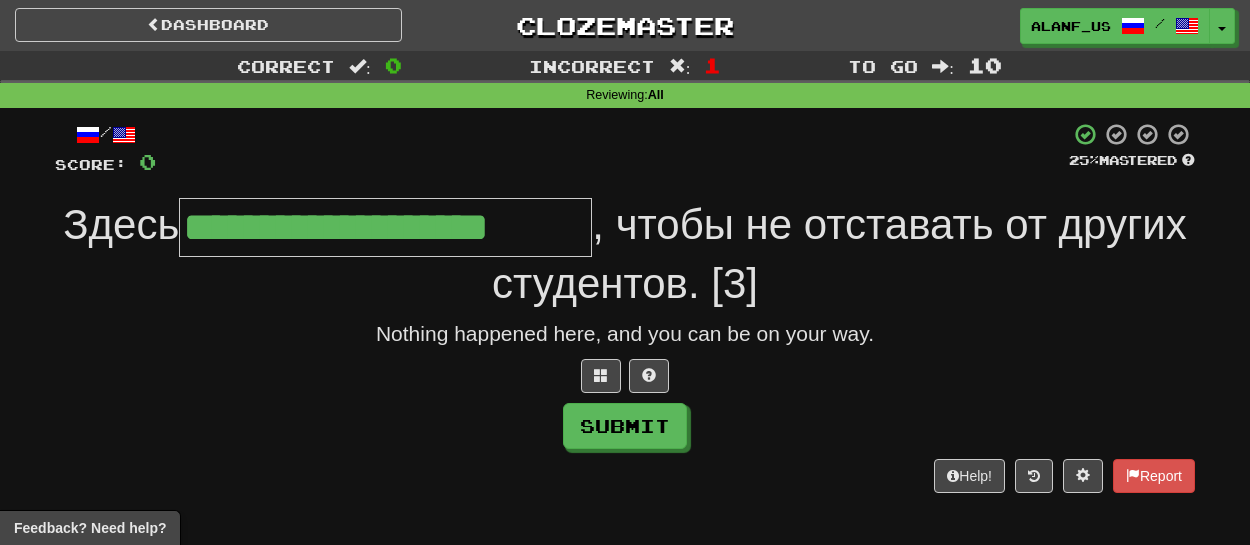 type on "**********" 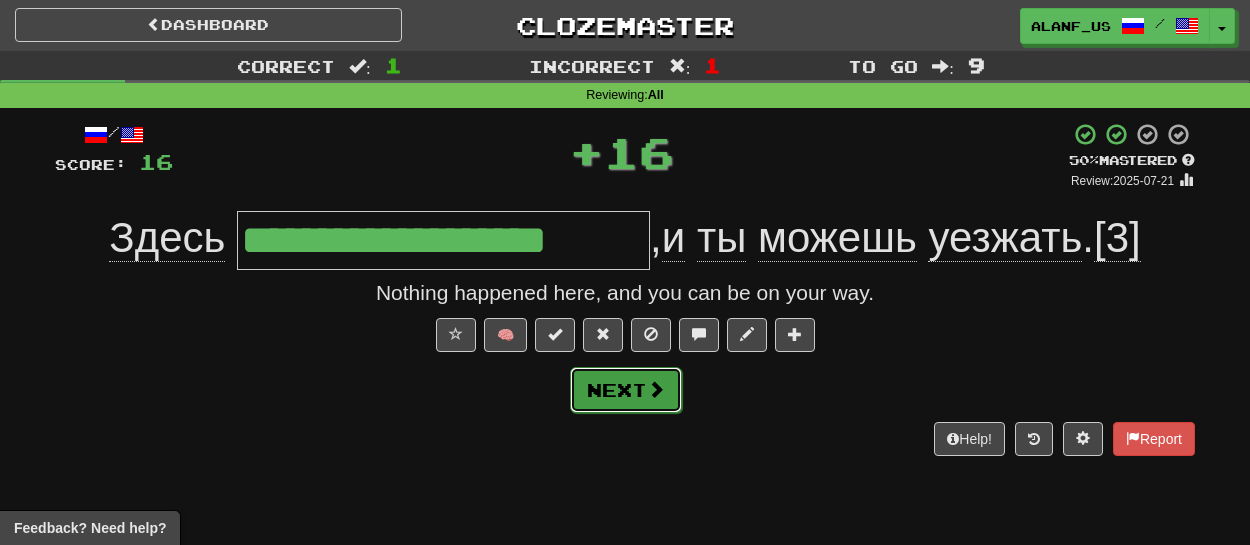 click at bounding box center [656, 389] 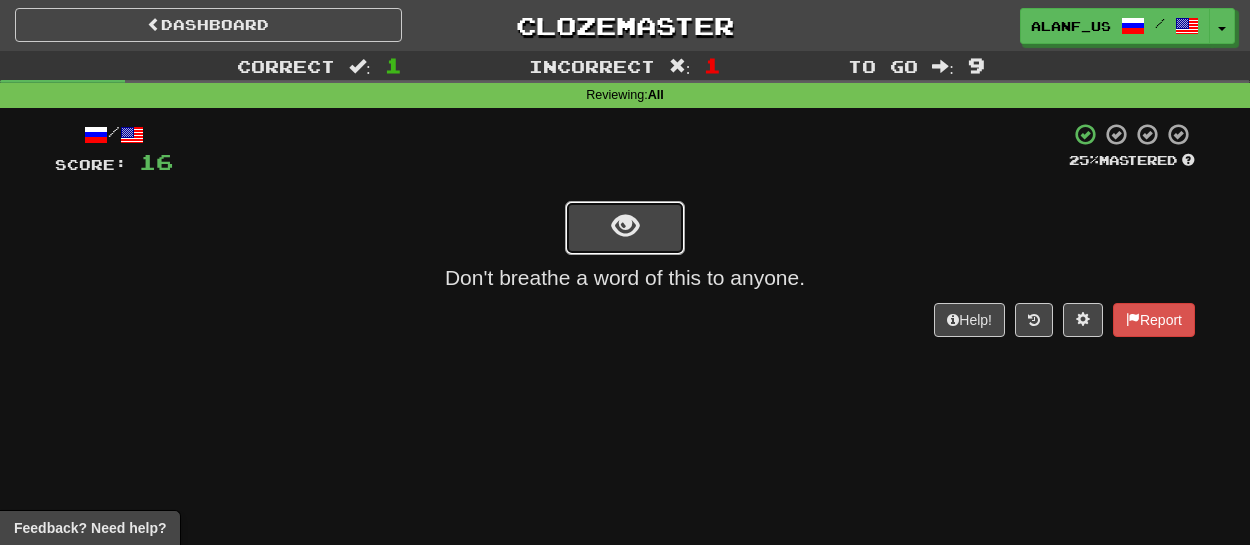 click at bounding box center (625, 228) 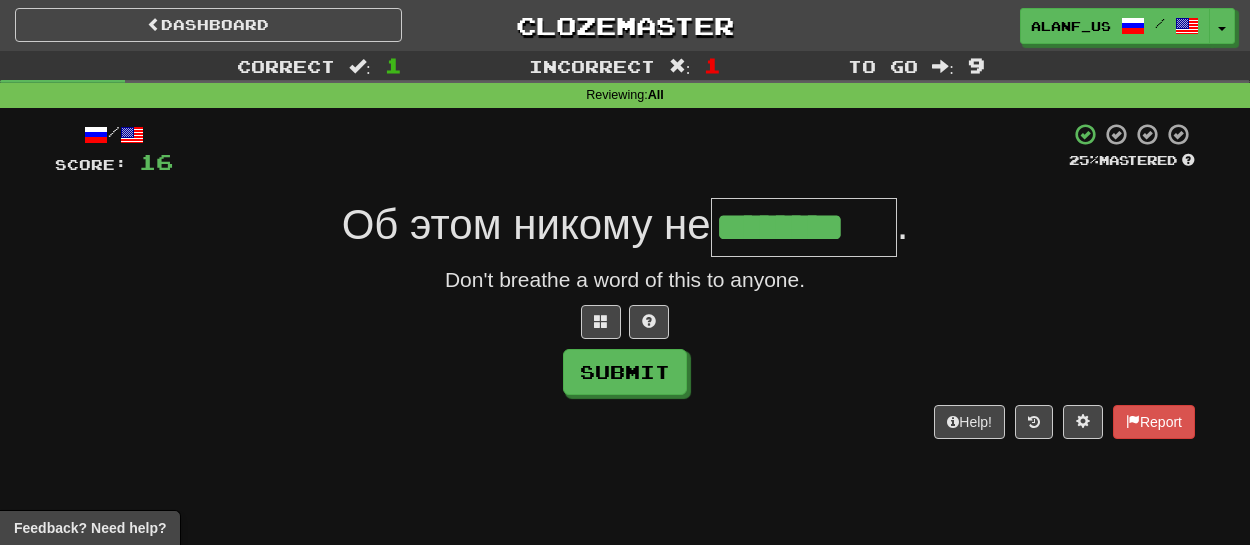 type on "********" 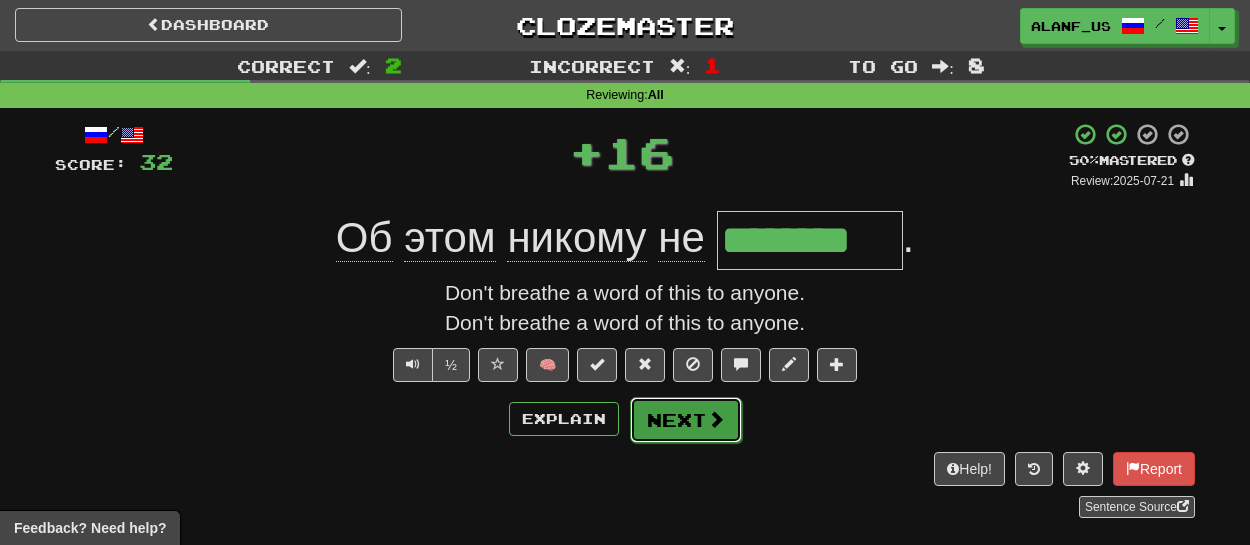 click at bounding box center (716, 419) 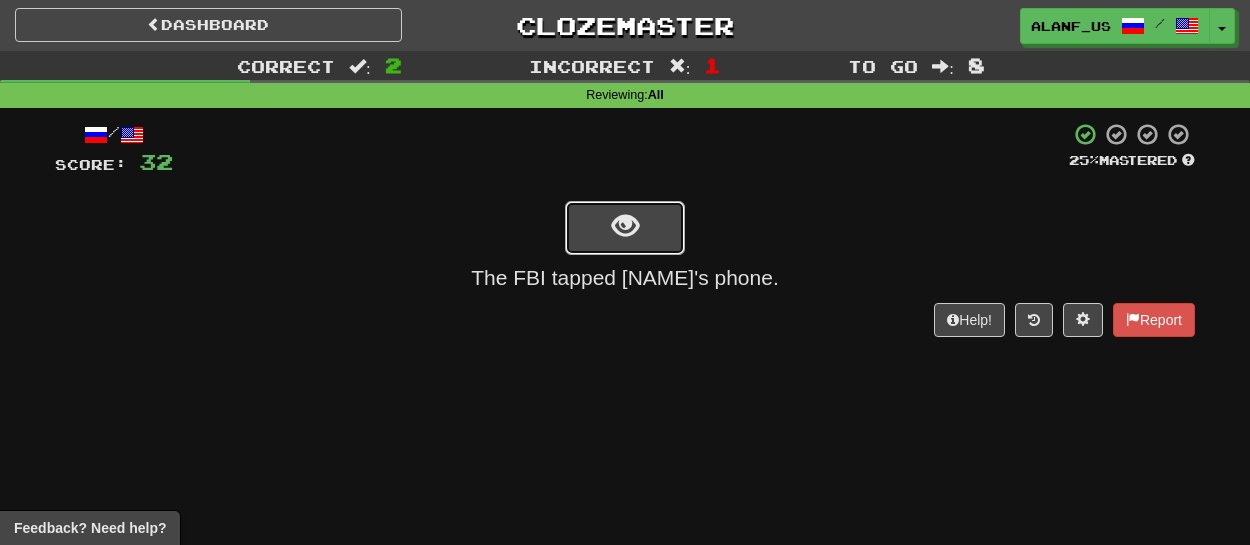 click at bounding box center (625, 228) 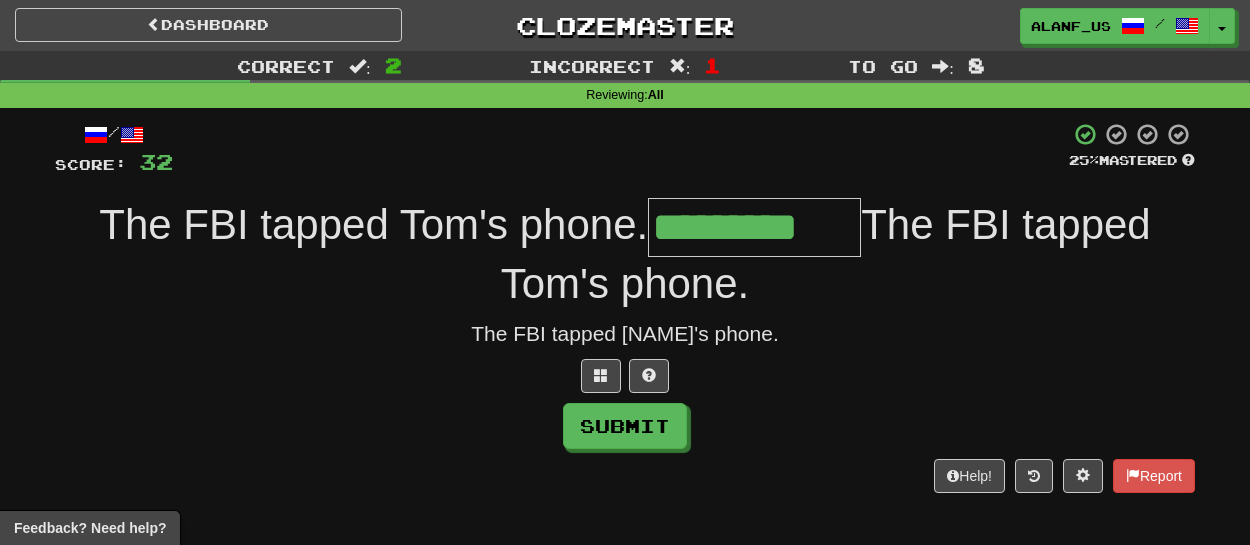 type on "*********" 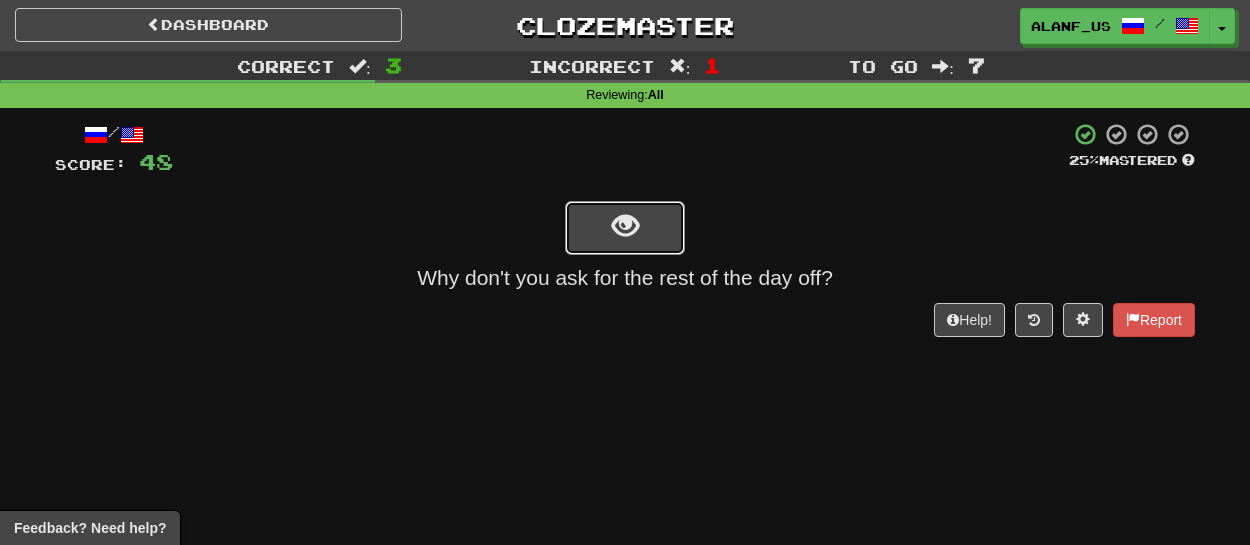 click at bounding box center (625, 228) 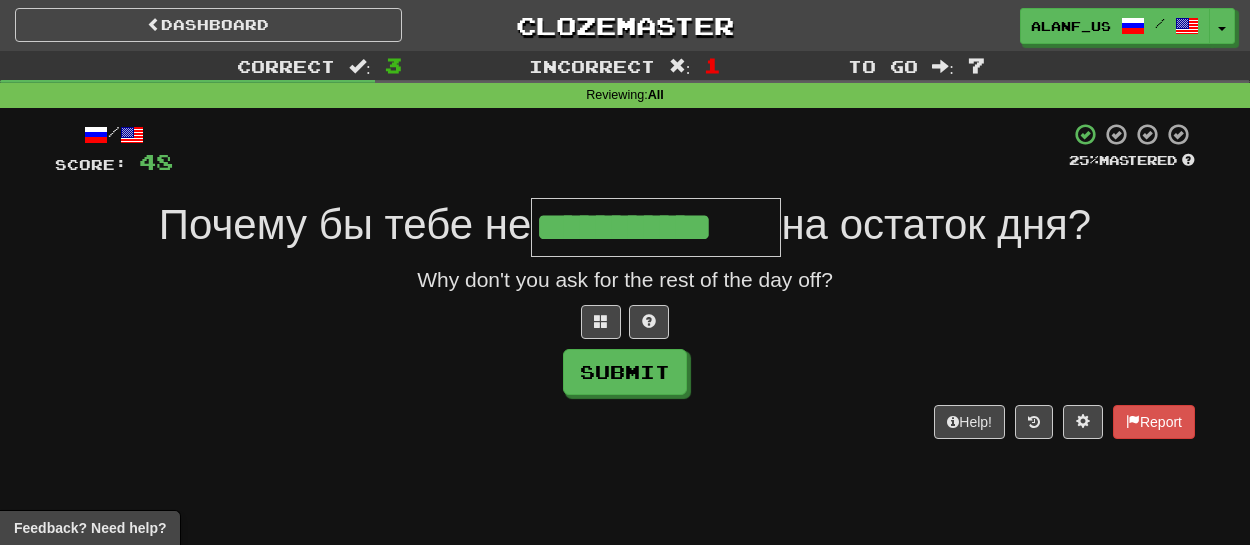 type on "**********" 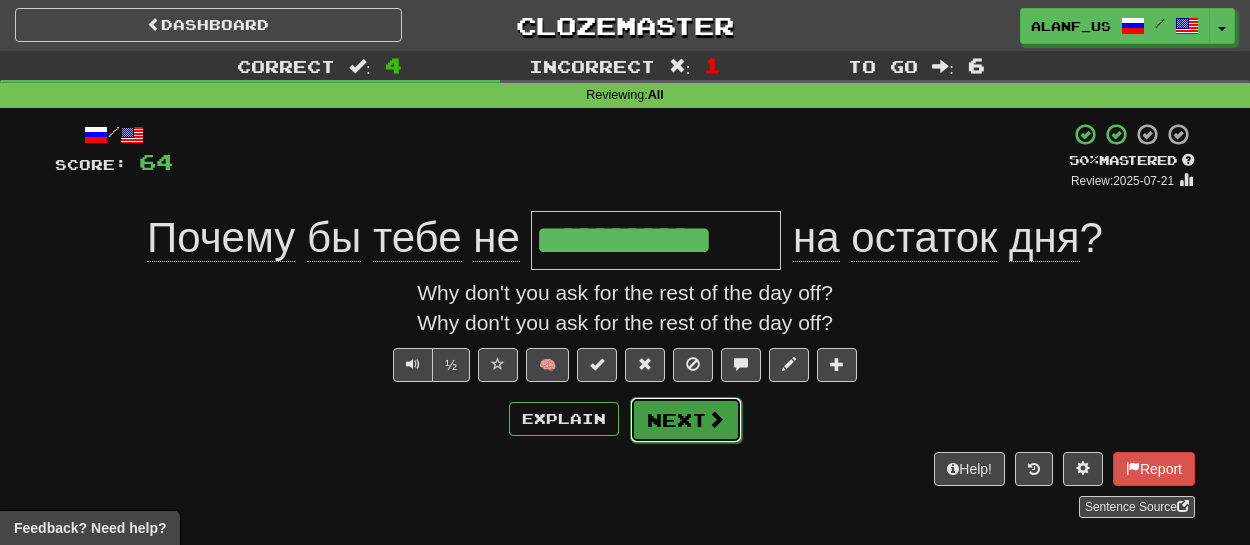 click on "Next" at bounding box center (686, 420) 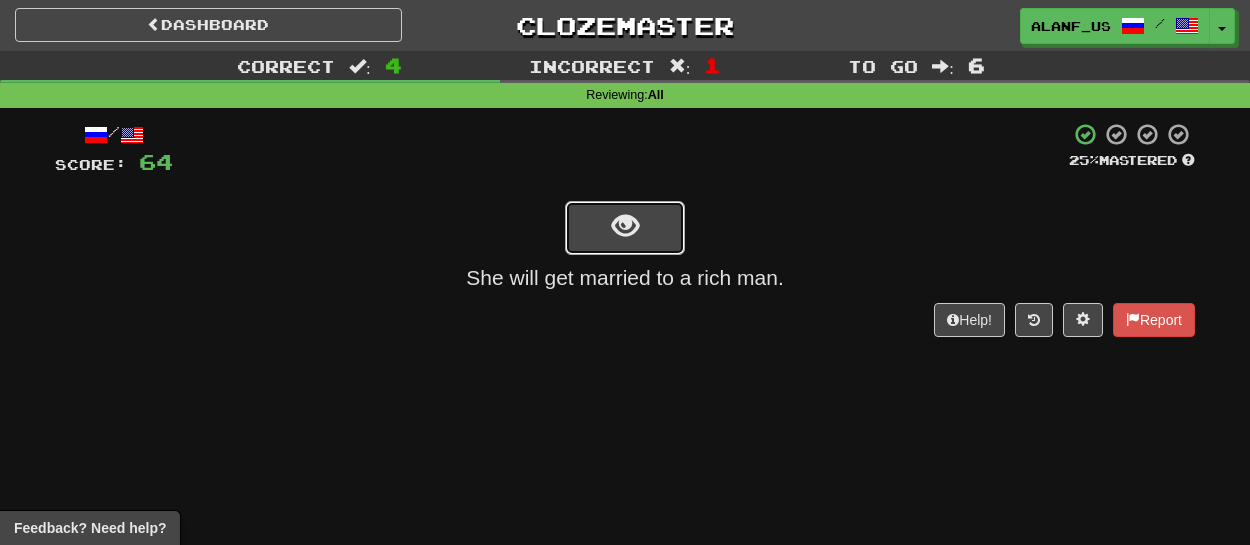 click at bounding box center (625, 228) 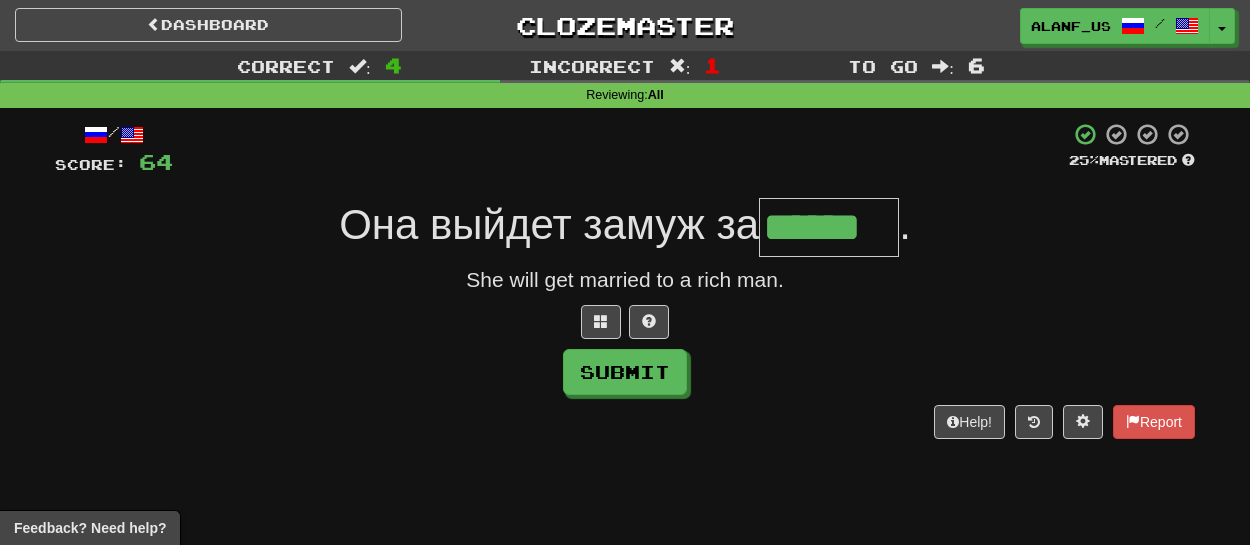 type on "******" 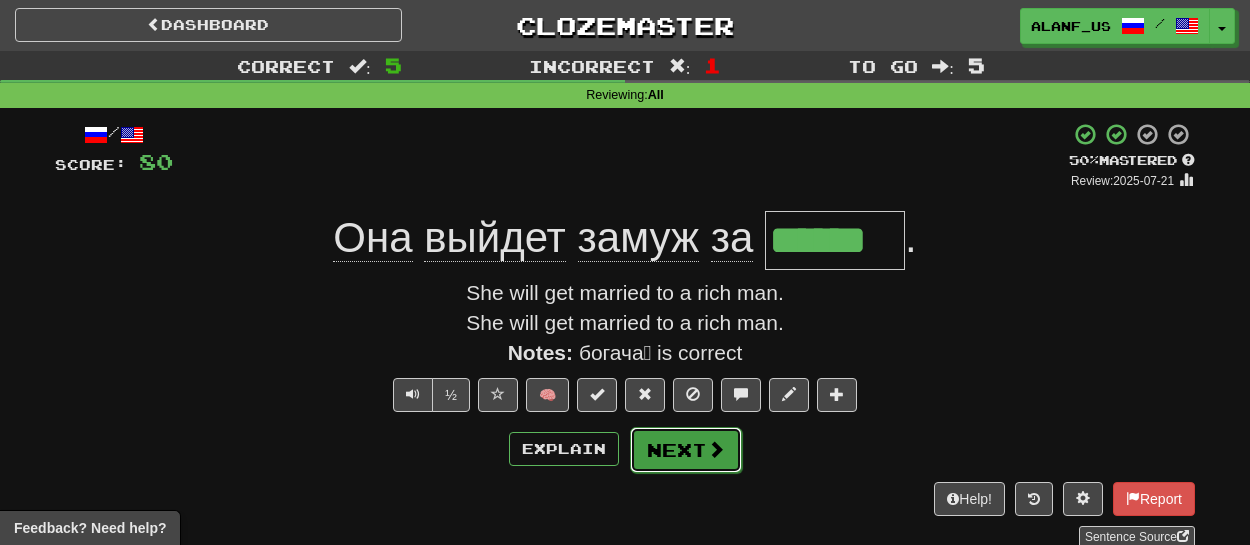 click on "Next" at bounding box center [686, 450] 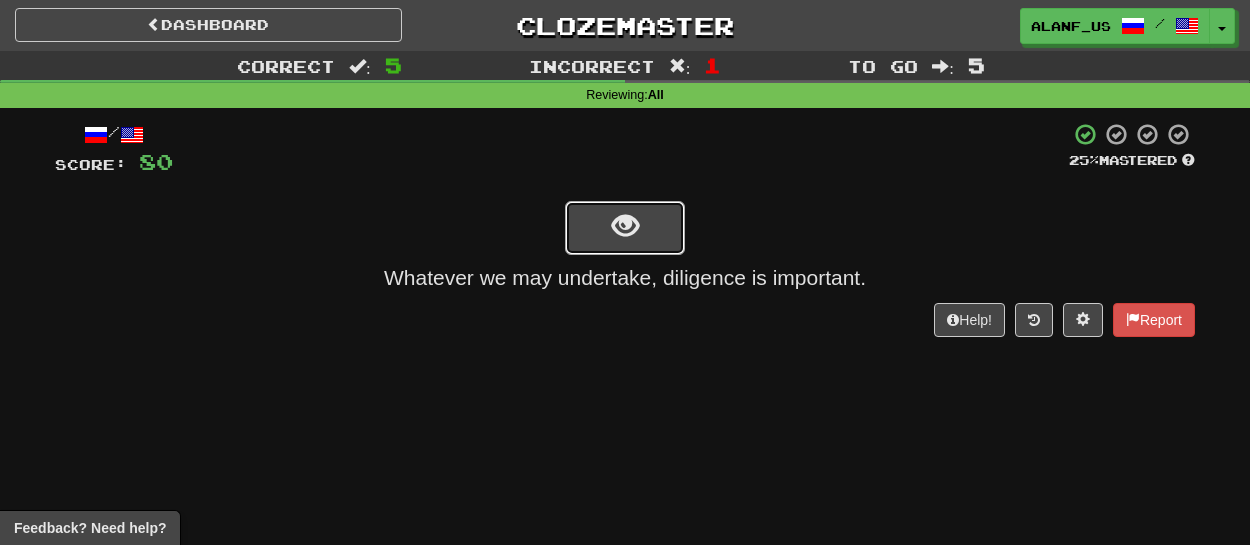 click at bounding box center [625, 226] 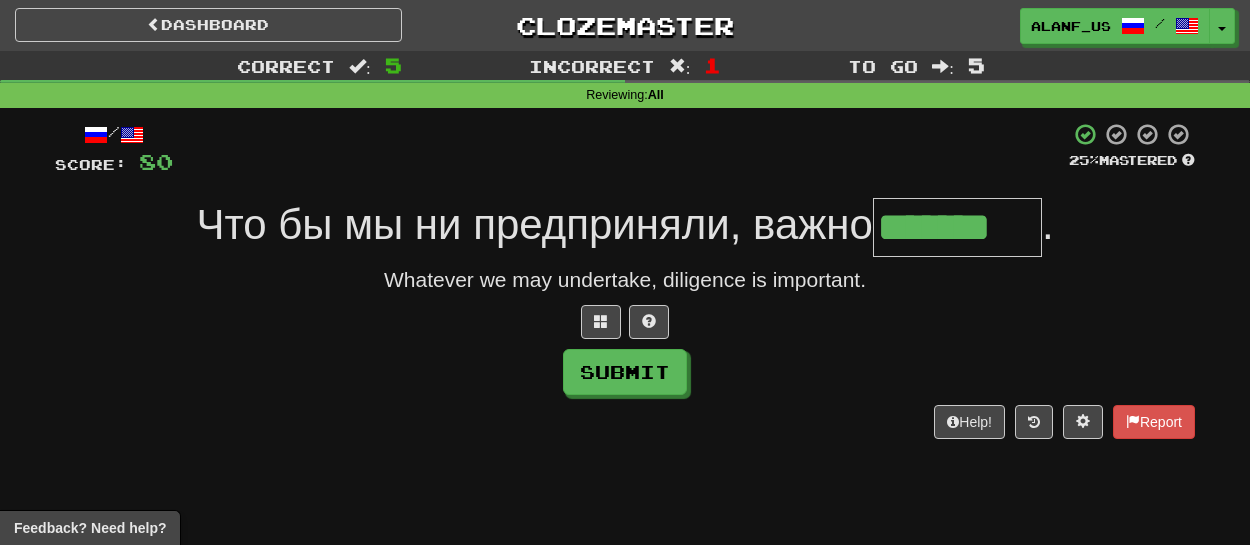 type on "*******" 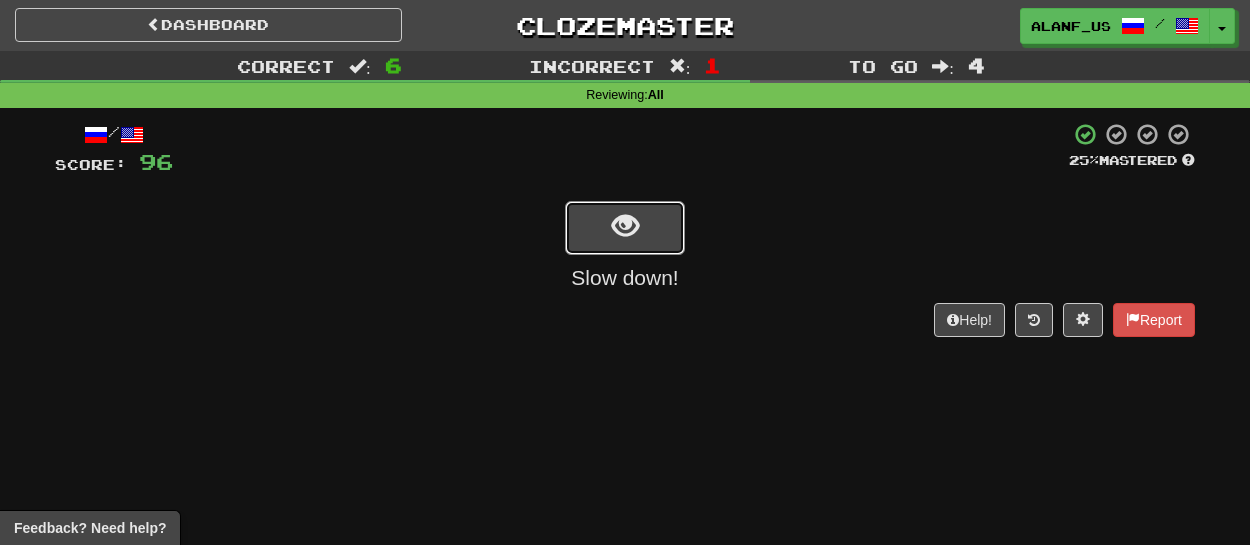 click at bounding box center [625, 226] 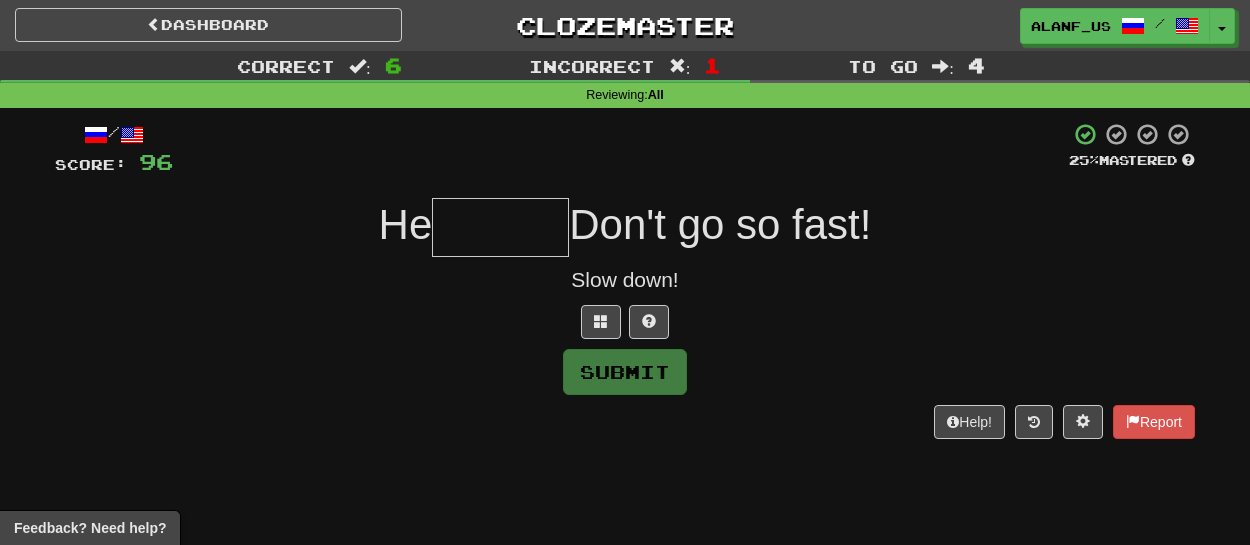 type on "*" 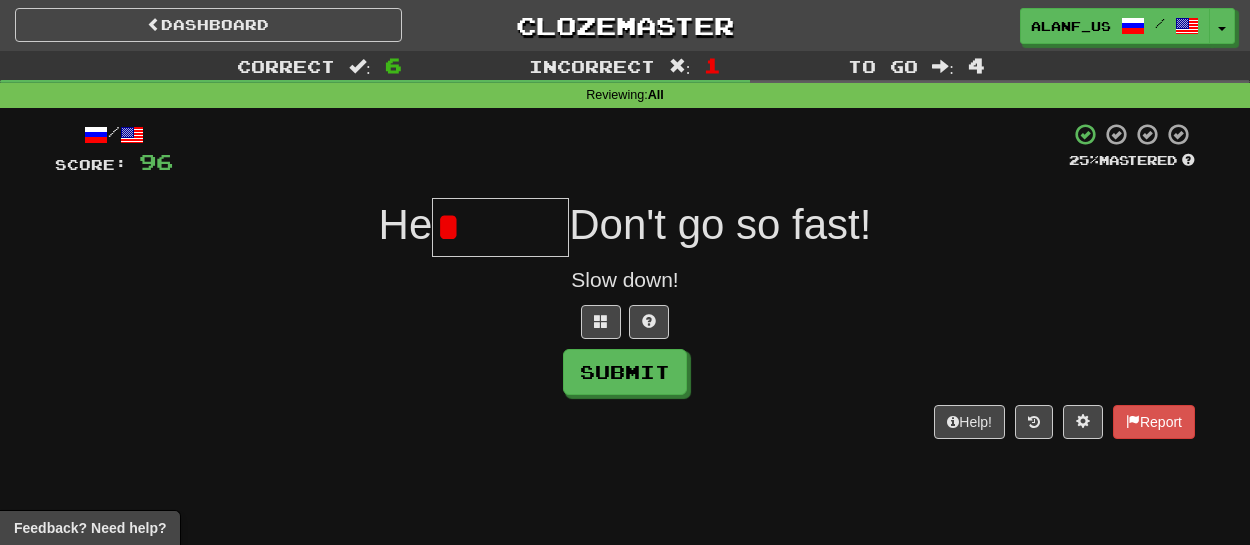 type on "******" 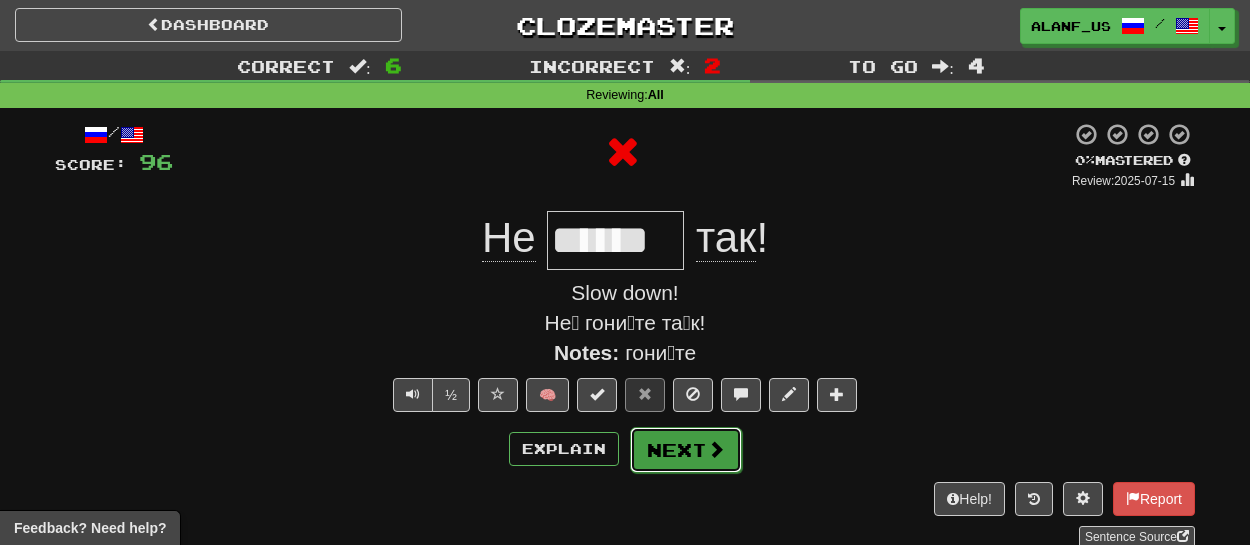 click on "Next" at bounding box center (686, 450) 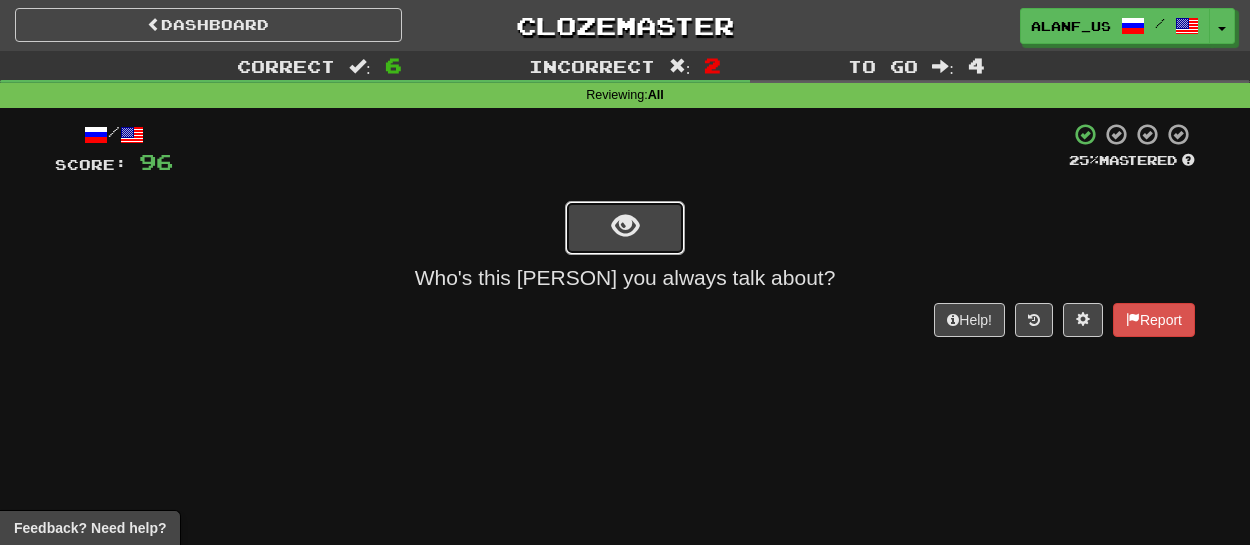 click at bounding box center [625, 228] 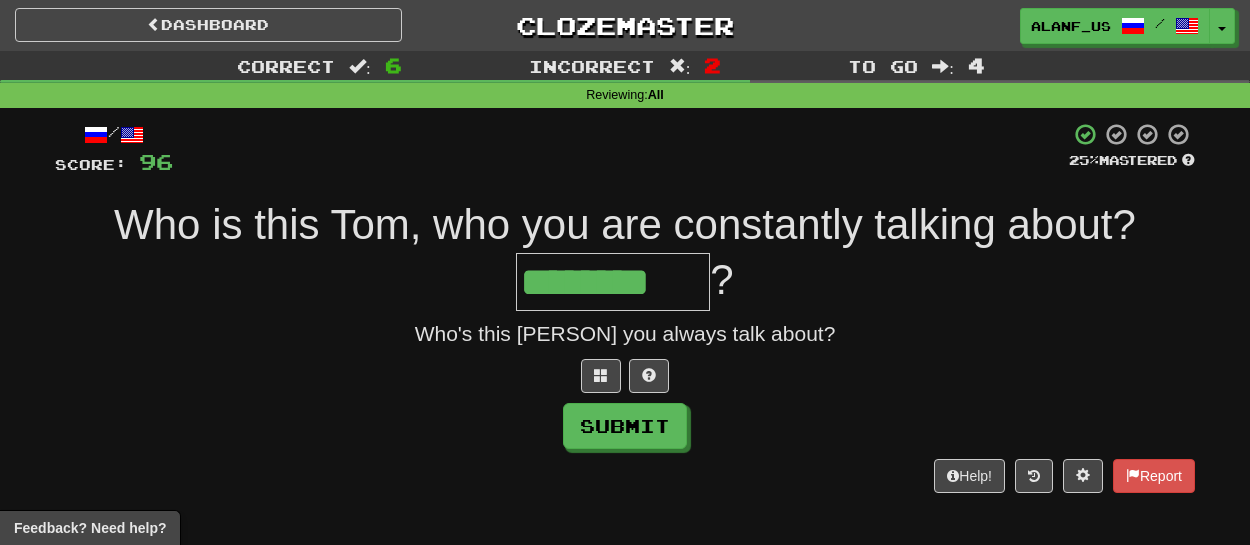 type on "********" 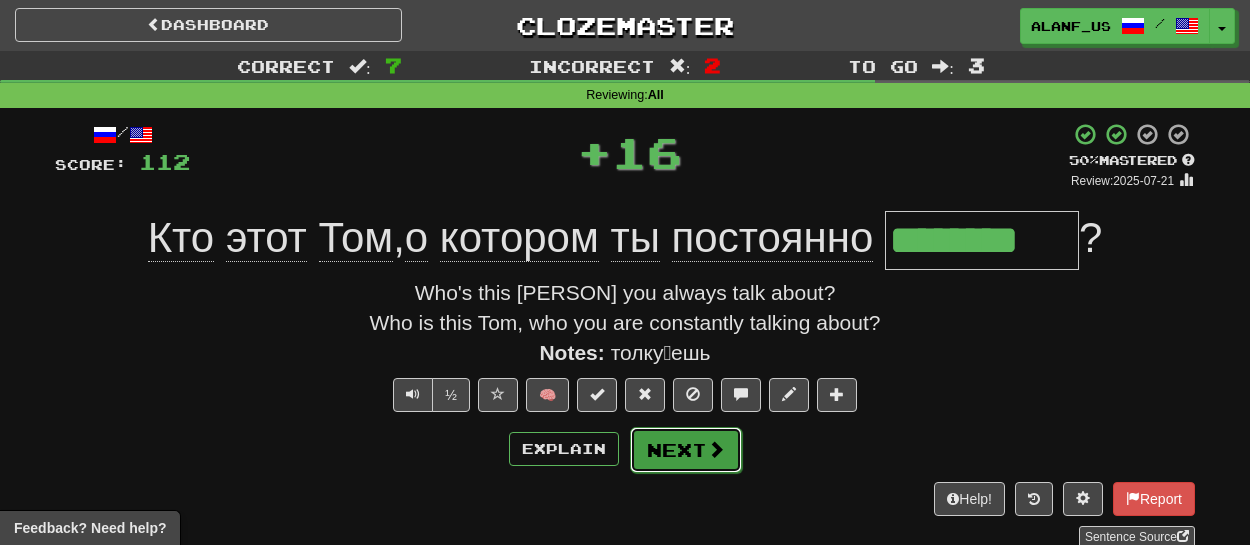 click at bounding box center (716, 449) 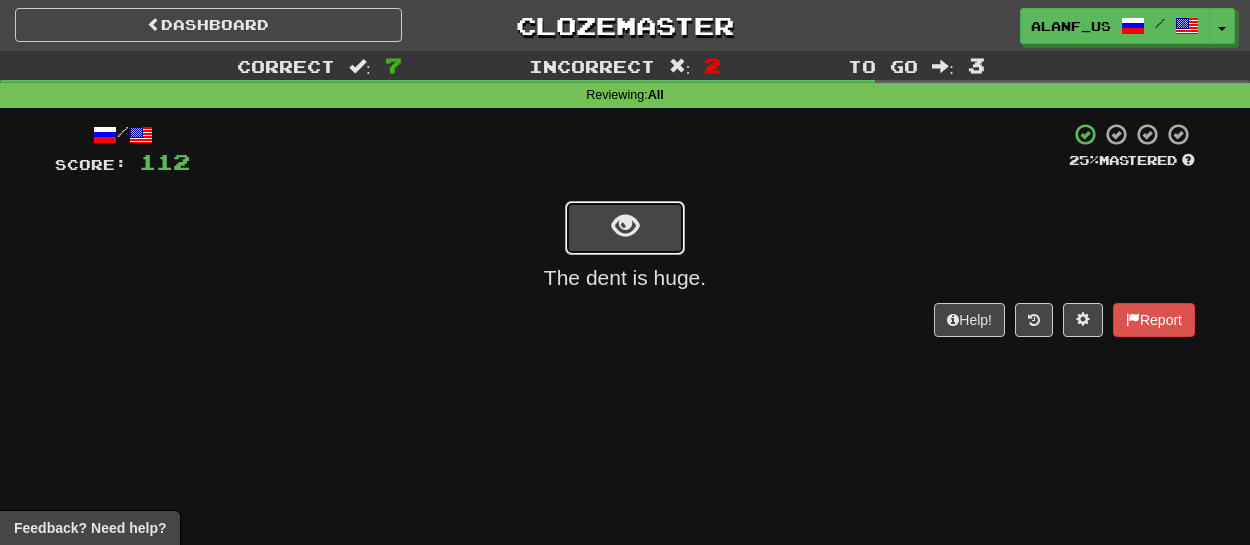 click at bounding box center (625, 226) 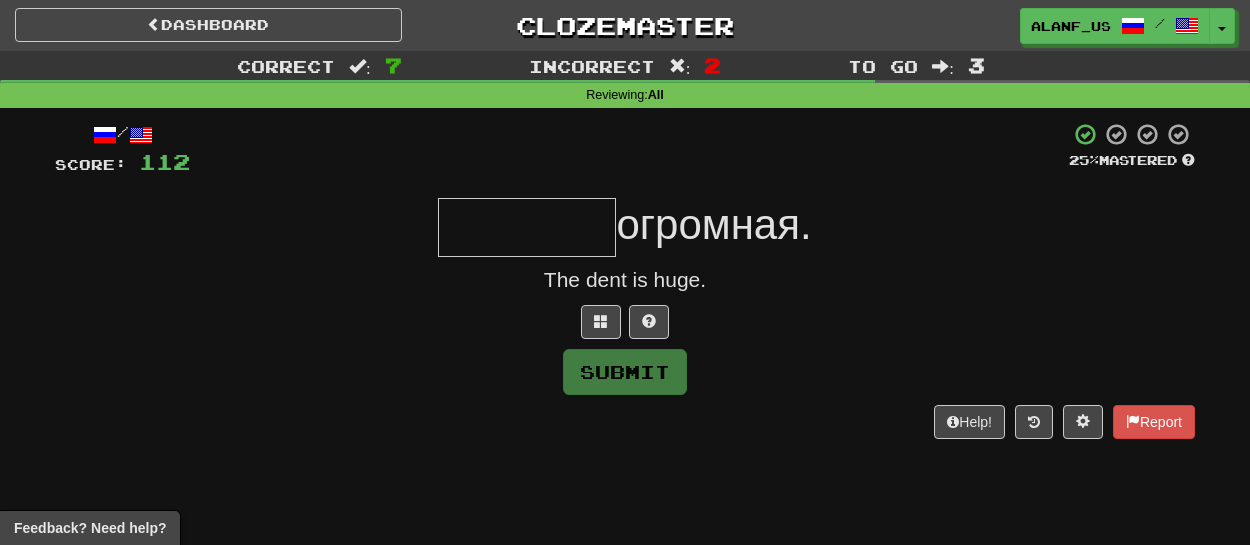 type on "*" 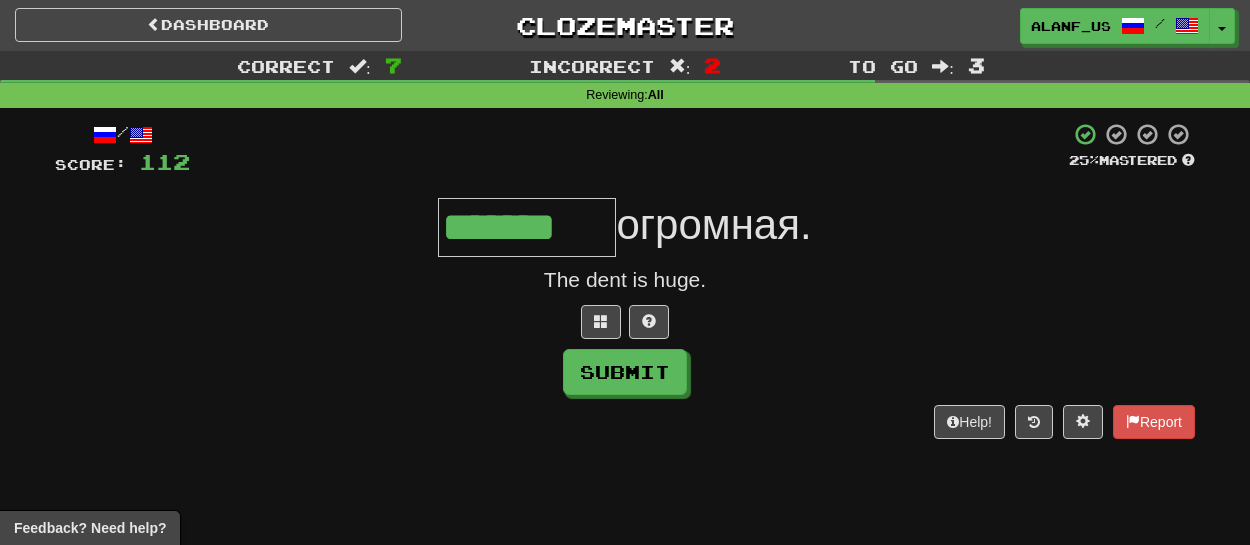 type on "*******" 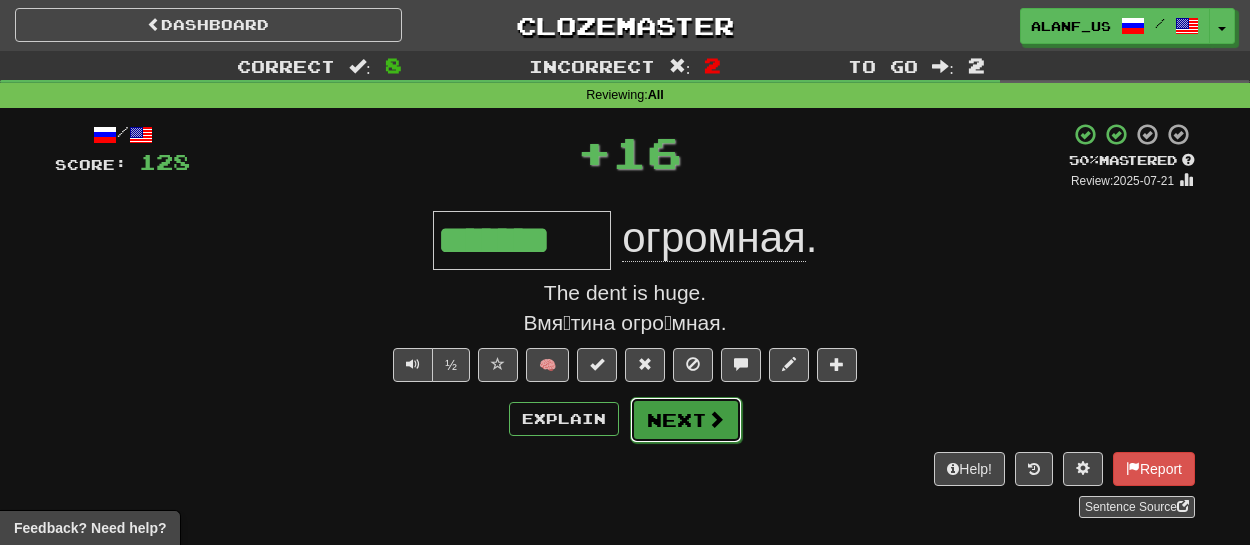 click on "Next" at bounding box center [686, 420] 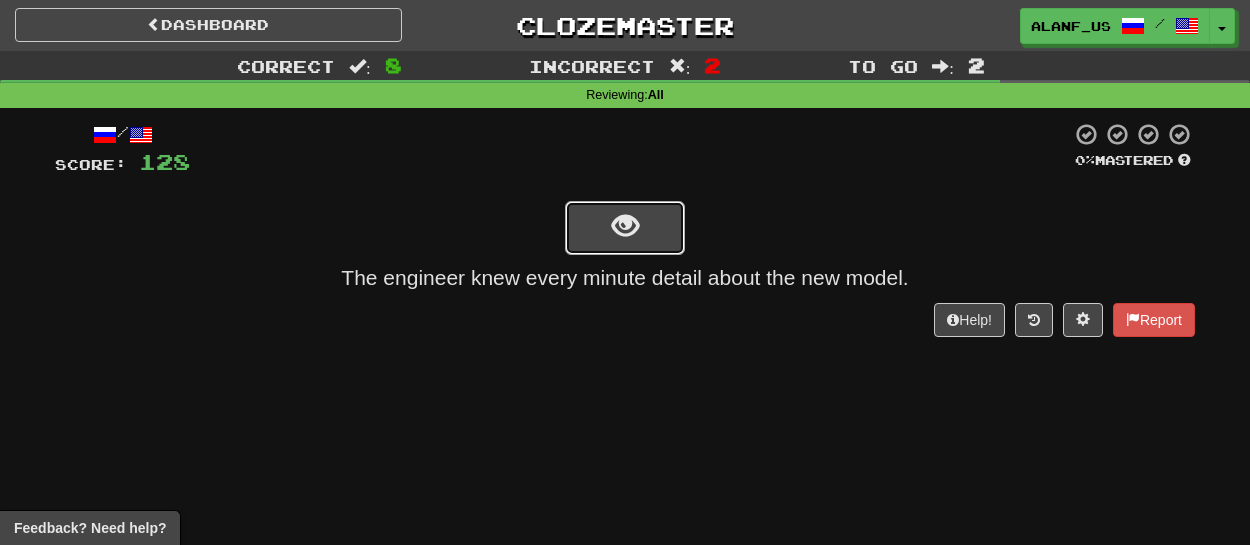 click at bounding box center [625, 226] 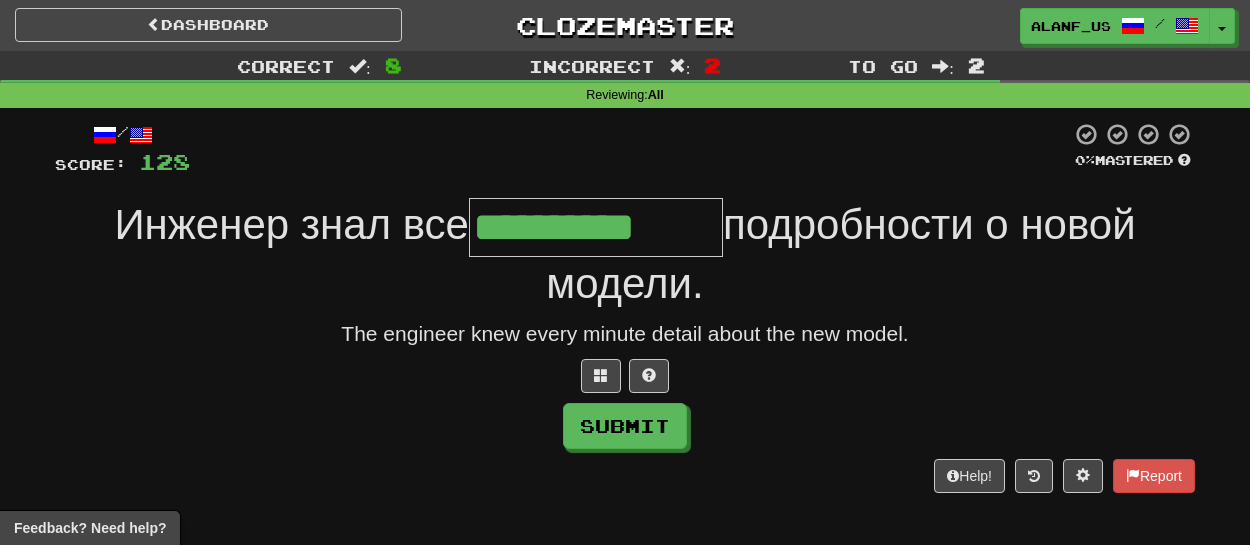 type on "**********" 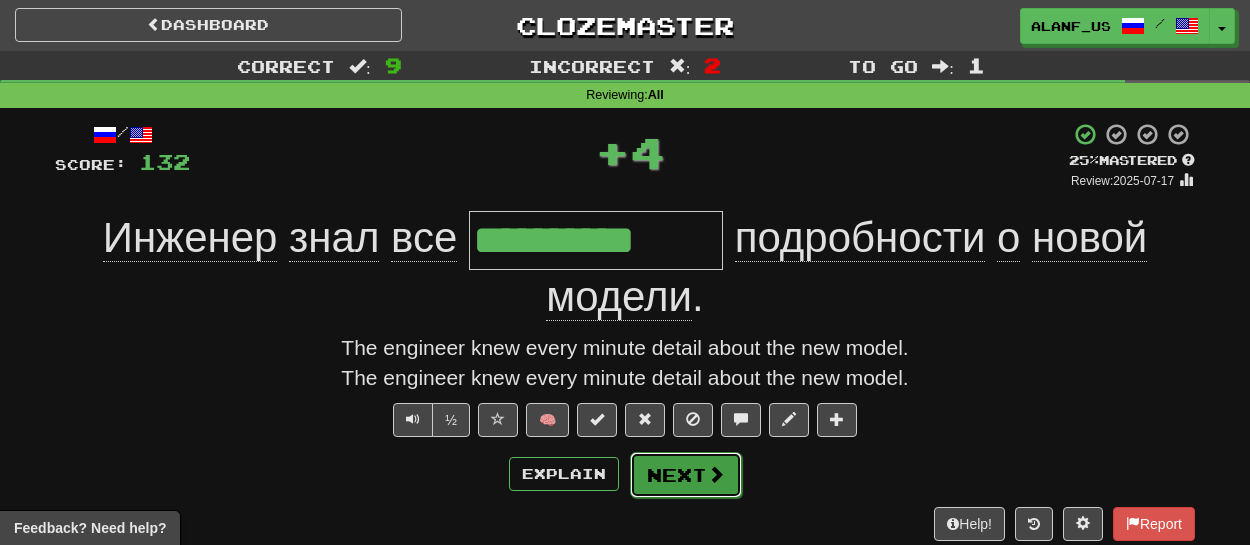 click on "Next" at bounding box center (686, 475) 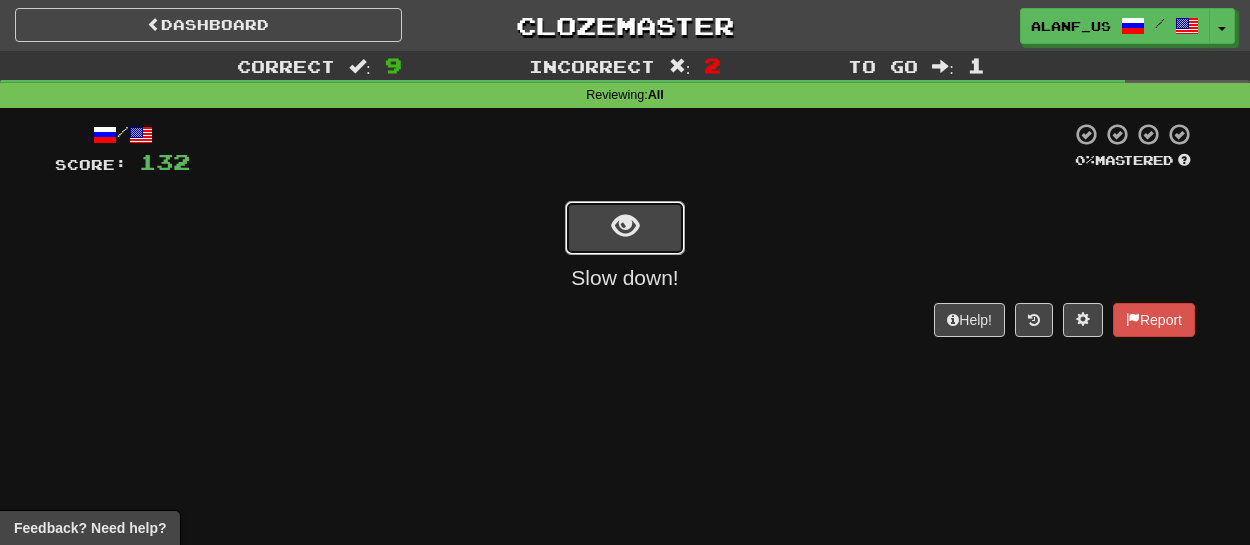 click at bounding box center [625, 226] 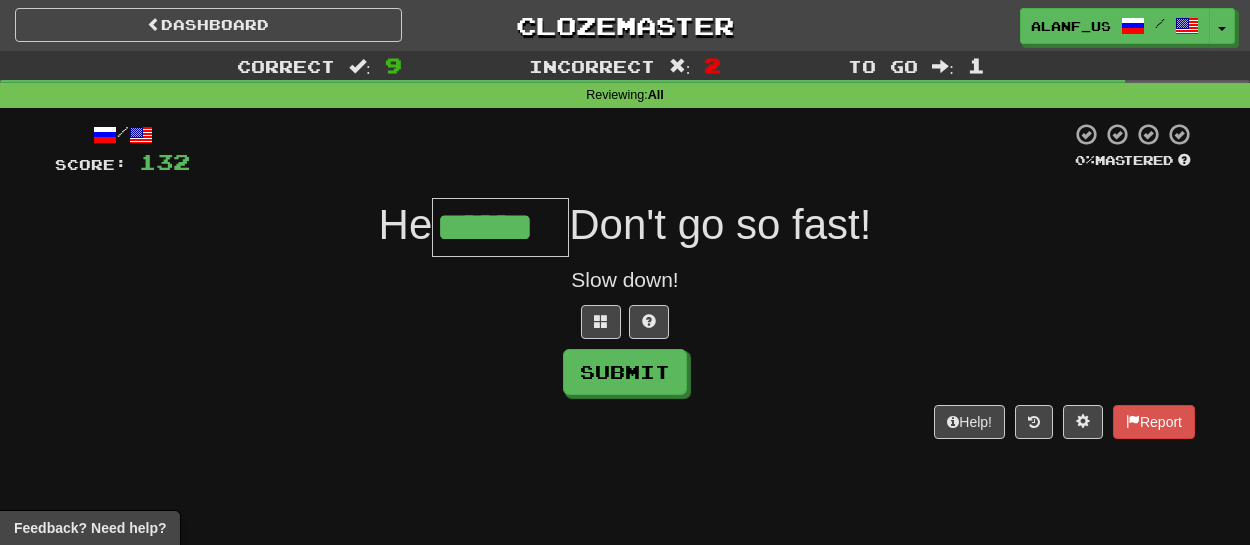 type on "******" 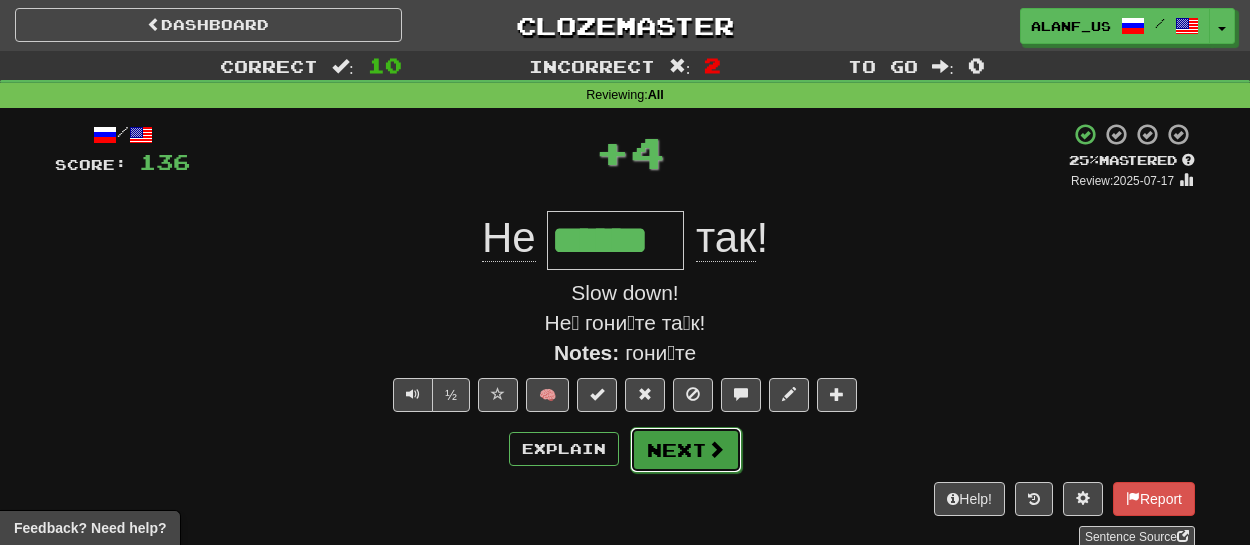 click on "Next" at bounding box center (686, 450) 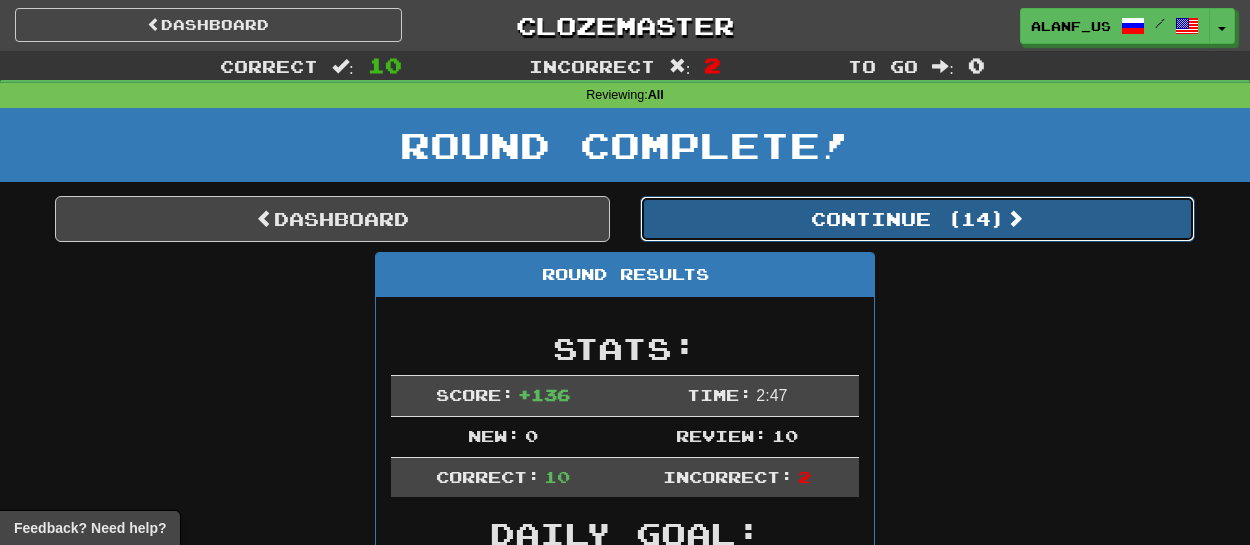 click on "Continue ( 14 )" at bounding box center (917, 219) 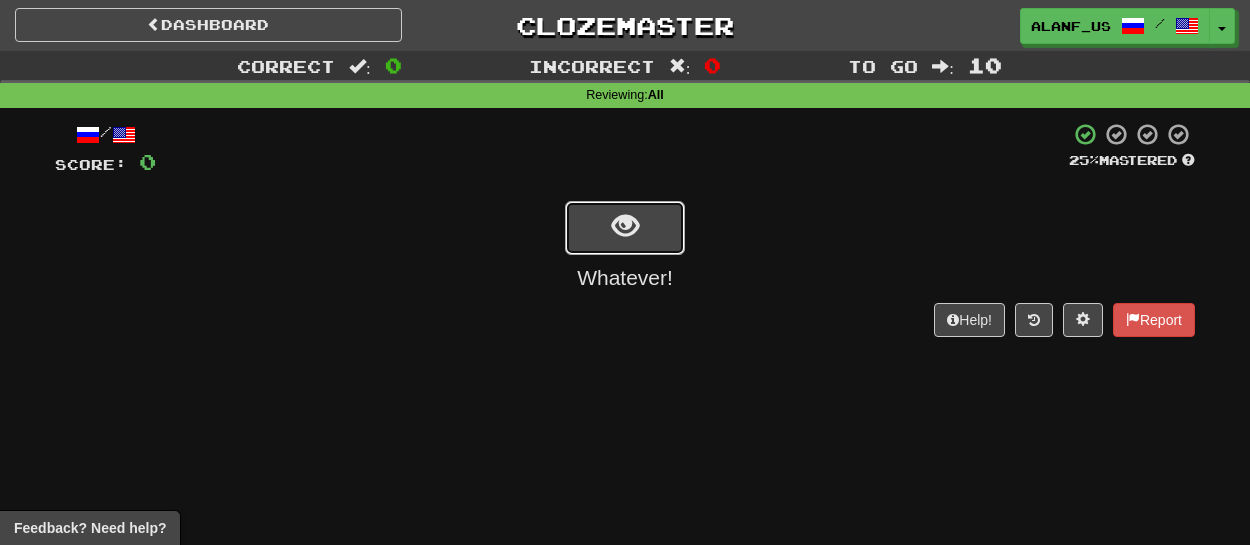 click at bounding box center [625, 226] 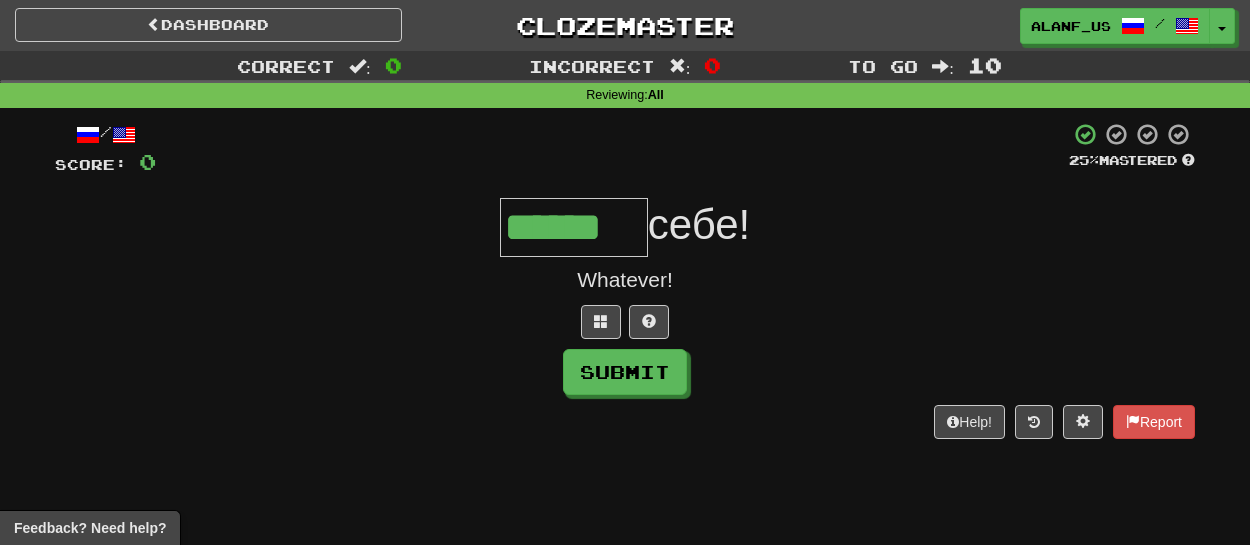 type on "******" 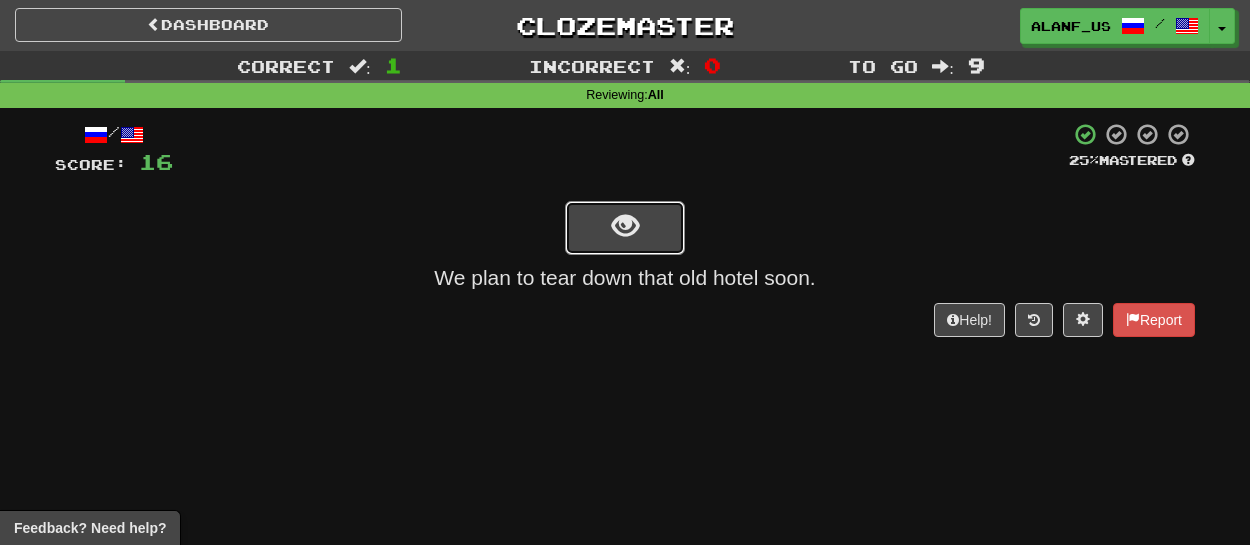 click at bounding box center (625, 226) 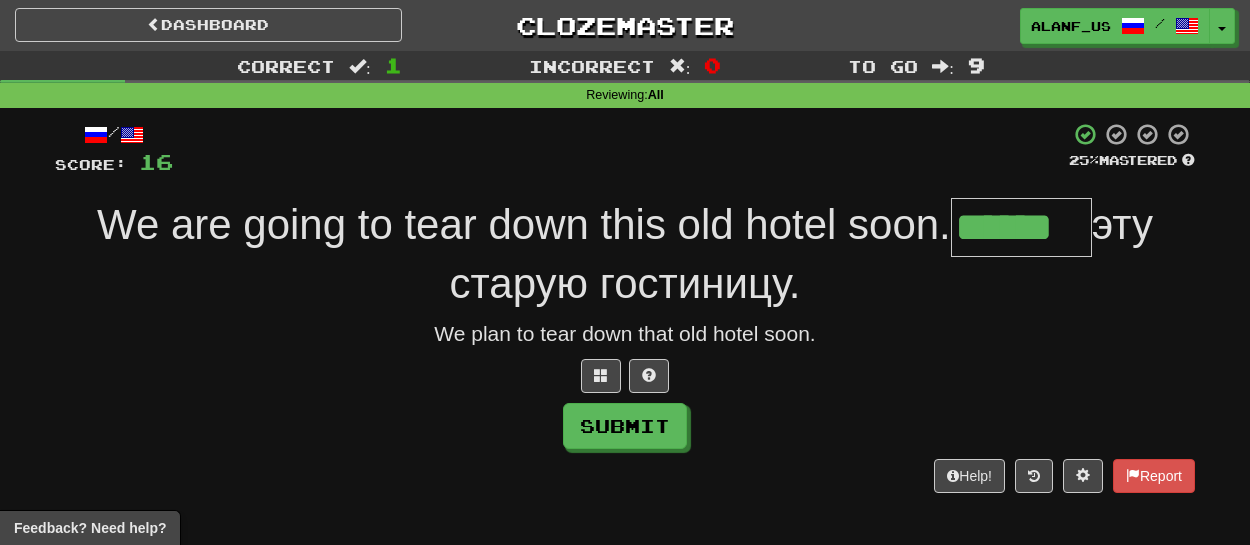 type on "******" 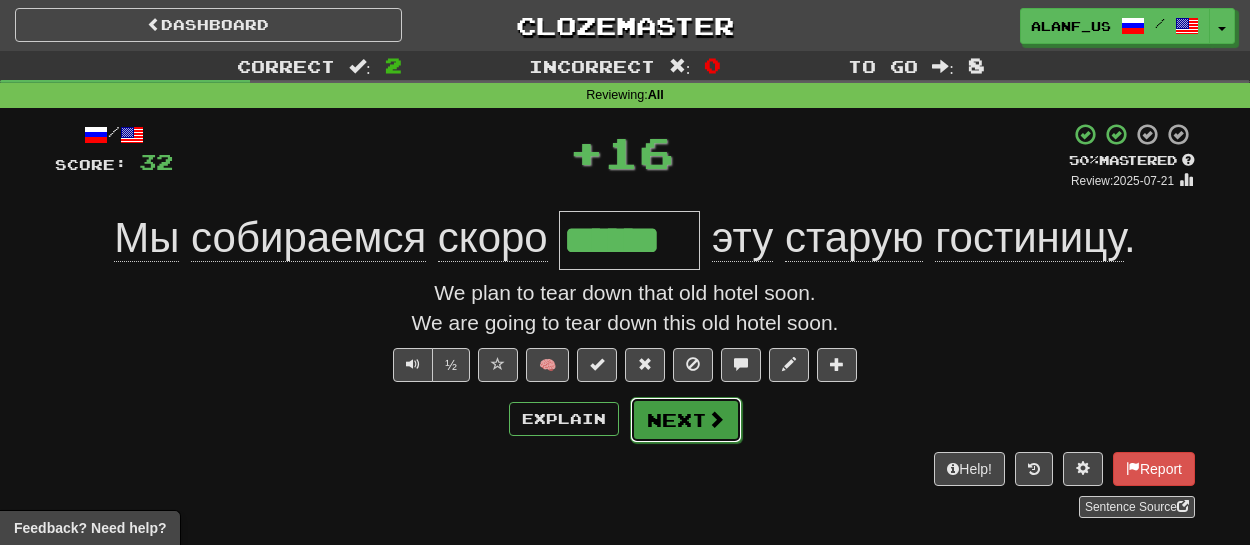 click on "Next" at bounding box center (686, 420) 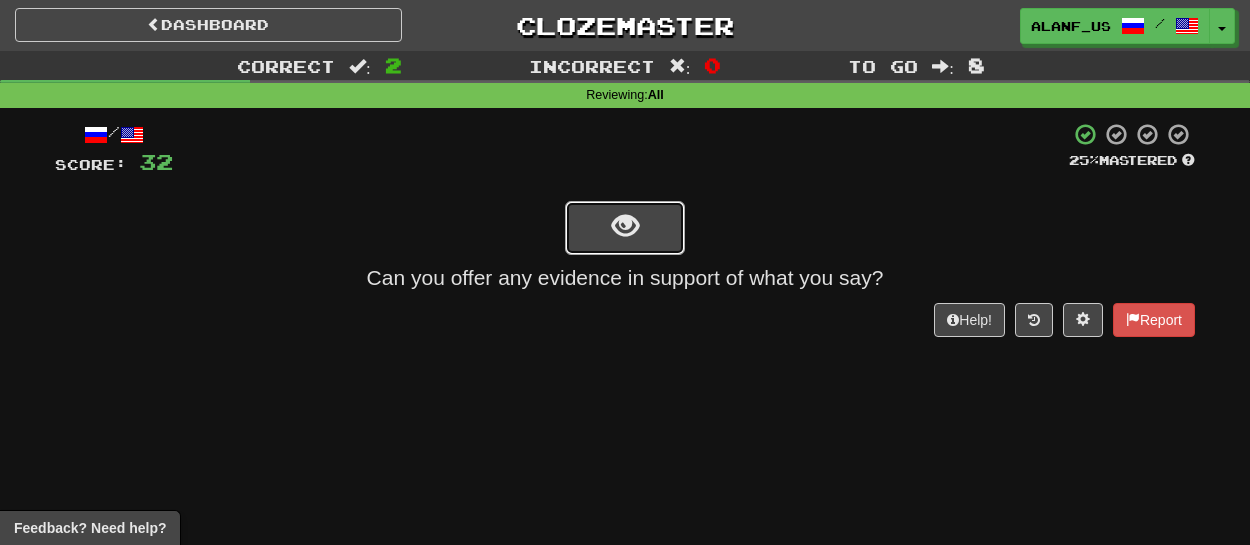 click at bounding box center (625, 226) 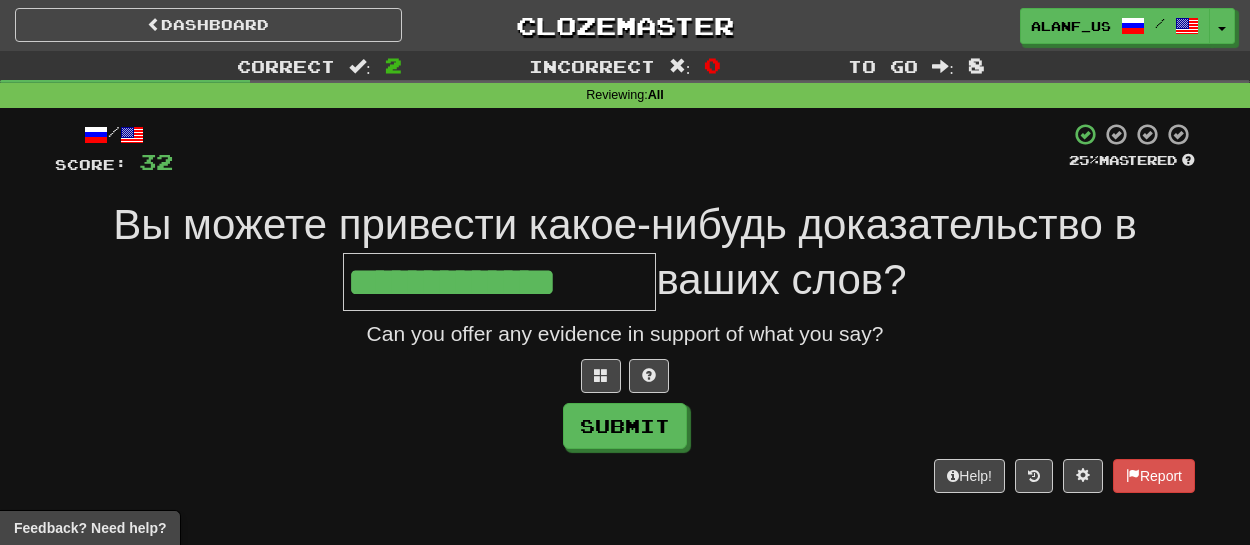 type on "**********" 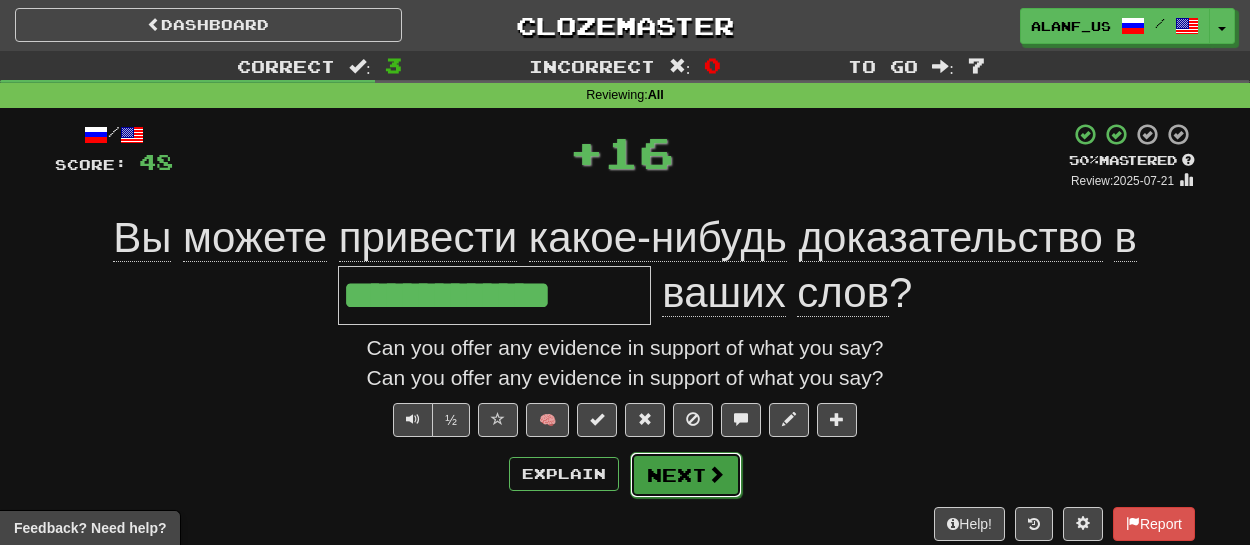 click on "Next" at bounding box center [686, 475] 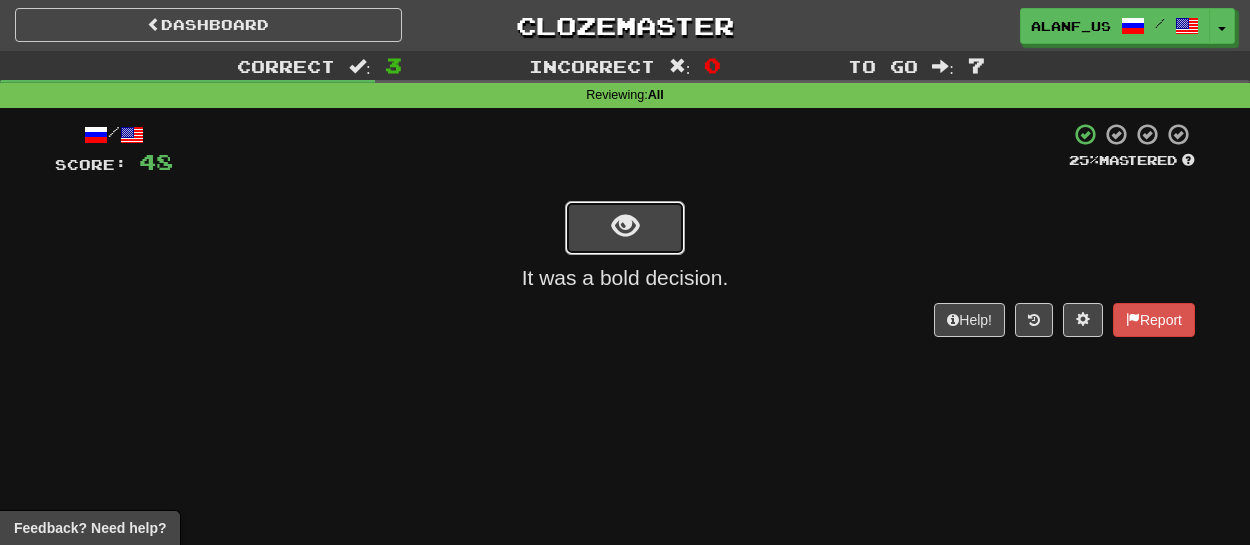 click at bounding box center [625, 228] 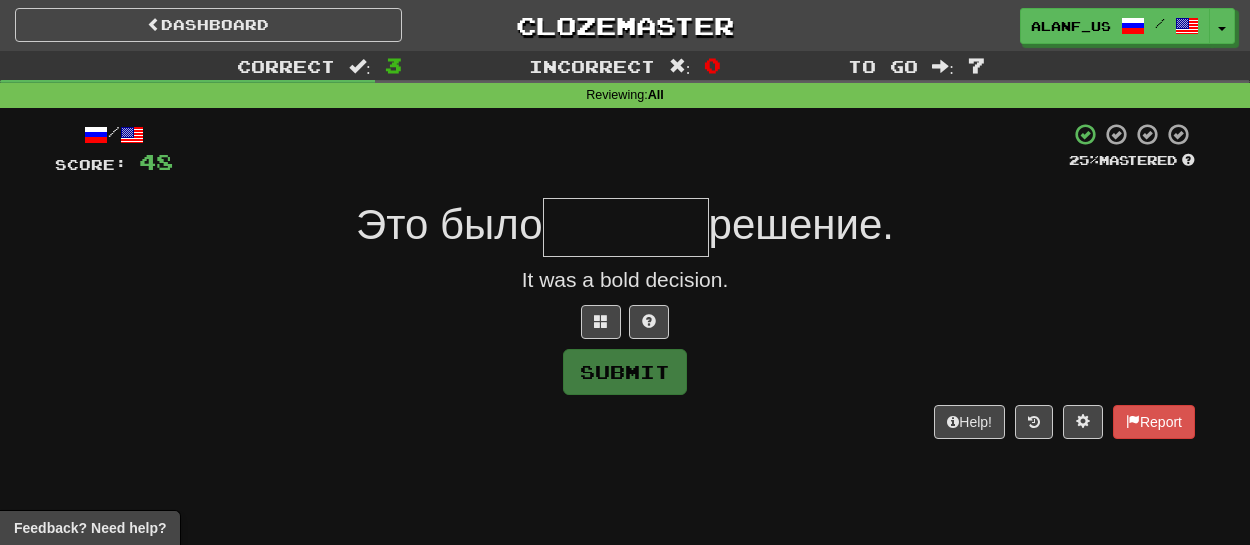 type on "*" 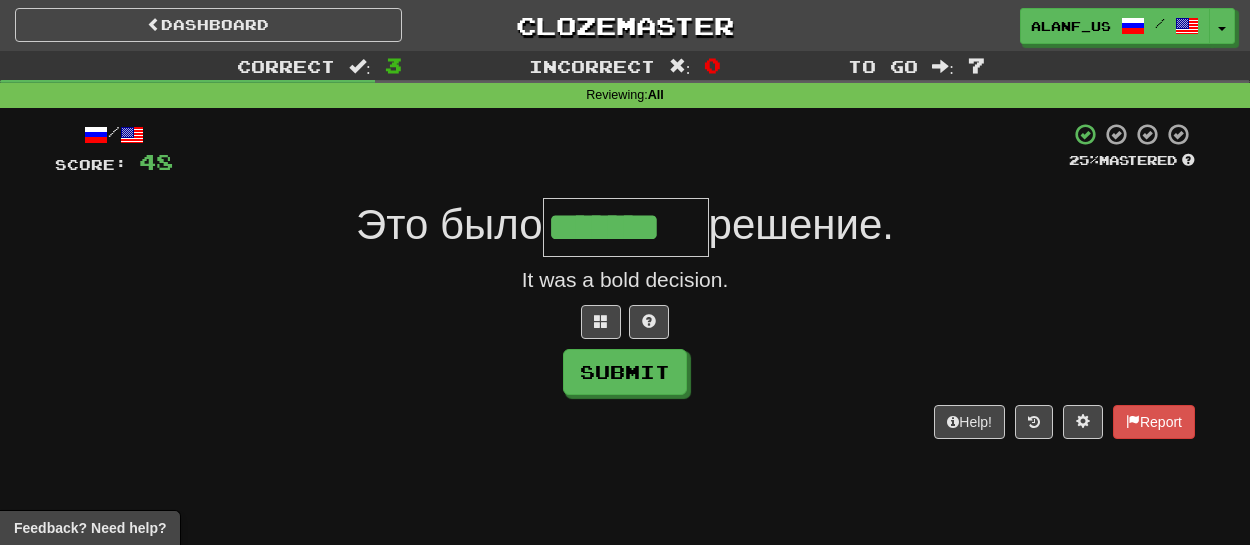 type on "*******" 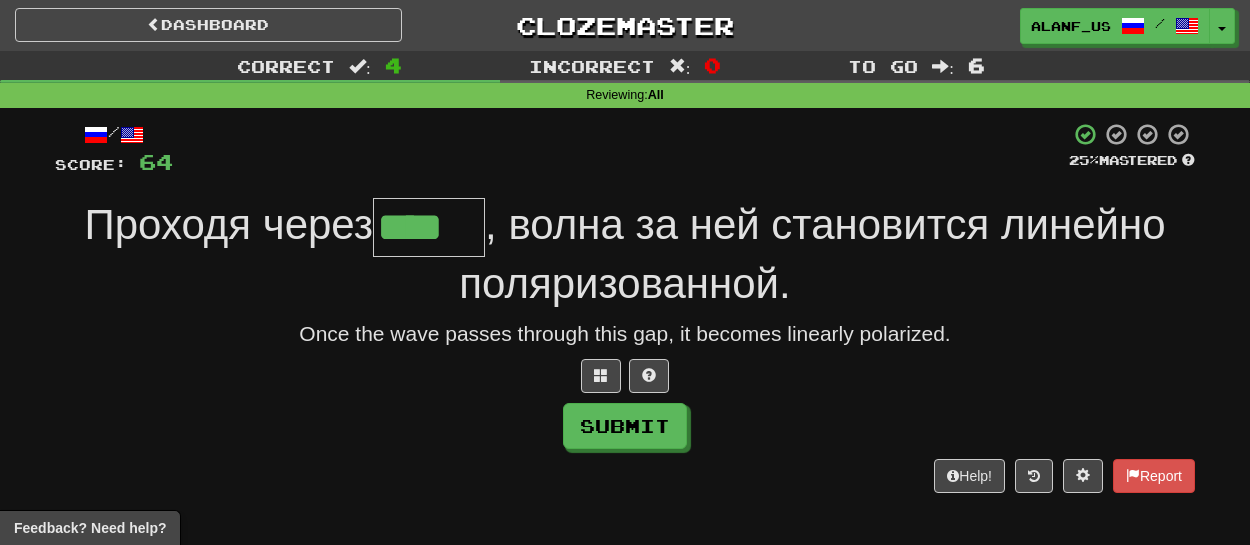 type on "****" 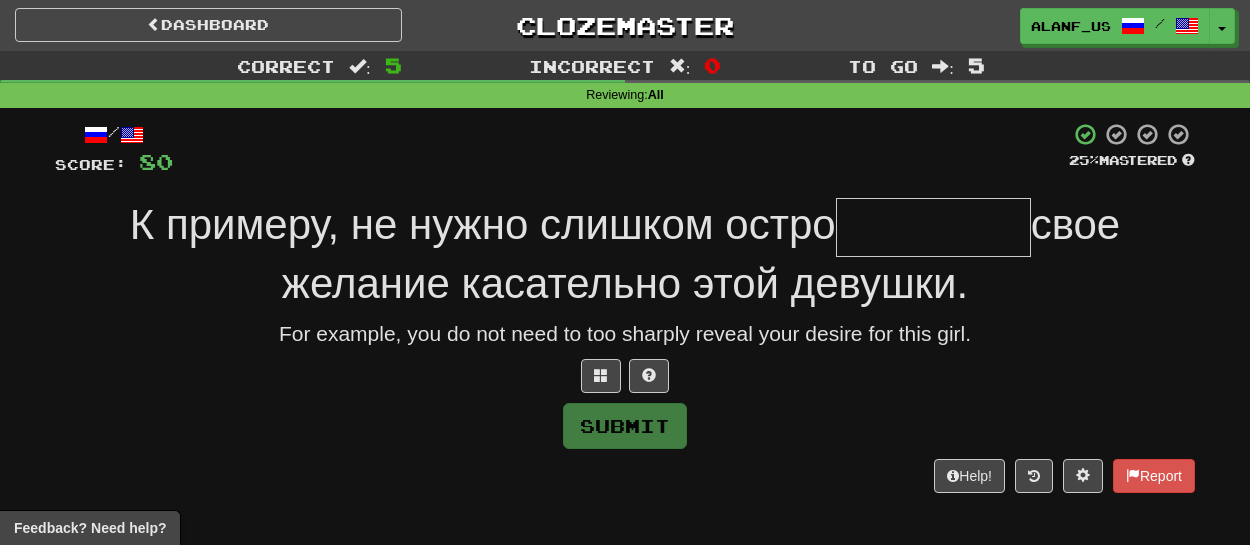 type on "*" 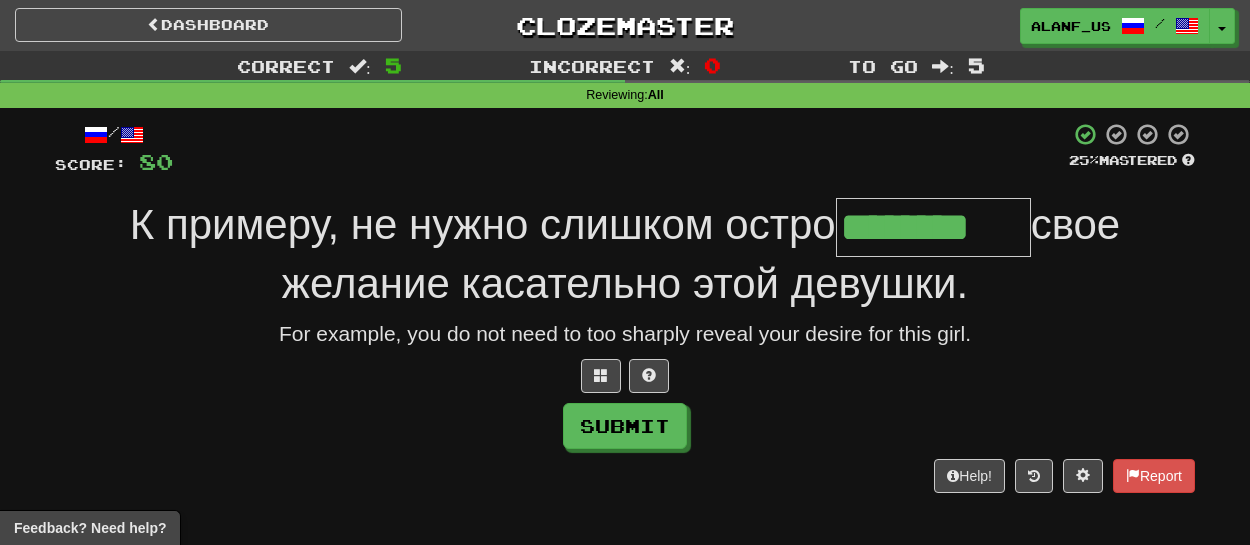 type on "********" 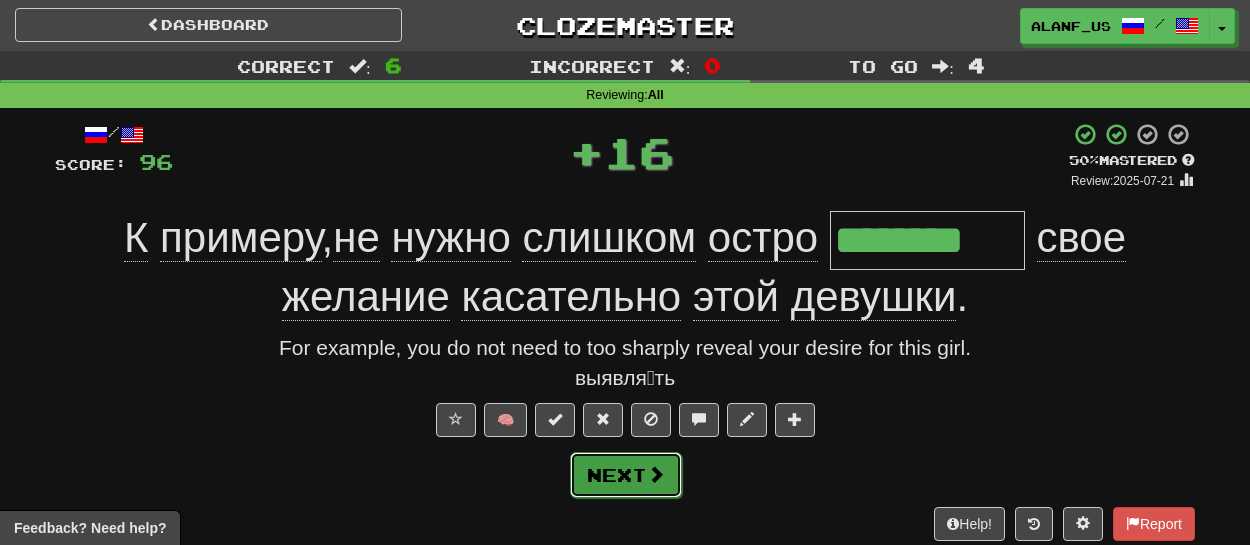 click at bounding box center [656, 474] 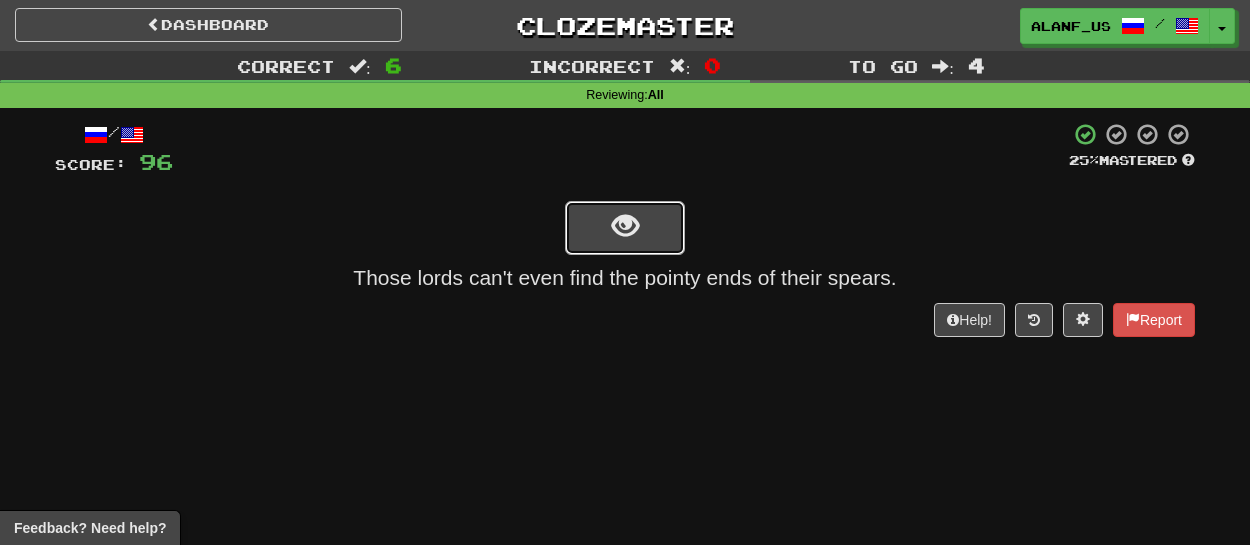 click at bounding box center [625, 228] 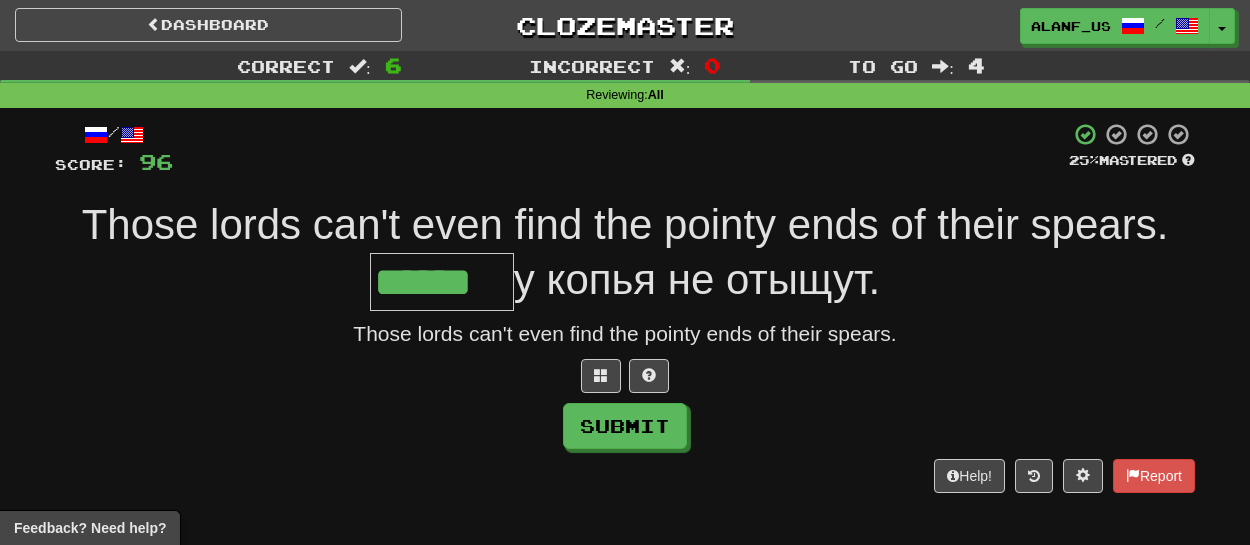 type on "******" 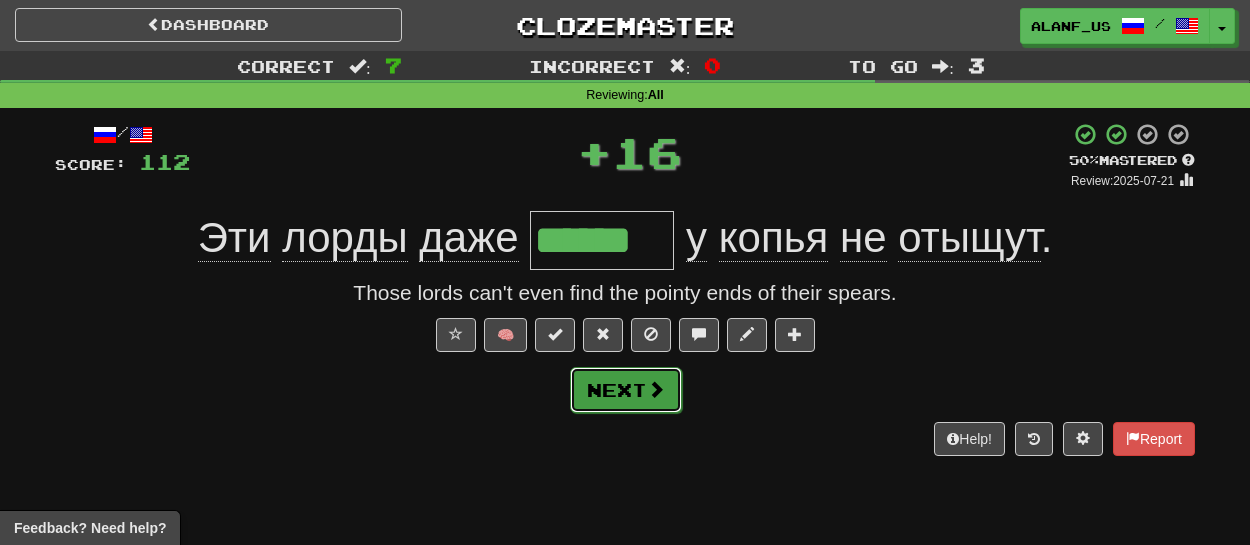 click on "Next" at bounding box center (626, 390) 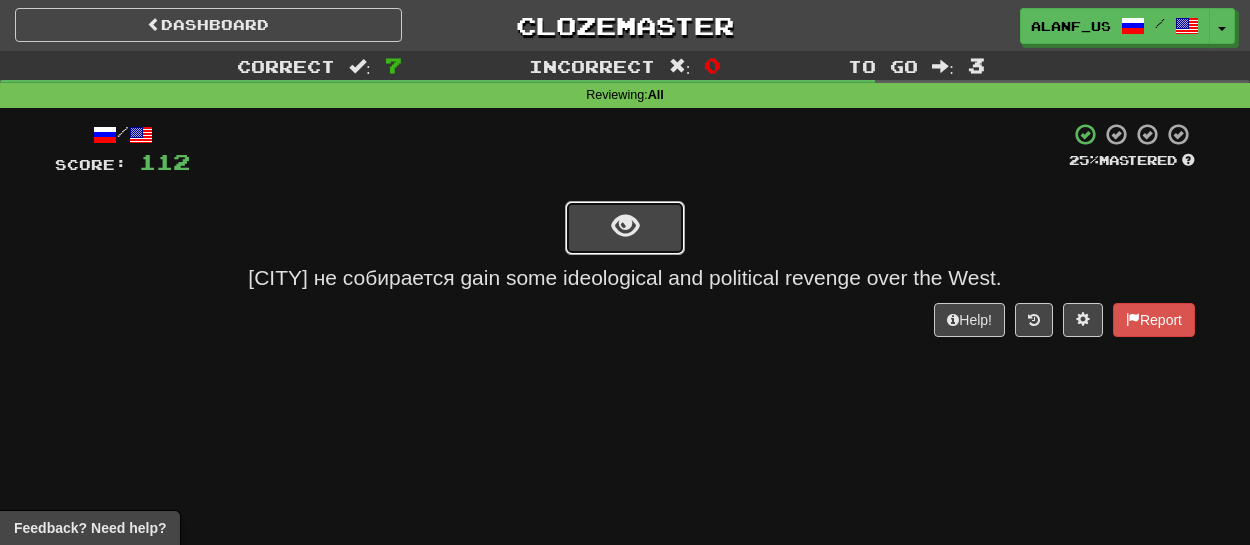 click at bounding box center [625, 226] 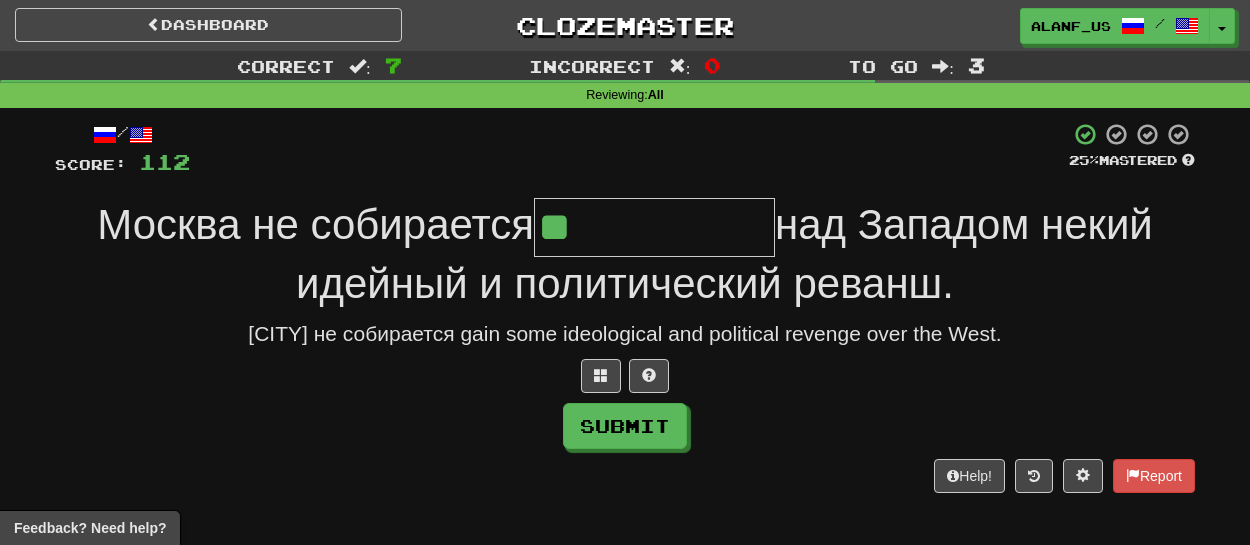 type on "**********" 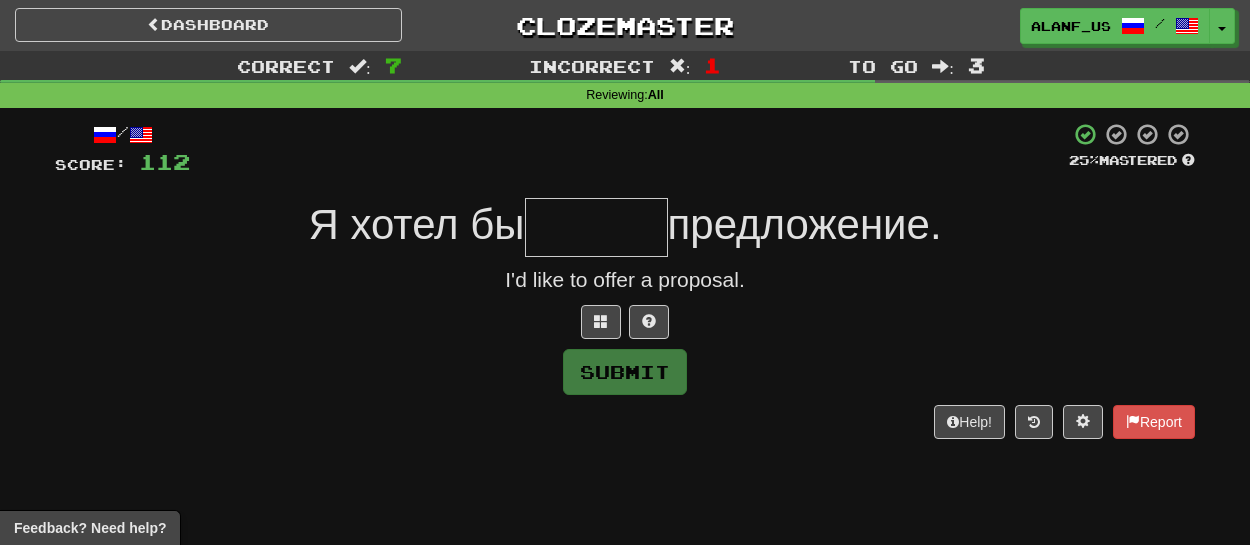 type on "*" 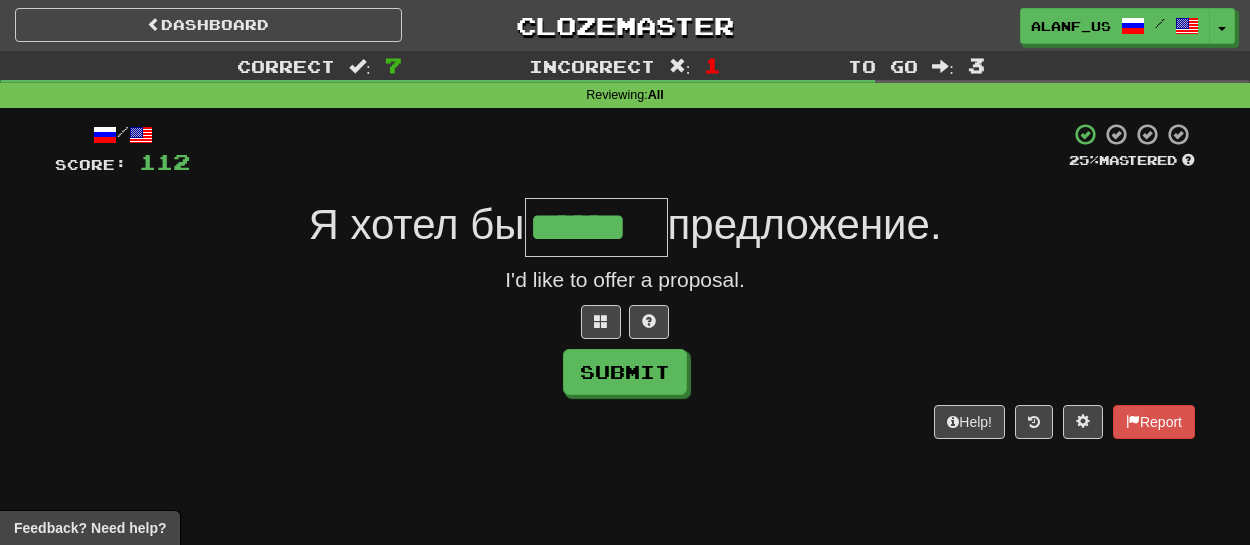 type on "******" 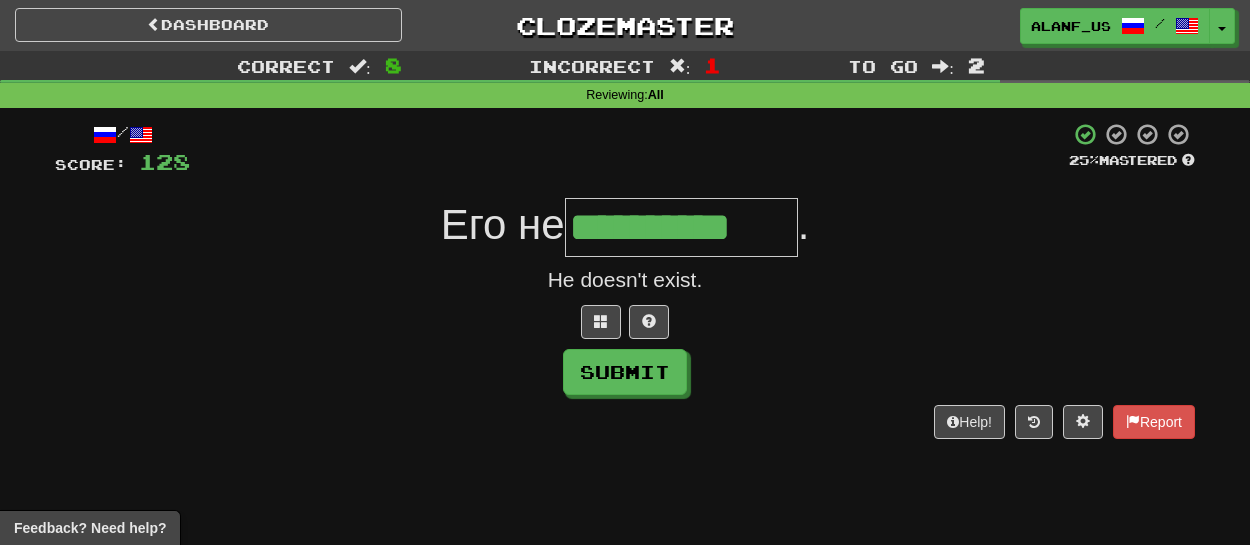type on "**********" 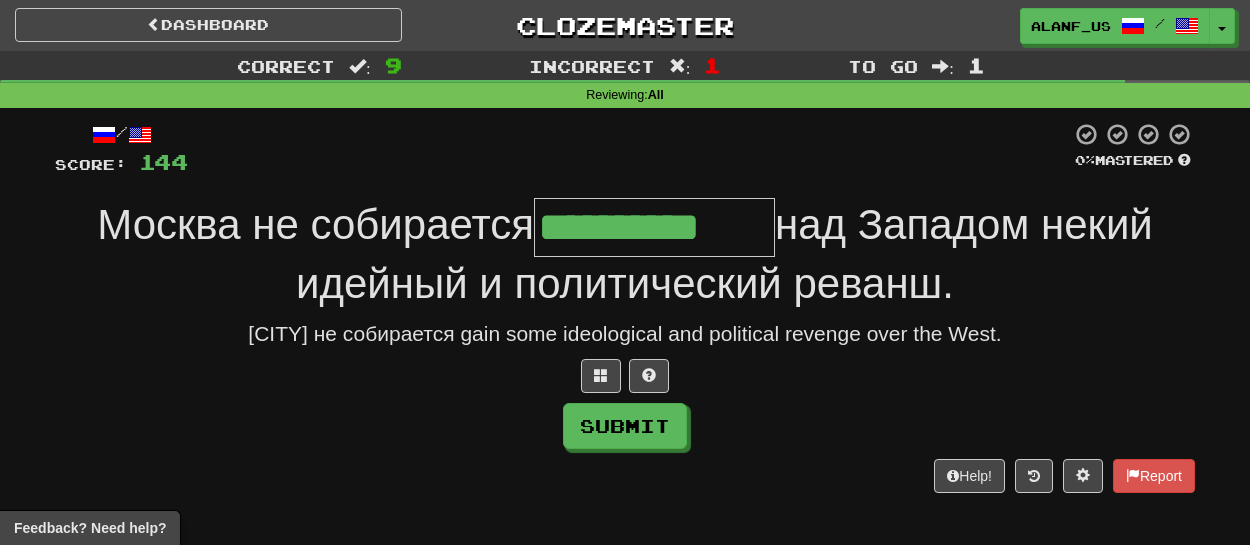 type on "**********" 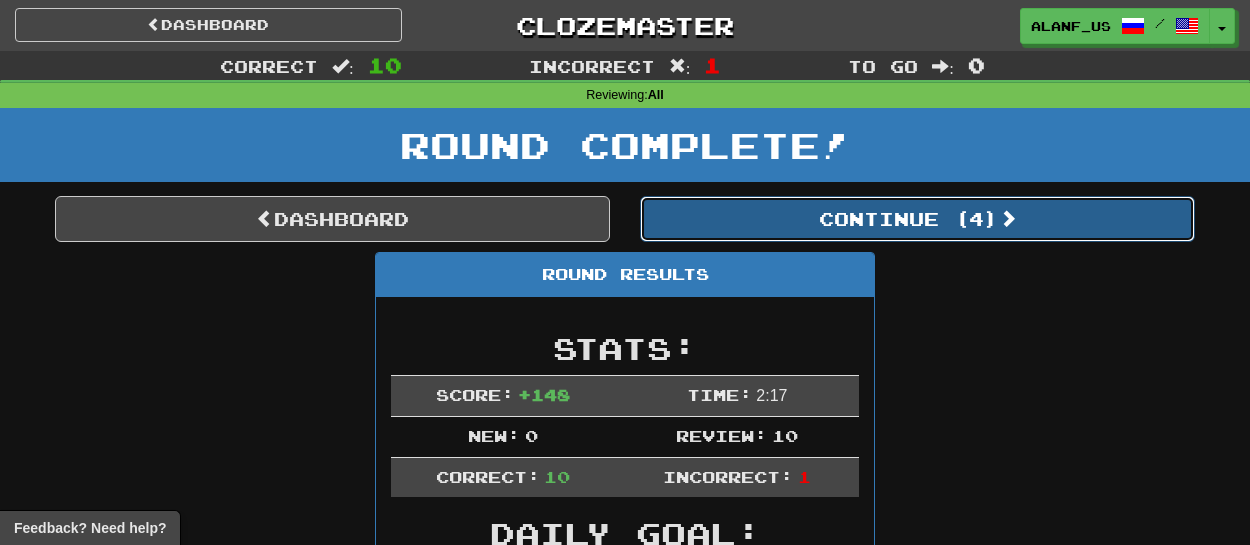 click on "Continue ( 4 )" at bounding box center (917, 219) 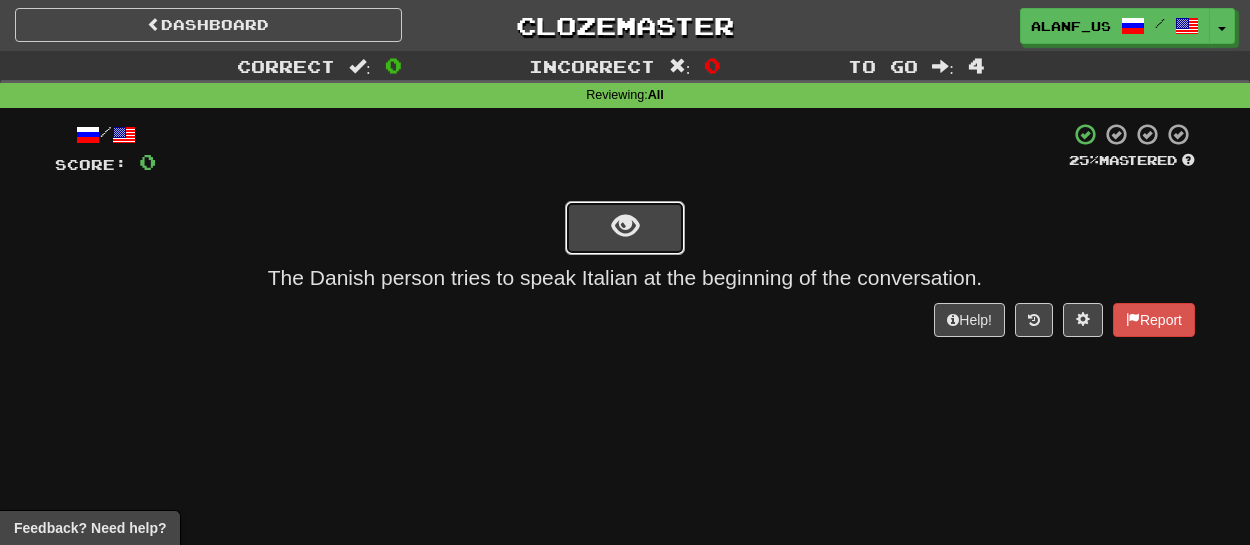 click at bounding box center [625, 228] 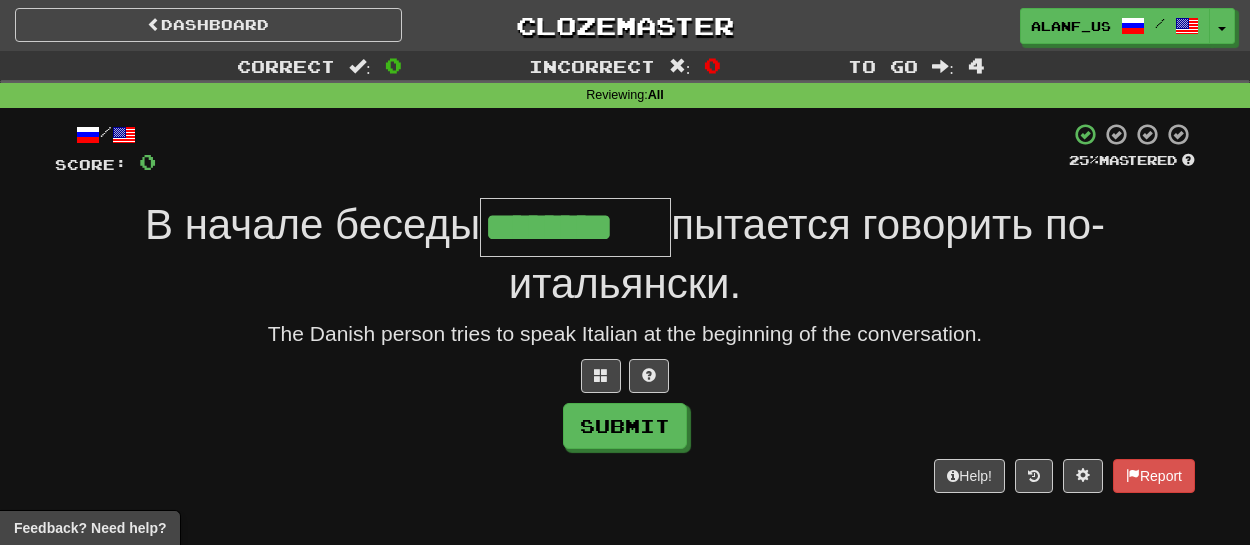 type on "********" 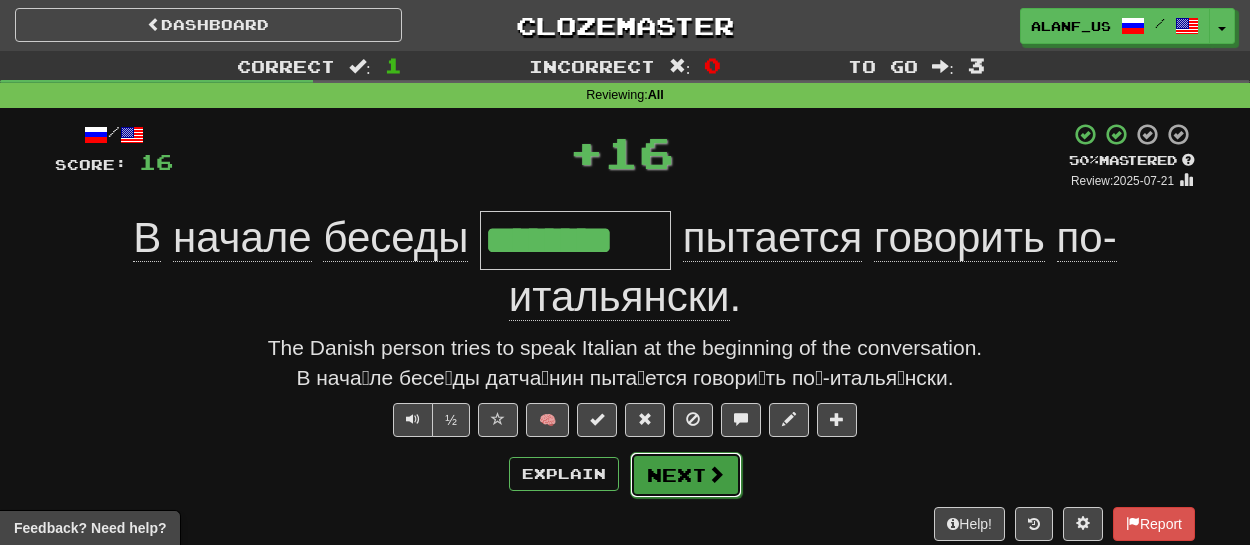 click at bounding box center [716, 474] 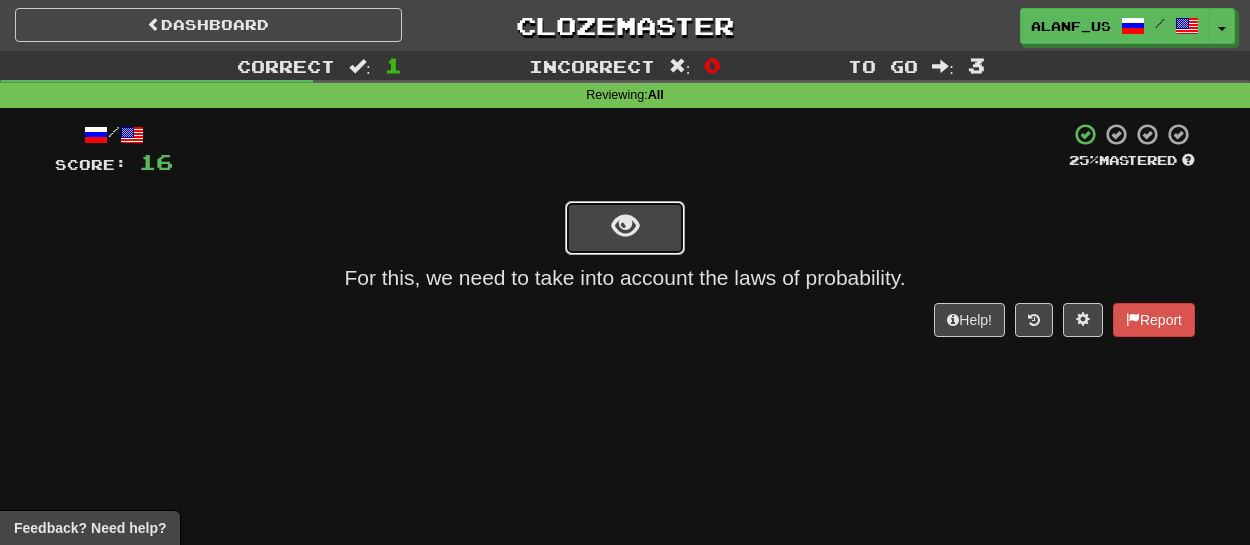 click at bounding box center (625, 228) 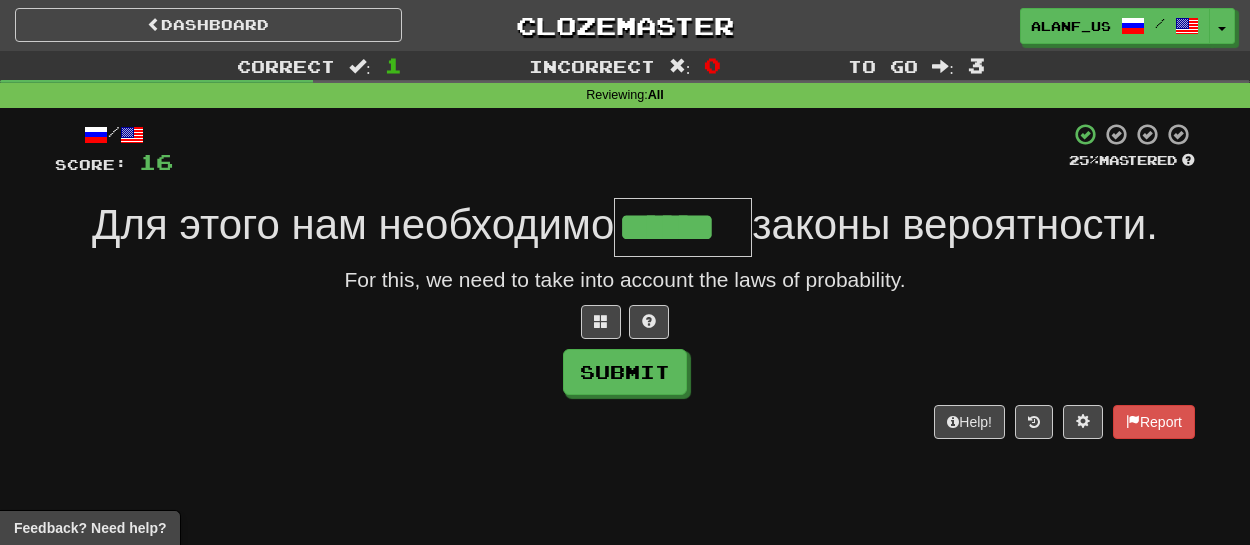type on "******" 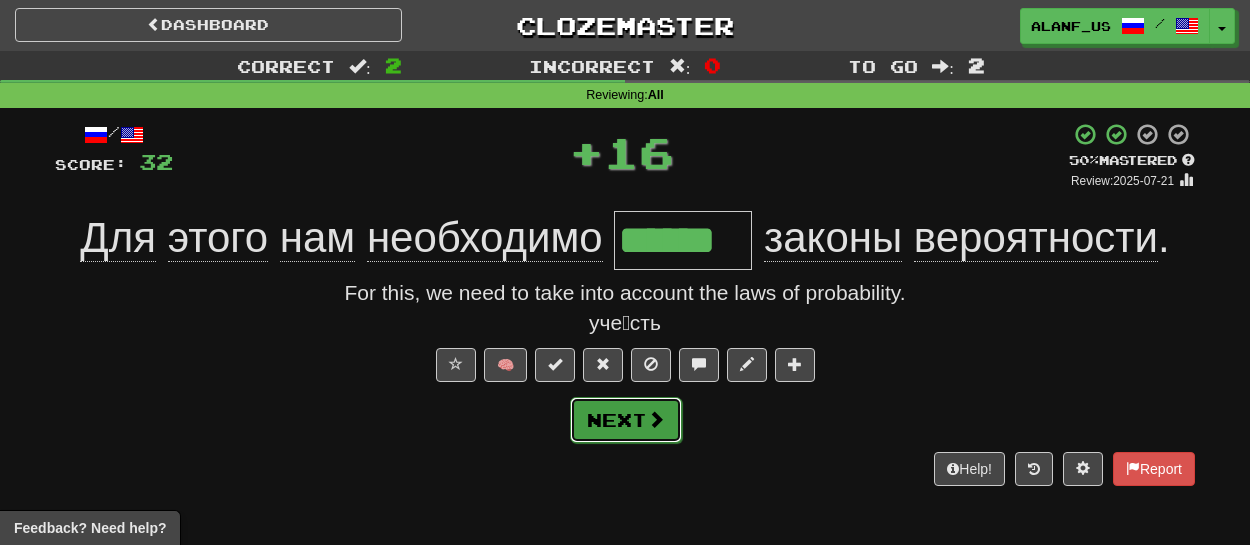 click on "Next" at bounding box center [626, 420] 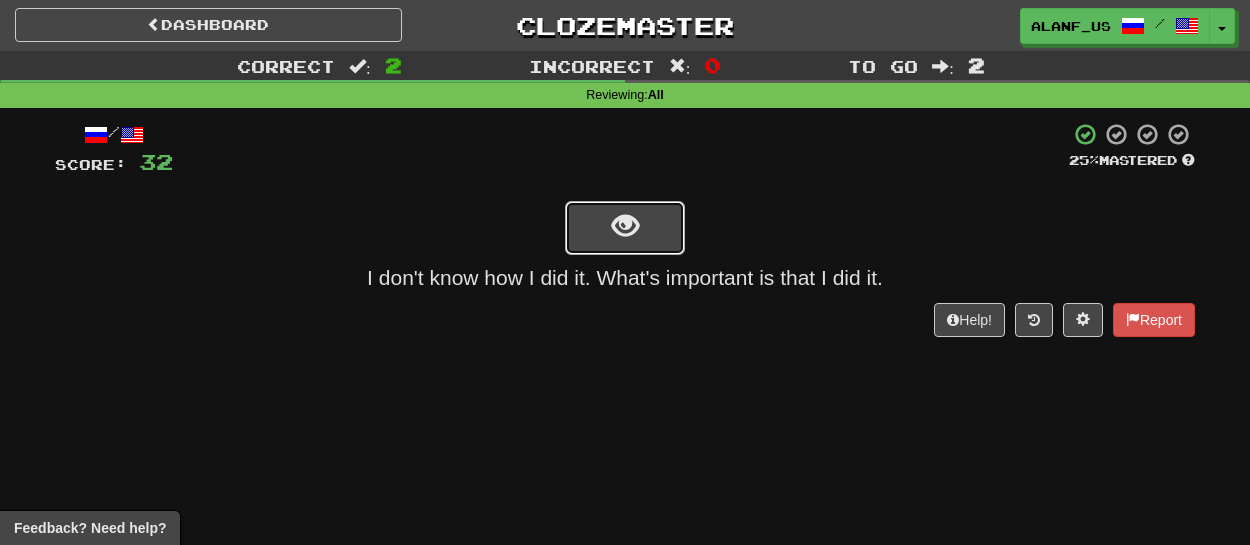 click at bounding box center (625, 226) 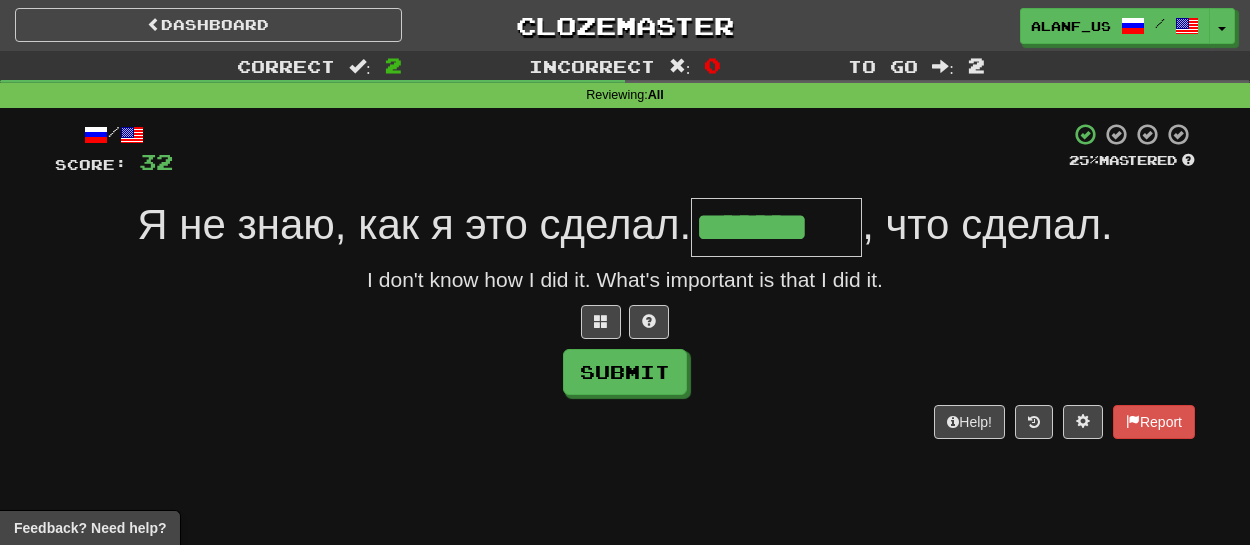 type on "*******" 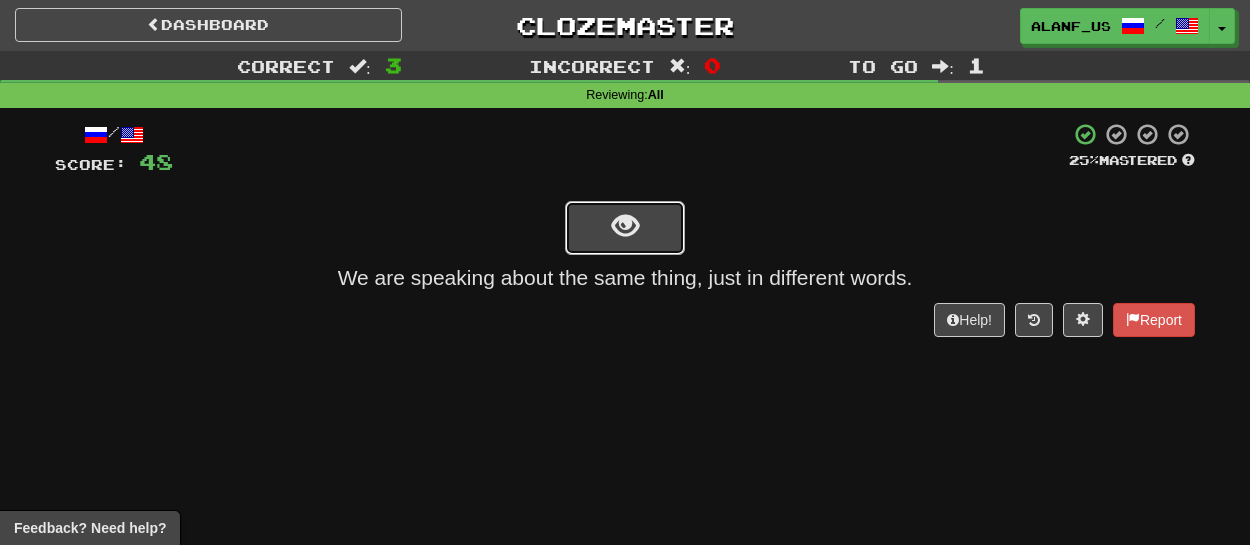 click at bounding box center (625, 226) 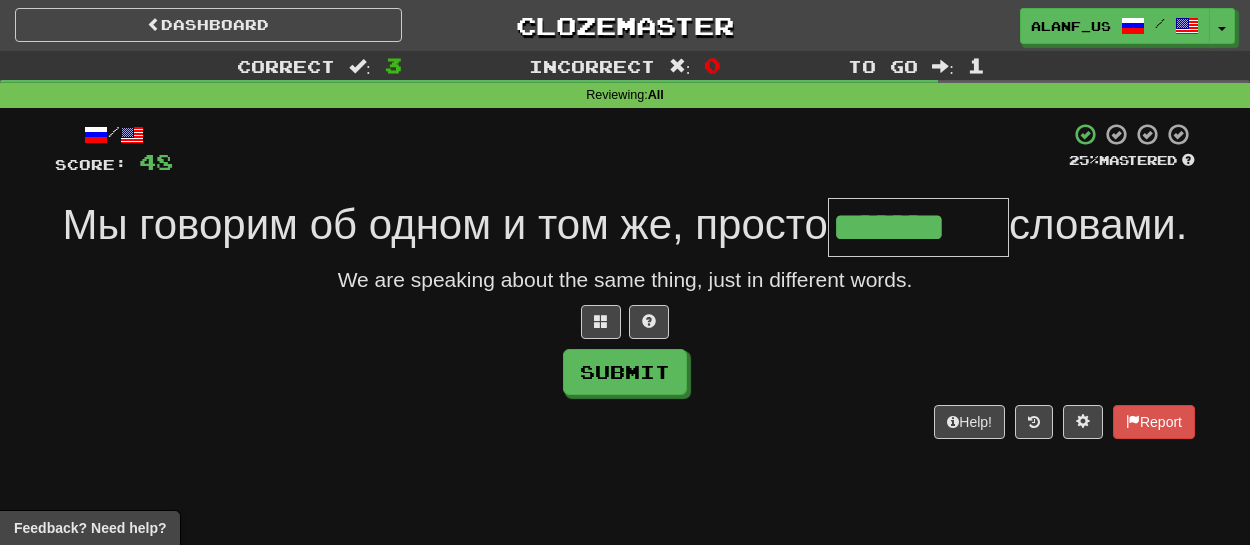 type on "*******" 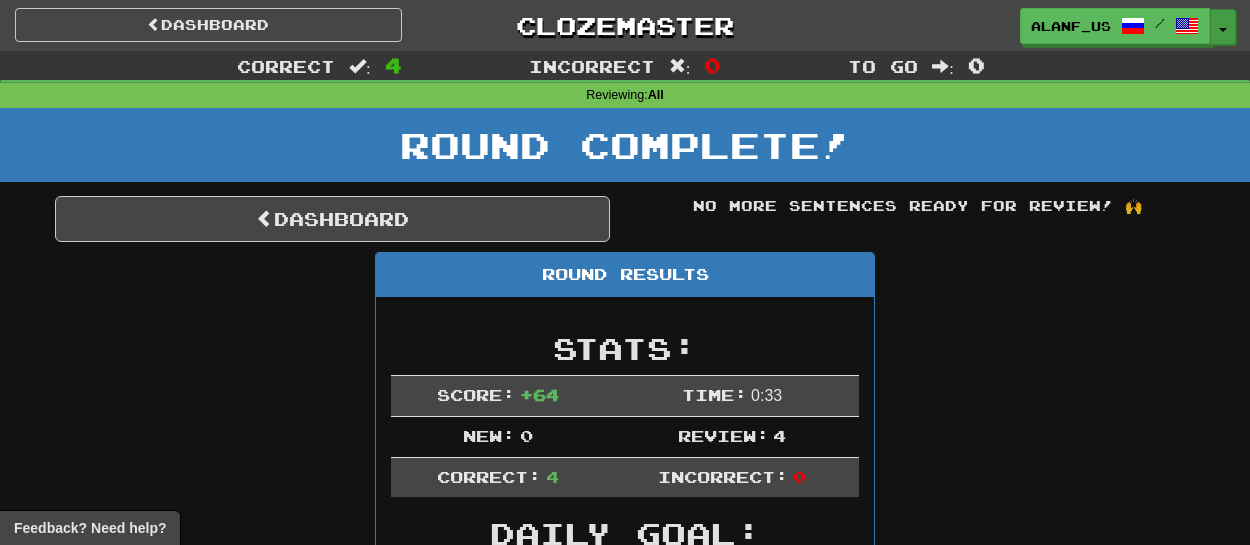 click on "Toggle Dropdown" at bounding box center [1223, 27] 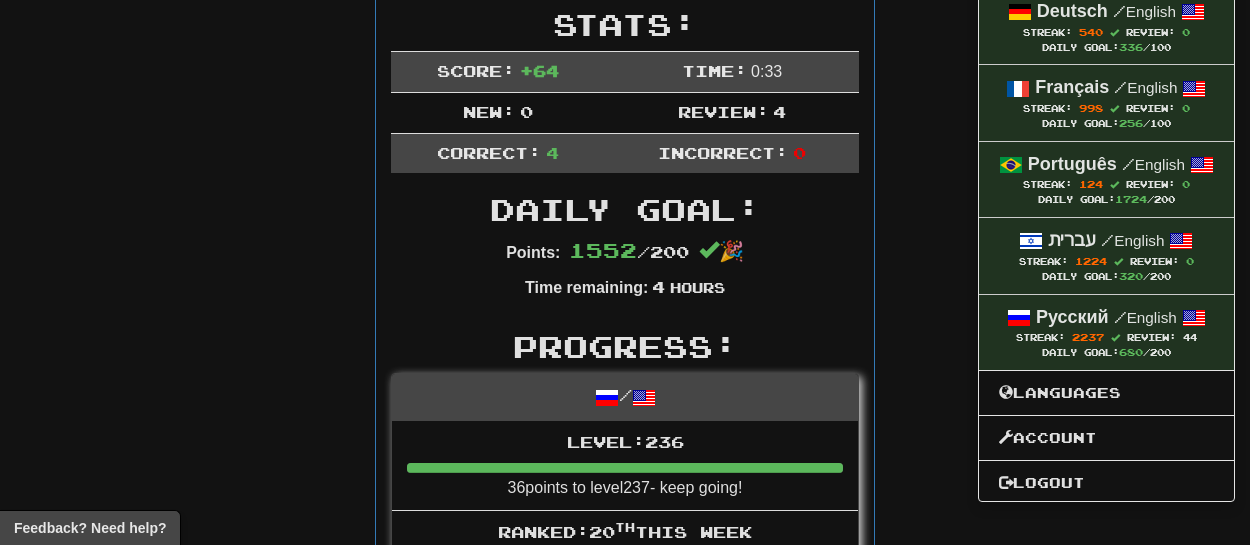 scroll, scrollTop: 335, scrollLeft: 0, axis: vertical 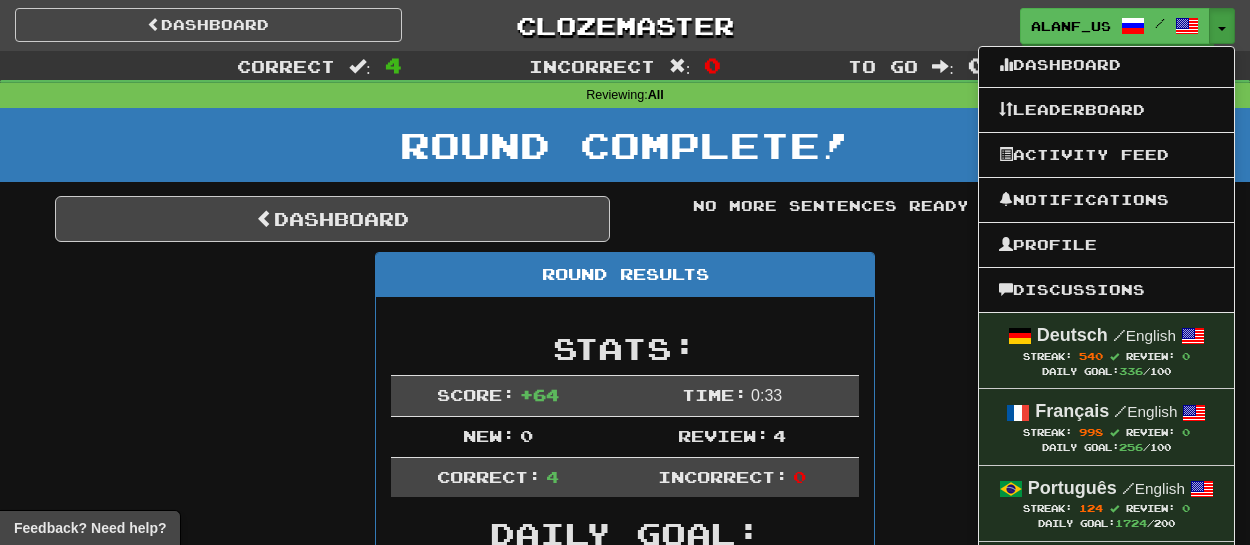 click on "Dashboard
Leaderboard
Activity Feed
Notifications
Profile
Discussions
Deutsch
/
English
Streak:
540
Review:
0
Daily Goal:  336 /100
Français
/
English
Streak:
998
Review:
0
Daily Goal:  256 /100
Português
/
English
Streak:
124
Review:
0
Daily Goal:  1724 /200
עברית
/
English
Streak:
1224
Review:
0
Daily Goal:  320 /200
Русский
/
English
Streak:
2237
Review:
44
Daily Goal:  680 /200
Languages
Account
Logout" at bounding box center (1041, 26) 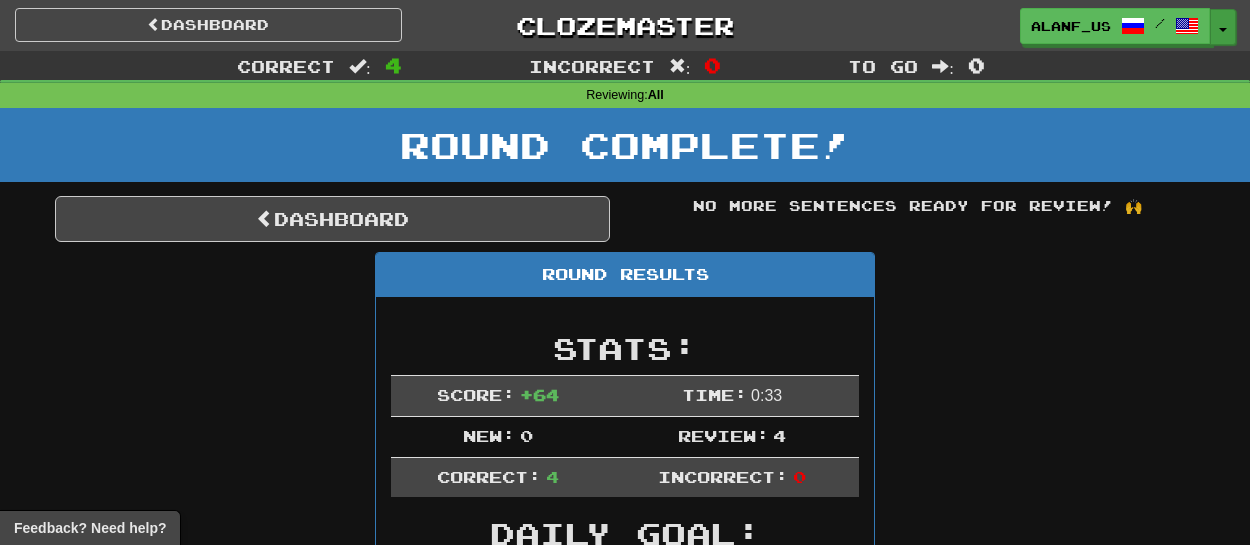click on "Toggle Dropdown" at bounding box center [1223, 27] 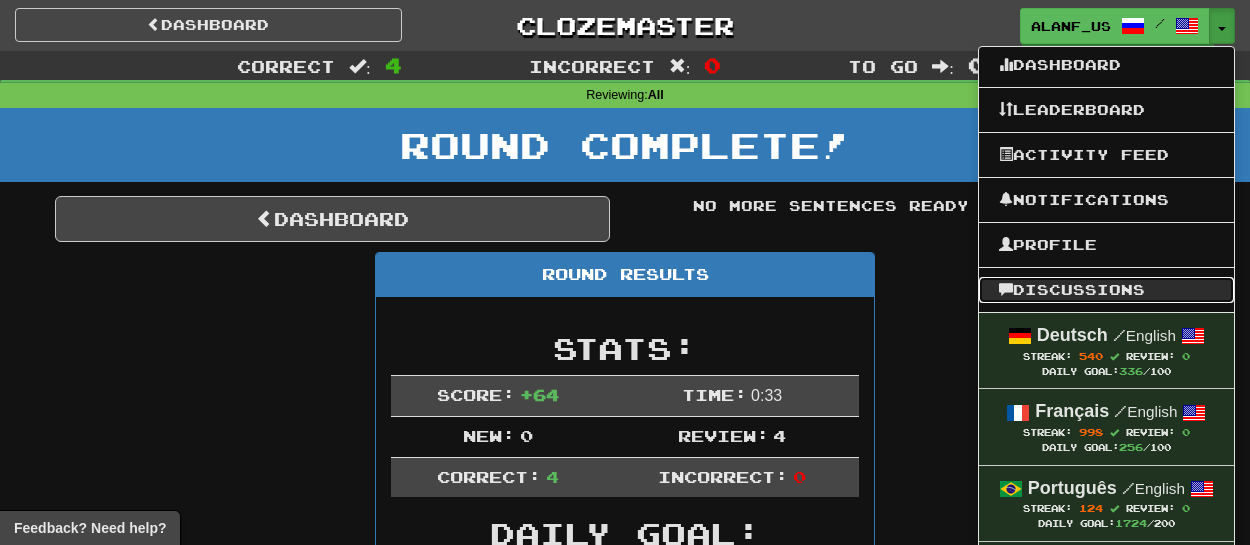 click on "Discussions" at bounding box center (1106, 290) 